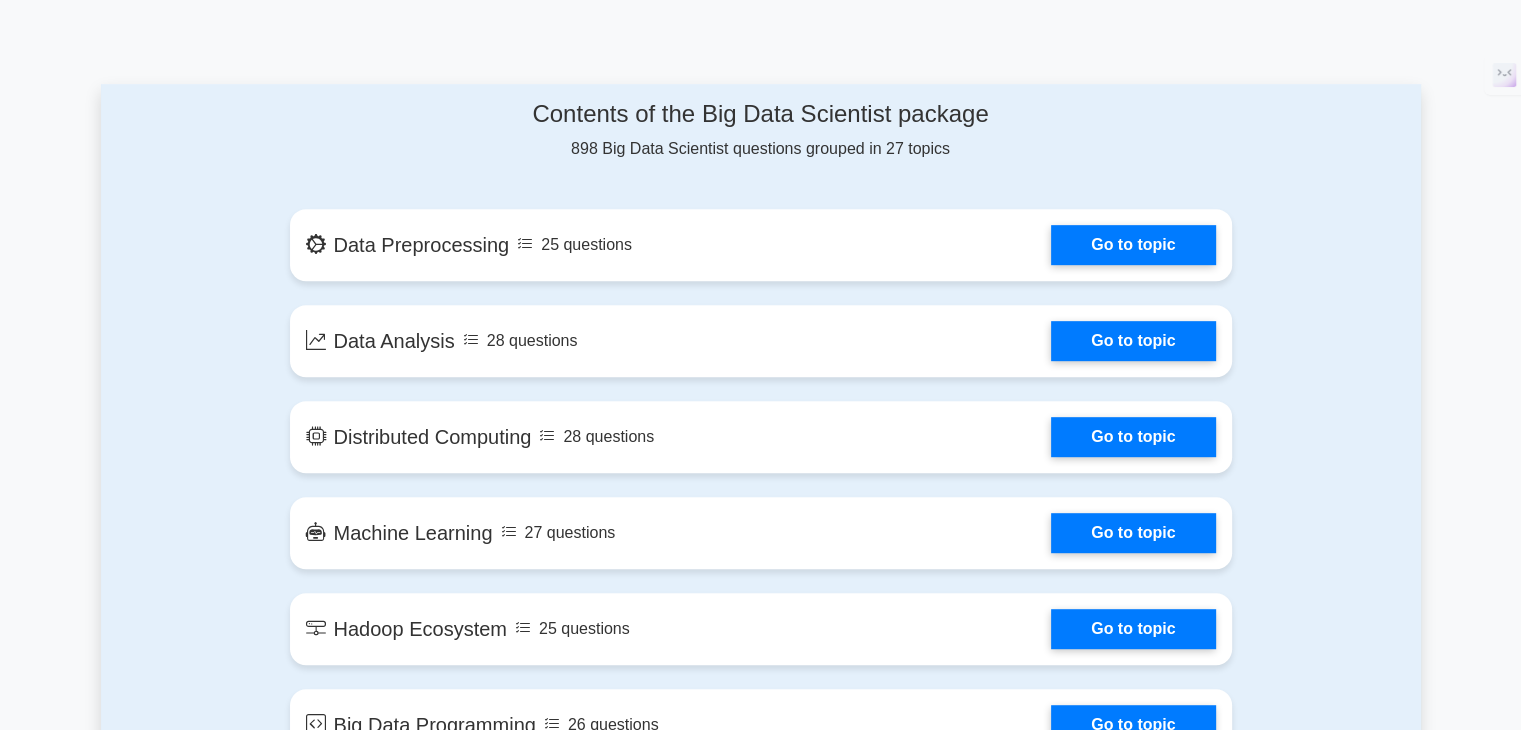 scroll, scrollTop: 0, scrollLeft: 0, axis: both 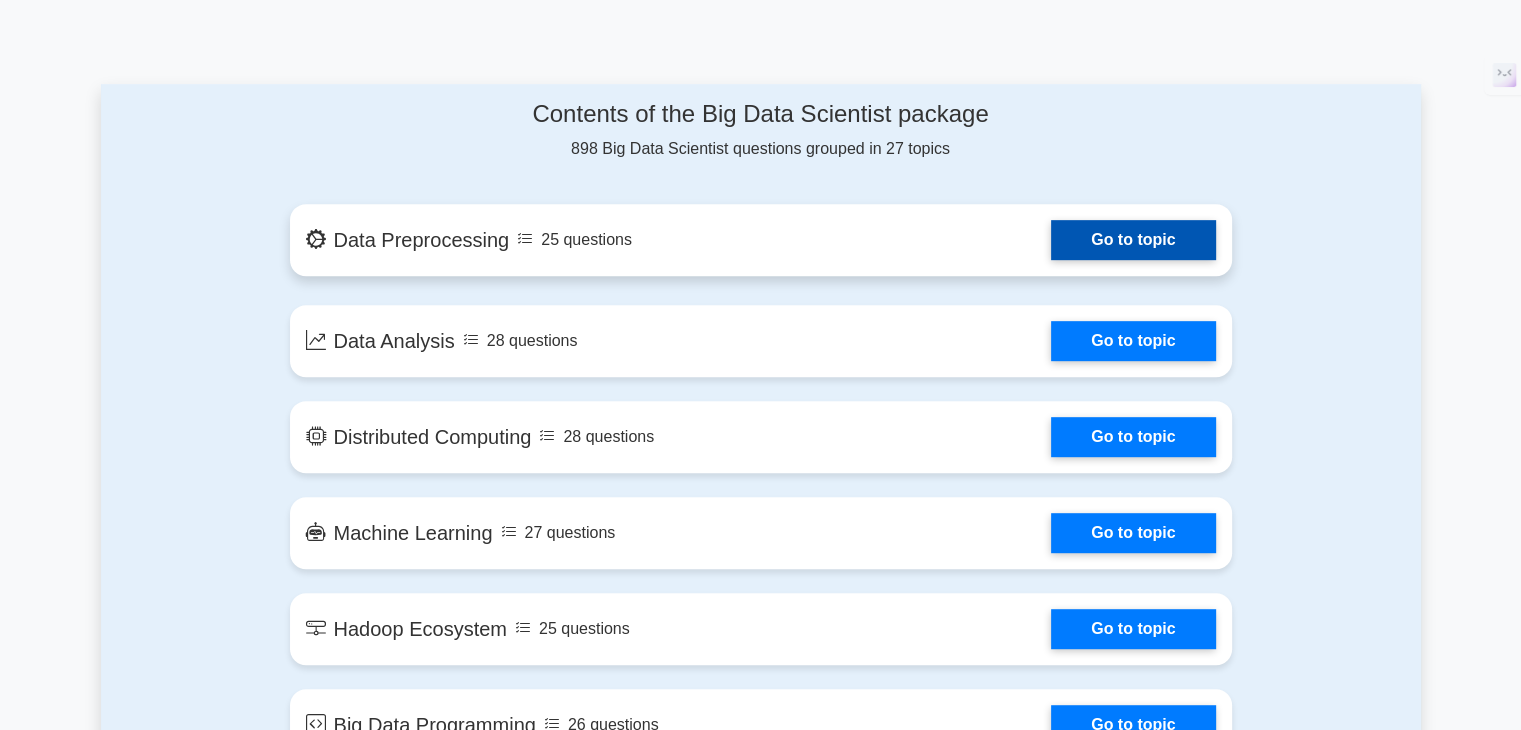 click on "Go to topic" at bounding box center [1133, 240] 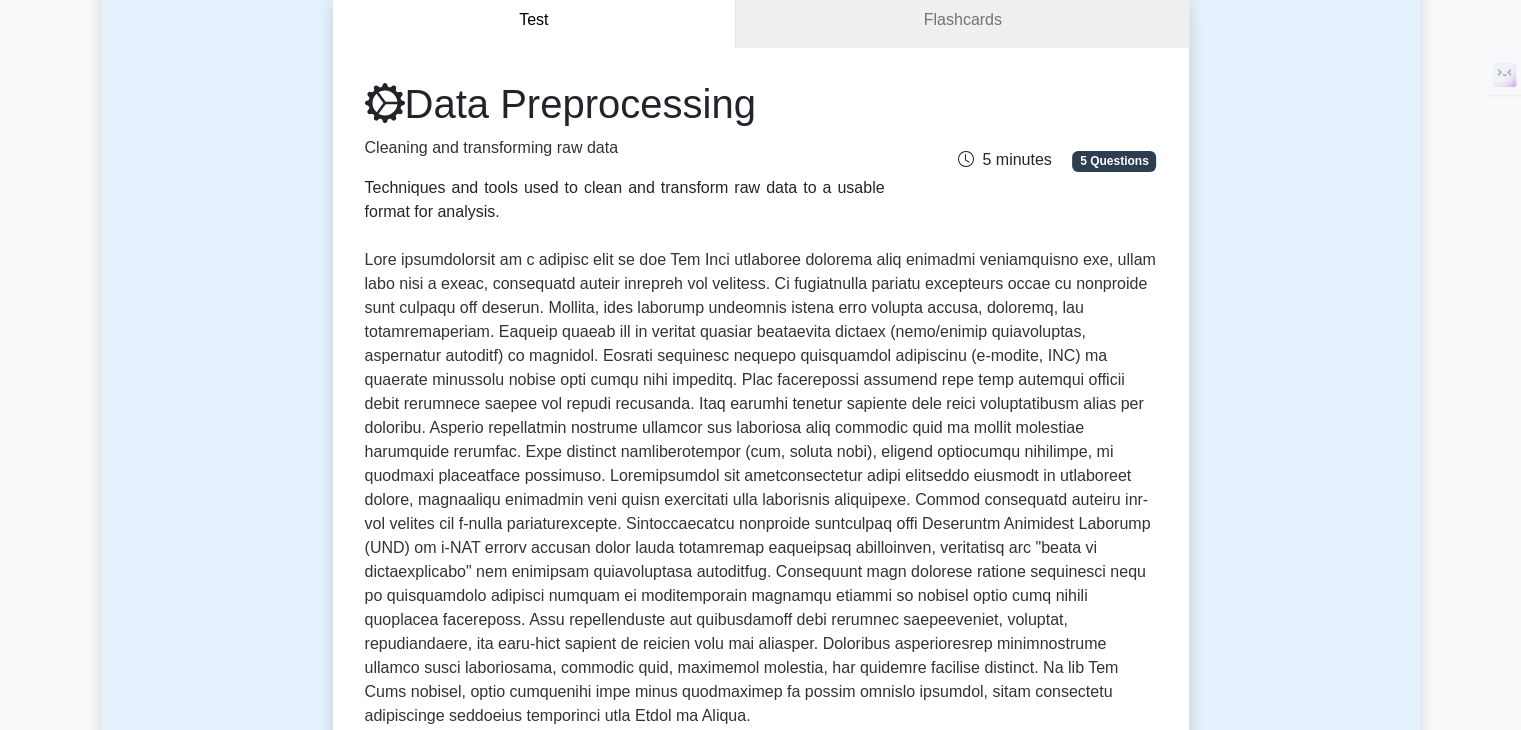 scroll, scrollTop: 0, scrollLeft: 0, axis: both 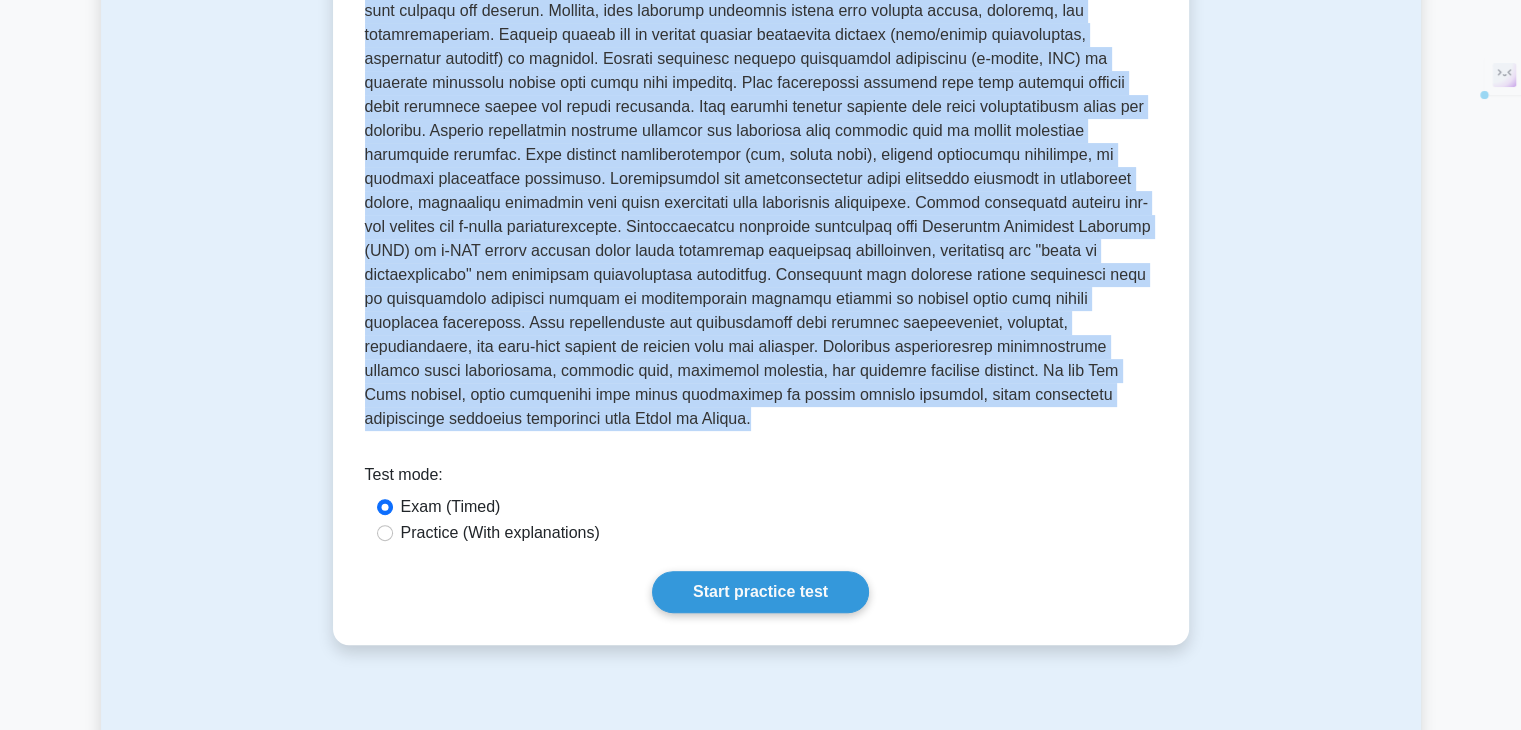 drag, startPoint x: 408, startPoint y: 208, endPoint x: 1024, endPoint y: 397, distance: 644.3423 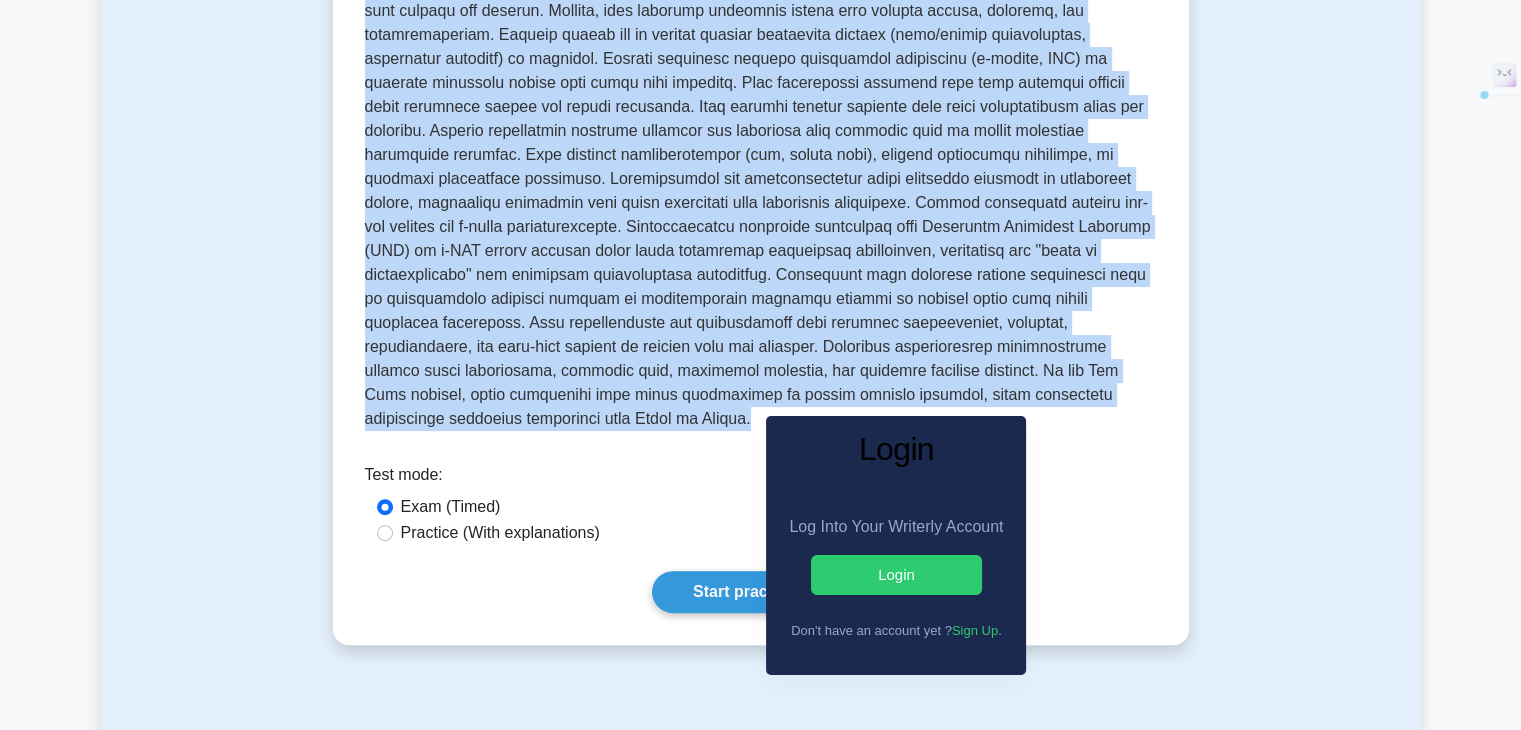 copy on "Data Preprocessing
Cleaning and transforming raw data
Techniques and tools used to clean and transform raw data to a usable format for analysis.
[TIME] minutes
5 Questions
Data preprocessing is a crucial step in the Big Data analytics pipeline that involves transforming raw, messy data into a clean, structured format suitable for analysis. It encompasses several techniques aimed at enhancing data quality and utility.
Firstly, data cleaning addresses issues like missing values, outliers, and inconsistencies. Missing values may be handled through imputation methods (mean/median substitution, predictive modeling) or deletion. Outlier detection employs statistical techniques (z-scores, IQR) to identify anomalous values that might skew analyses.
Data integration combines data from multiple sources while resolving schema and entity conflicts. This crea..." 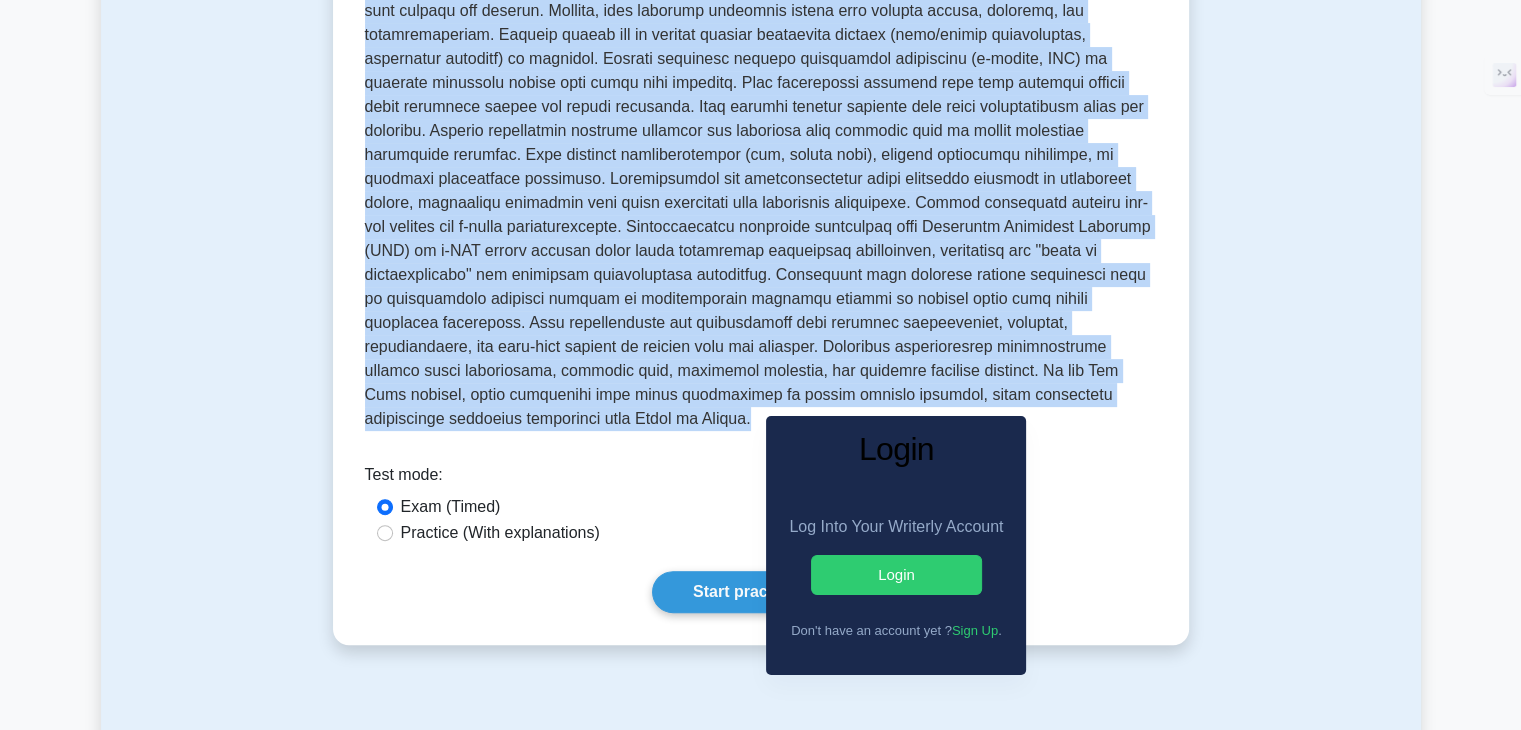 click on "Data Preprocessing
Cleaning and transforming raw data
Techniques and tools used to clean and transform raw data to a usable format for analysis.
[TIME] minutes
5 Questions
Data preprocessing is a crucial step in the Big Data analytics pipeline that involves transforming raw, messy data into a clean, structured format suitable for analysis. It encompasses several techni… Test mode:" at bounding box center (761, 198) 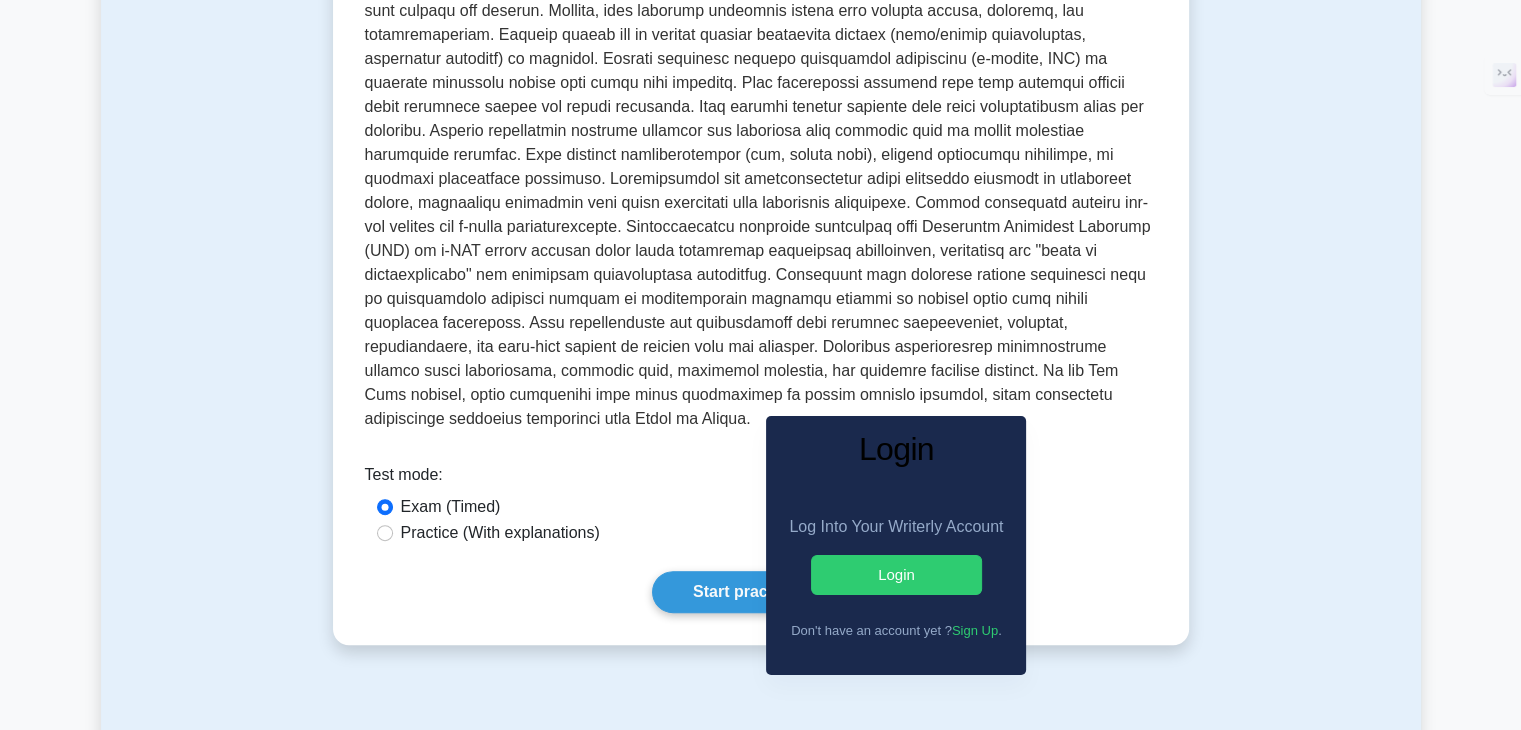 click on "Test mode:" at bounding box center [761, 479] 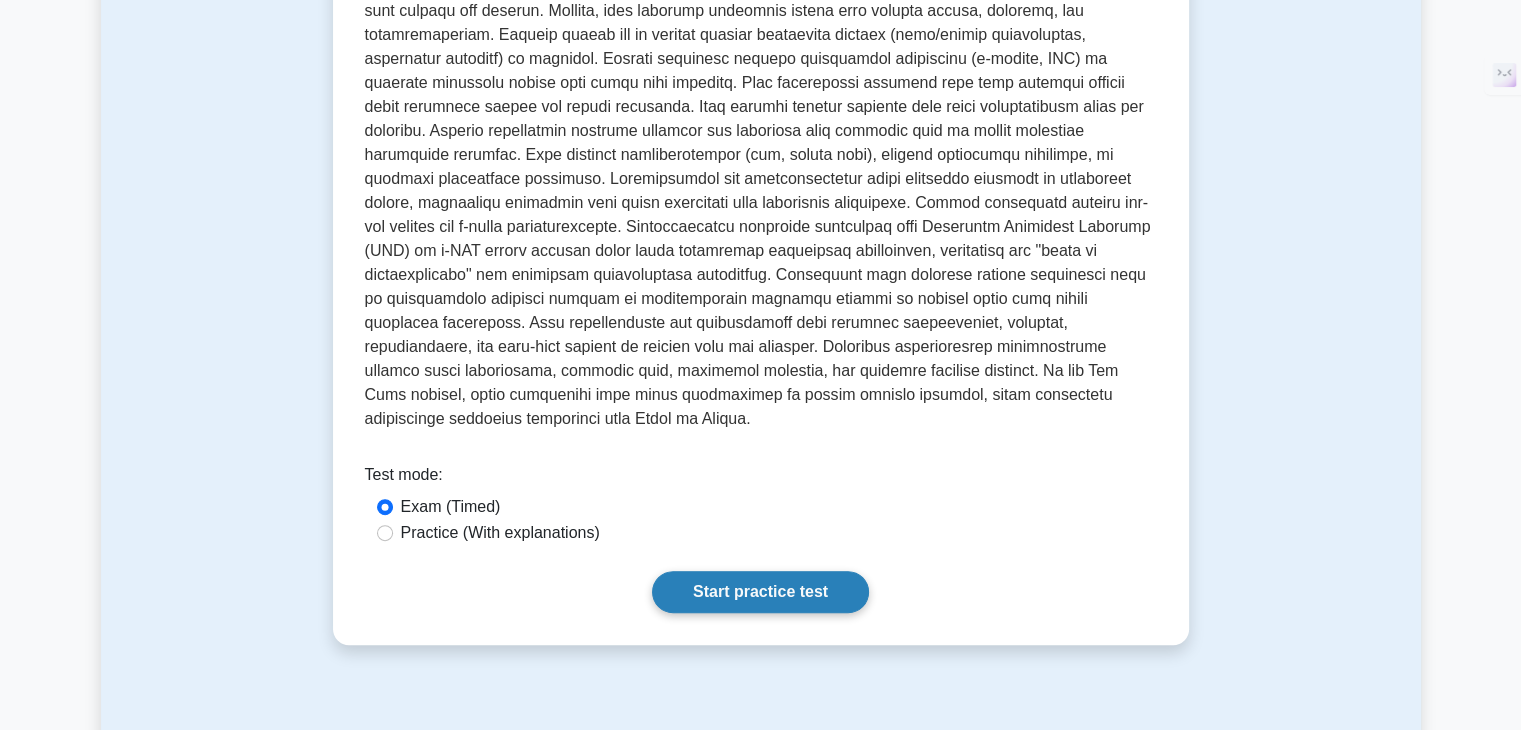 click on "Start practice test" at bounding box center (760, 592) 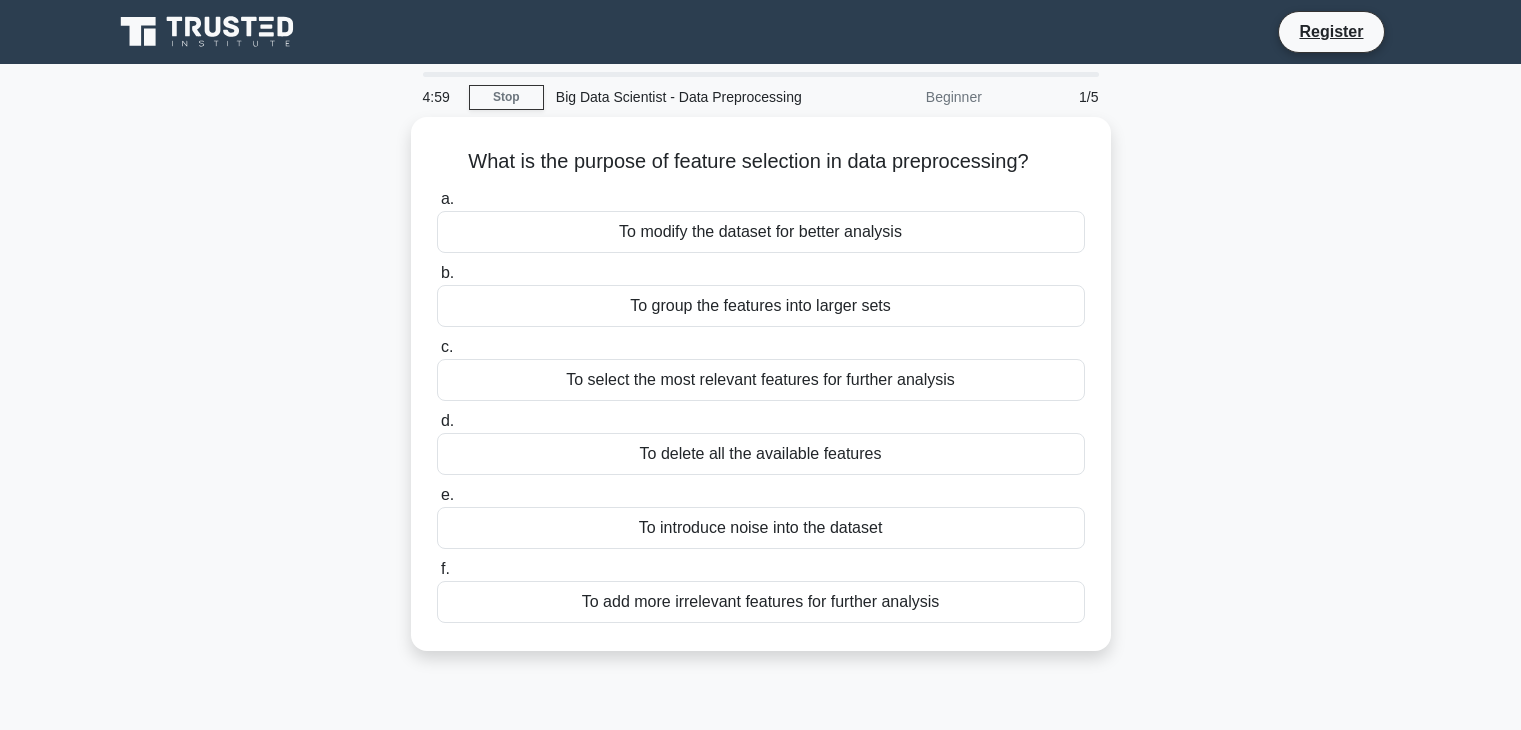 scroll, scrollTop: 0, scrollLeft: 0, axis: both 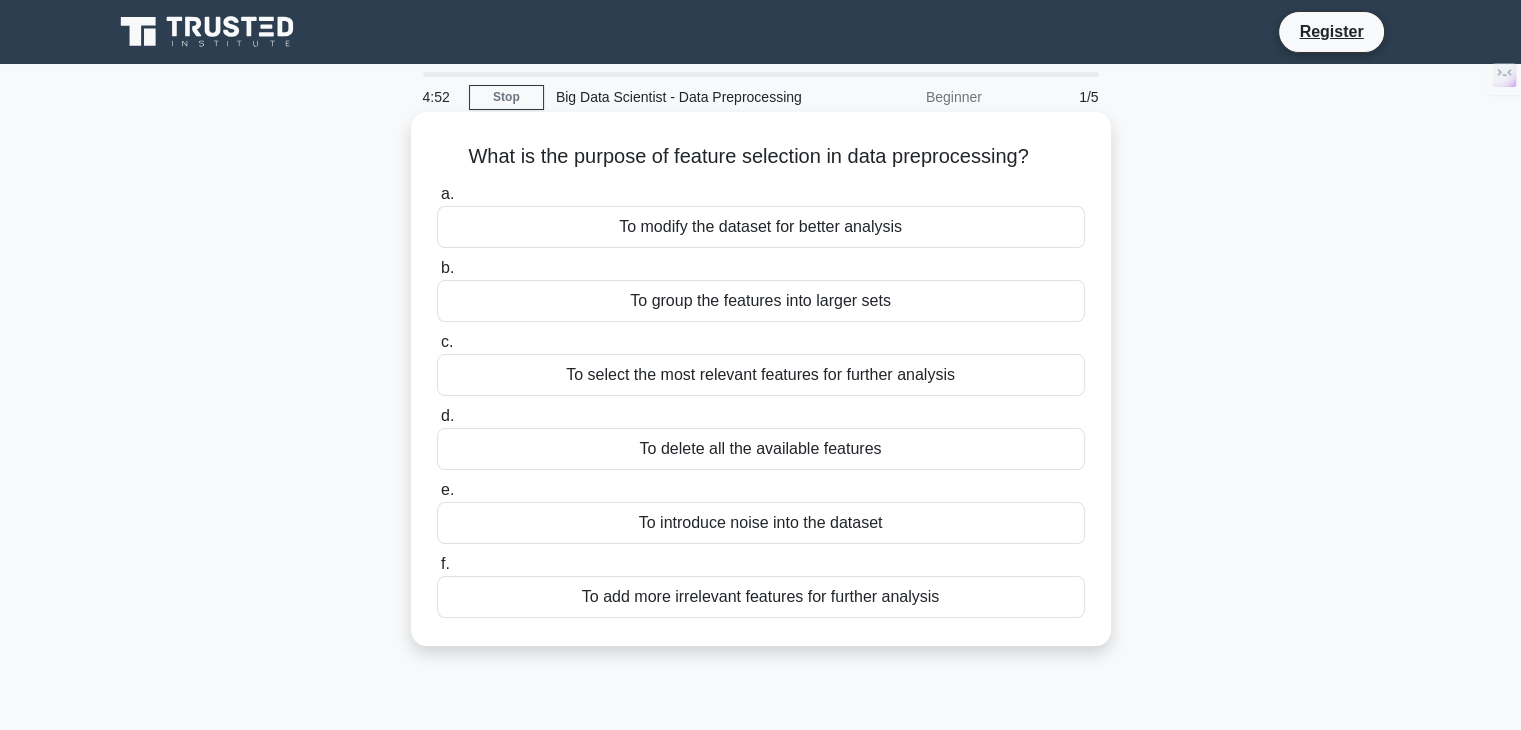 click on "To modify the dataset for better analysis" at bounding box center [761, 227] 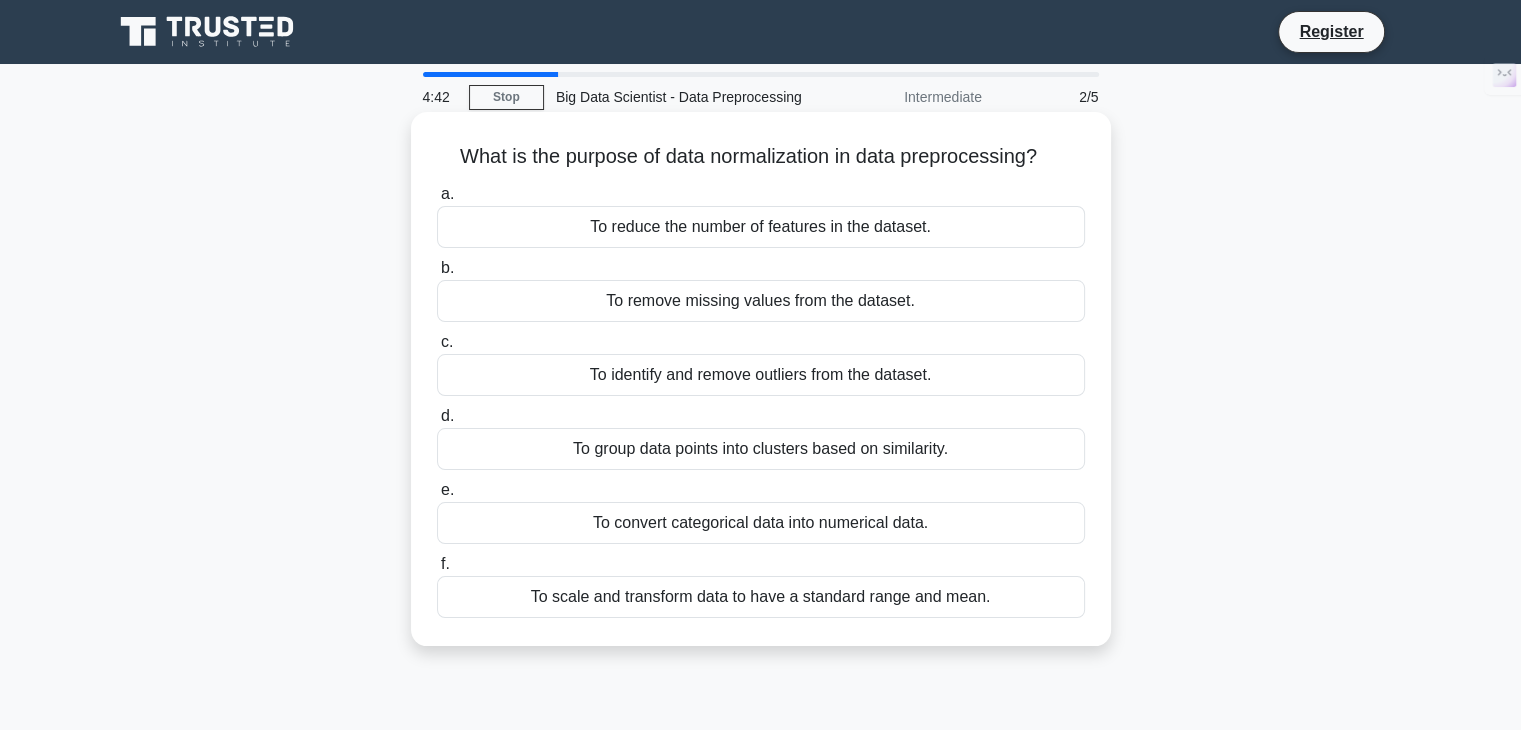 click on "To scale and transform data to have a standard range and mean." at bounding box center [761, 597] 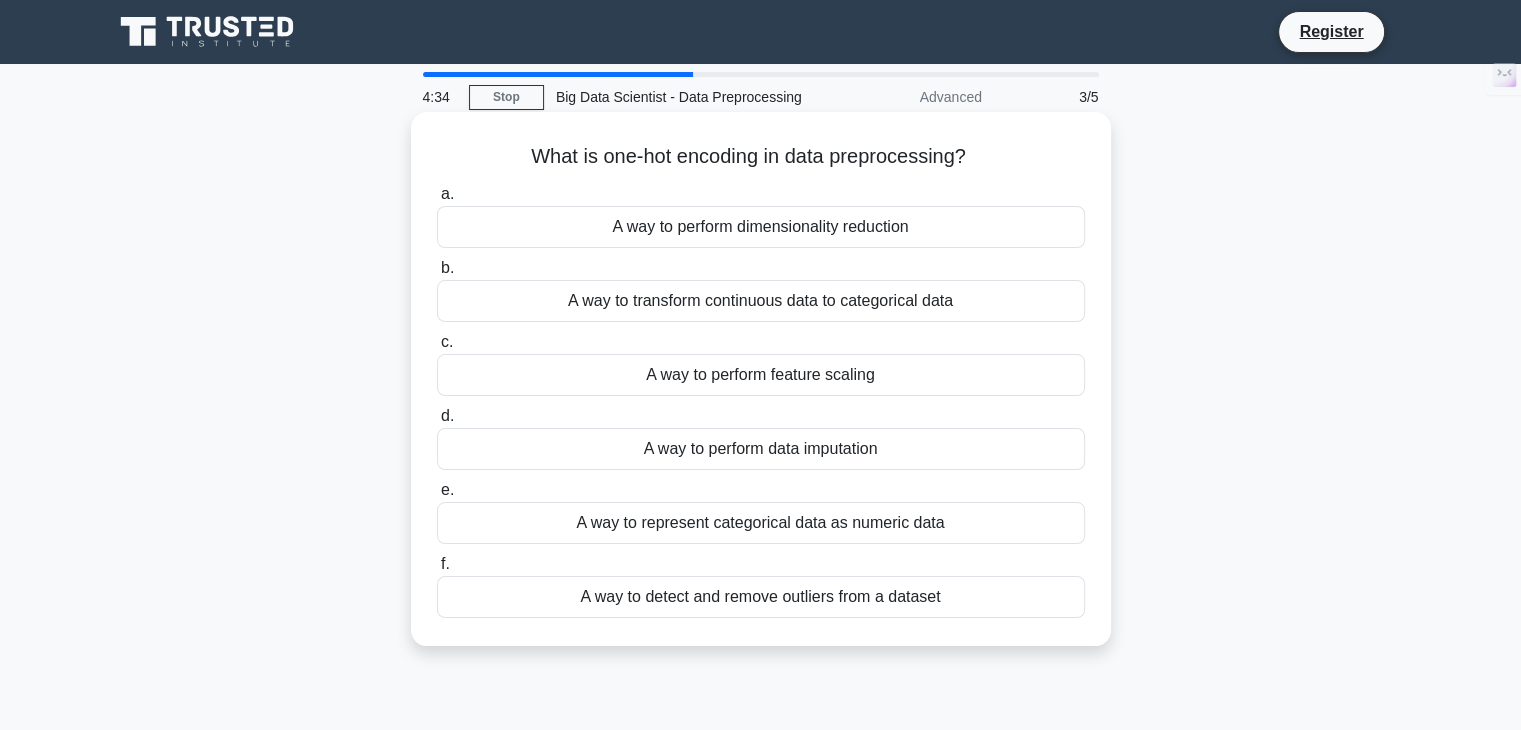 click on "A way to represent categorical data as numeric data" at bounding box center (761, 523) 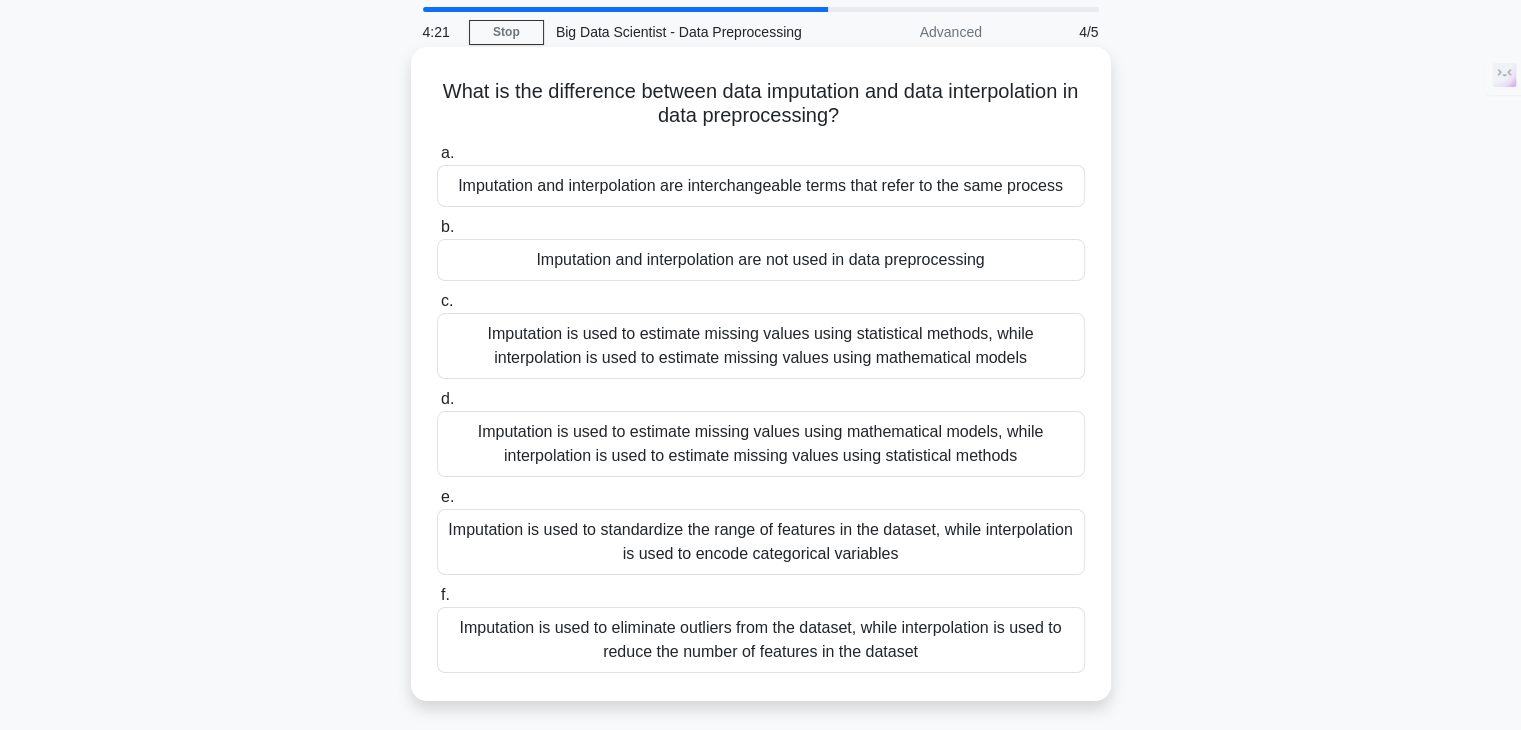 scroll, scrollTop: 100, scrollLeft: 0, axis: vertical 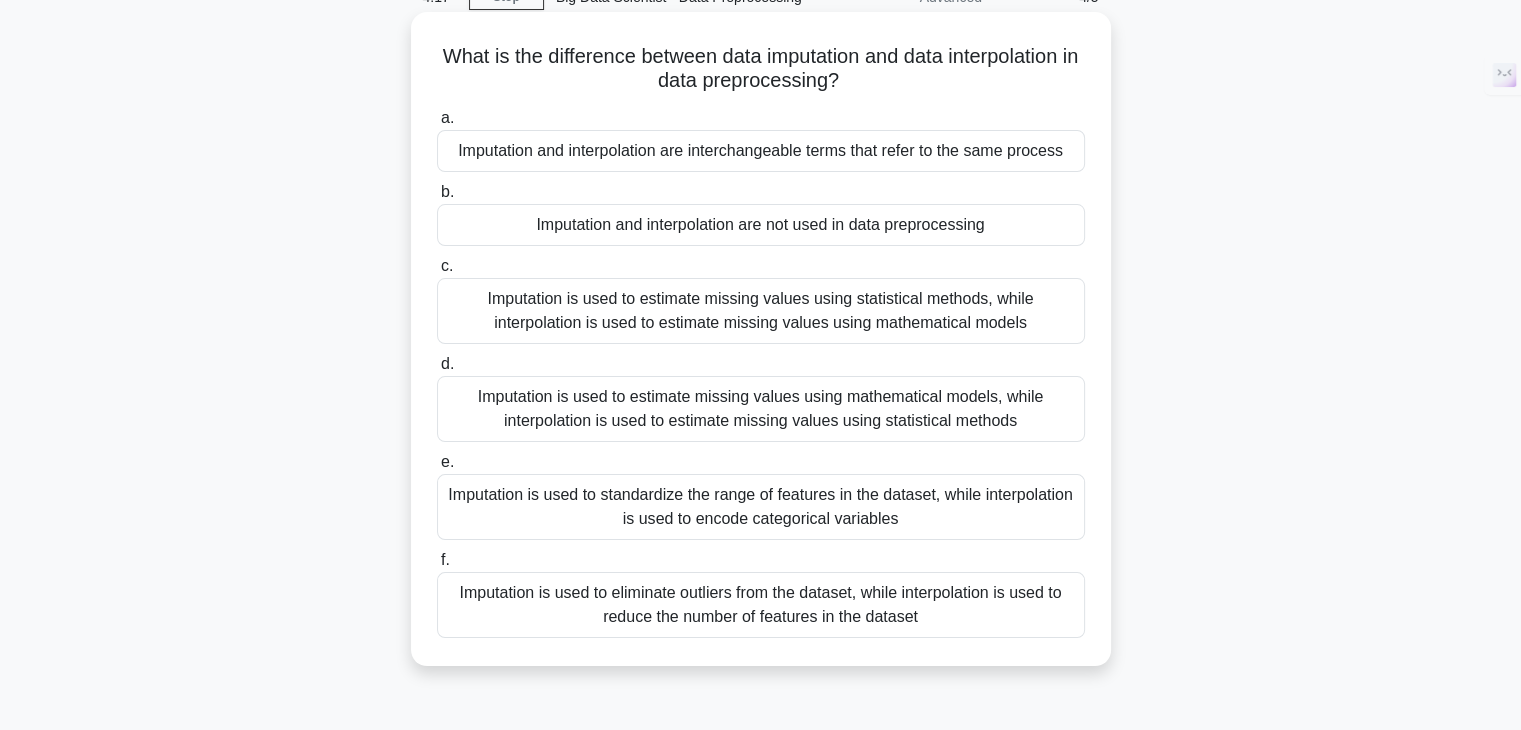 click on "Imputation is used to eliminate outliers from the dataset, while interpolation is used to reduce the number of features in the dataset" at bounding box center [761, 605] 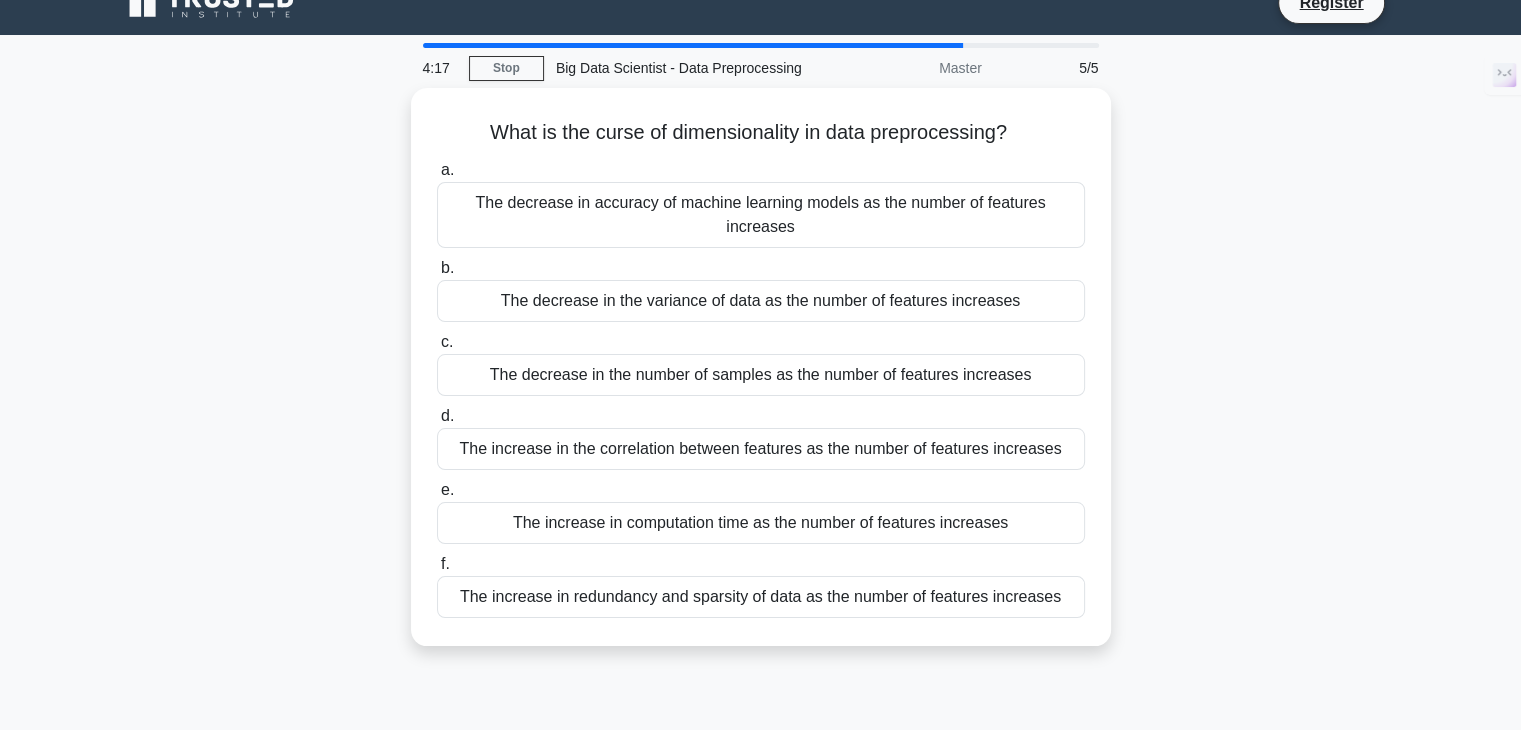 scroll, scrollTop: 0, scrollLeft: 0, axis: both 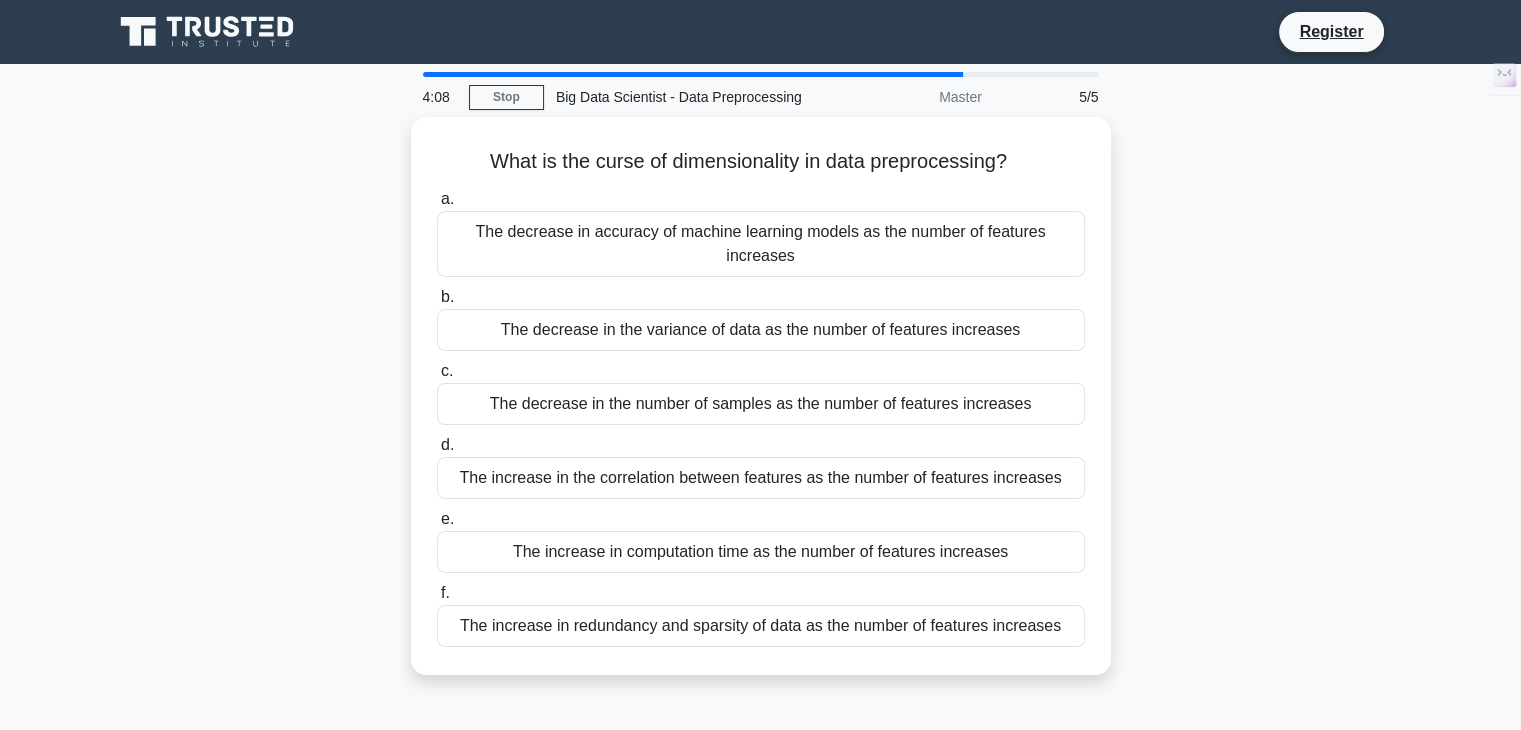 click on "The increase in redundancy and sparsity of data as the number of features increases" at bounding box center (761, 626) 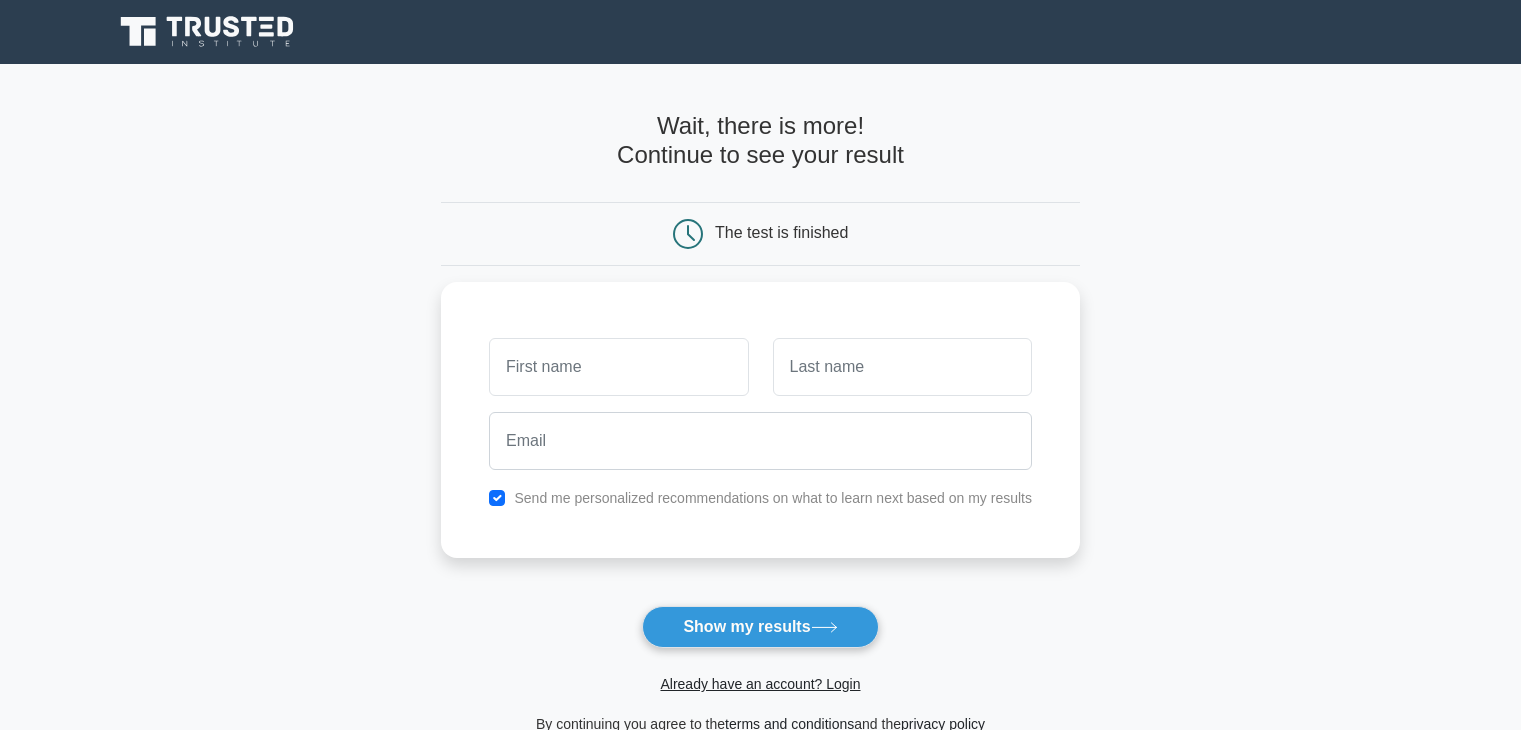 scroll, scrollTop: 0, scrollLeft: 0, axis: both 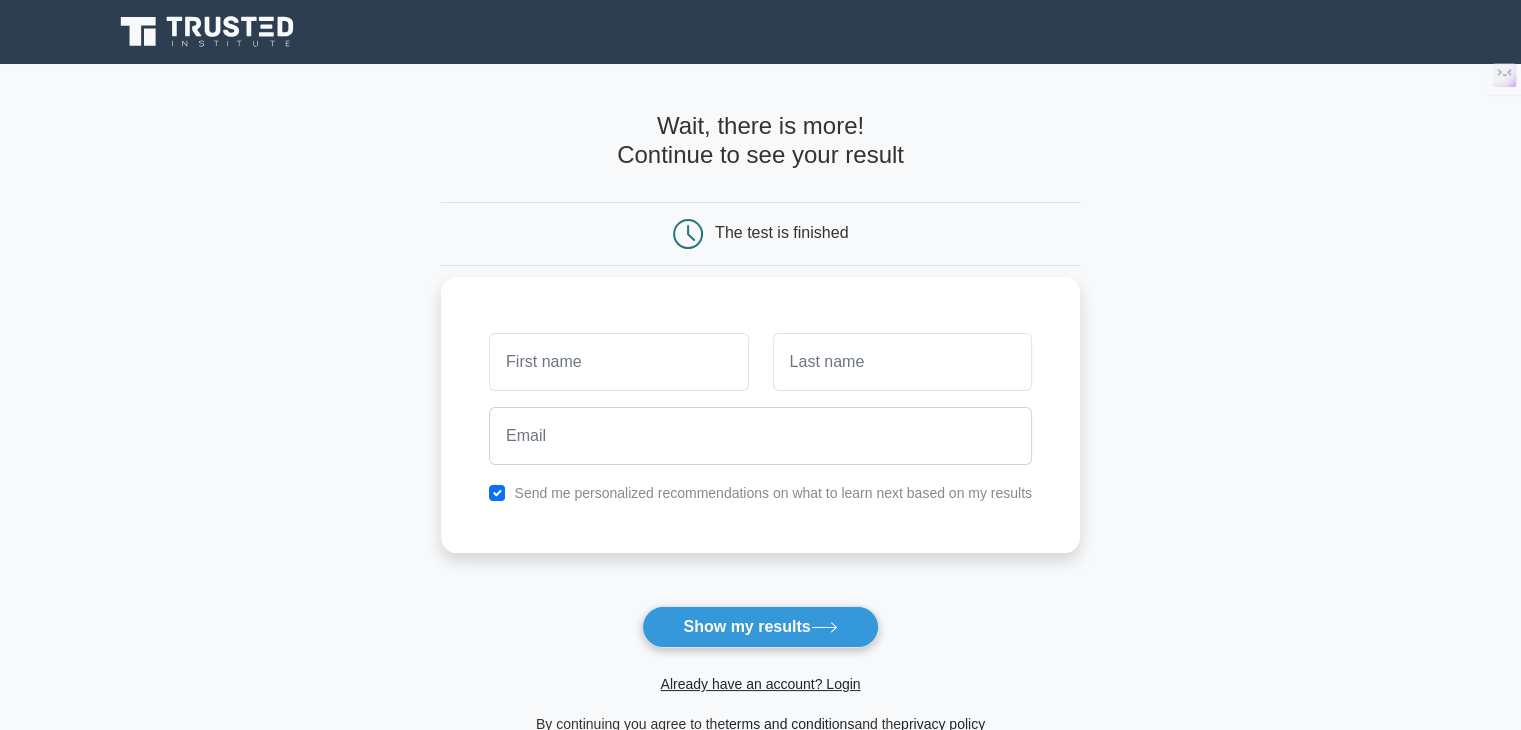 click at bounding box center (760, 436) 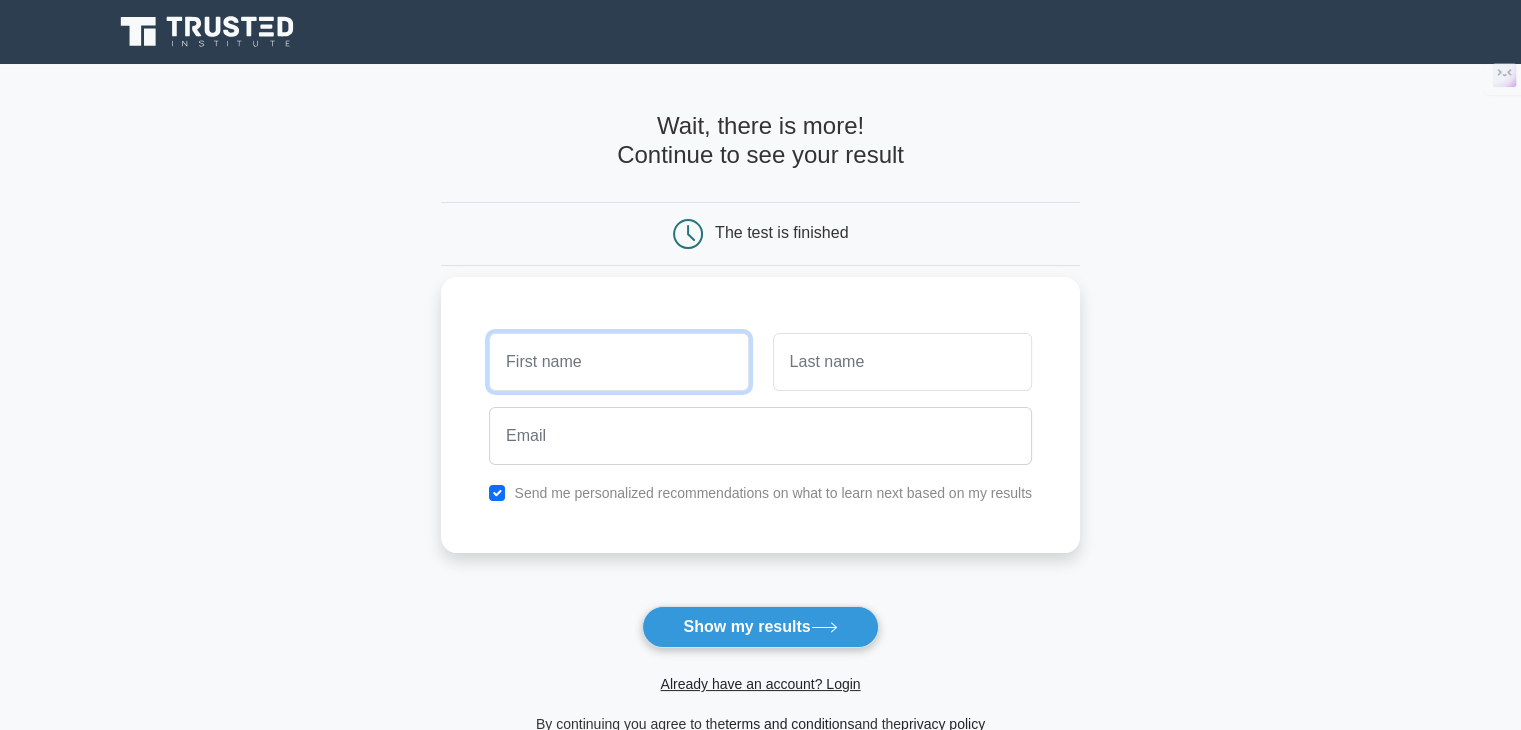 click at bounding box center (618, 362) 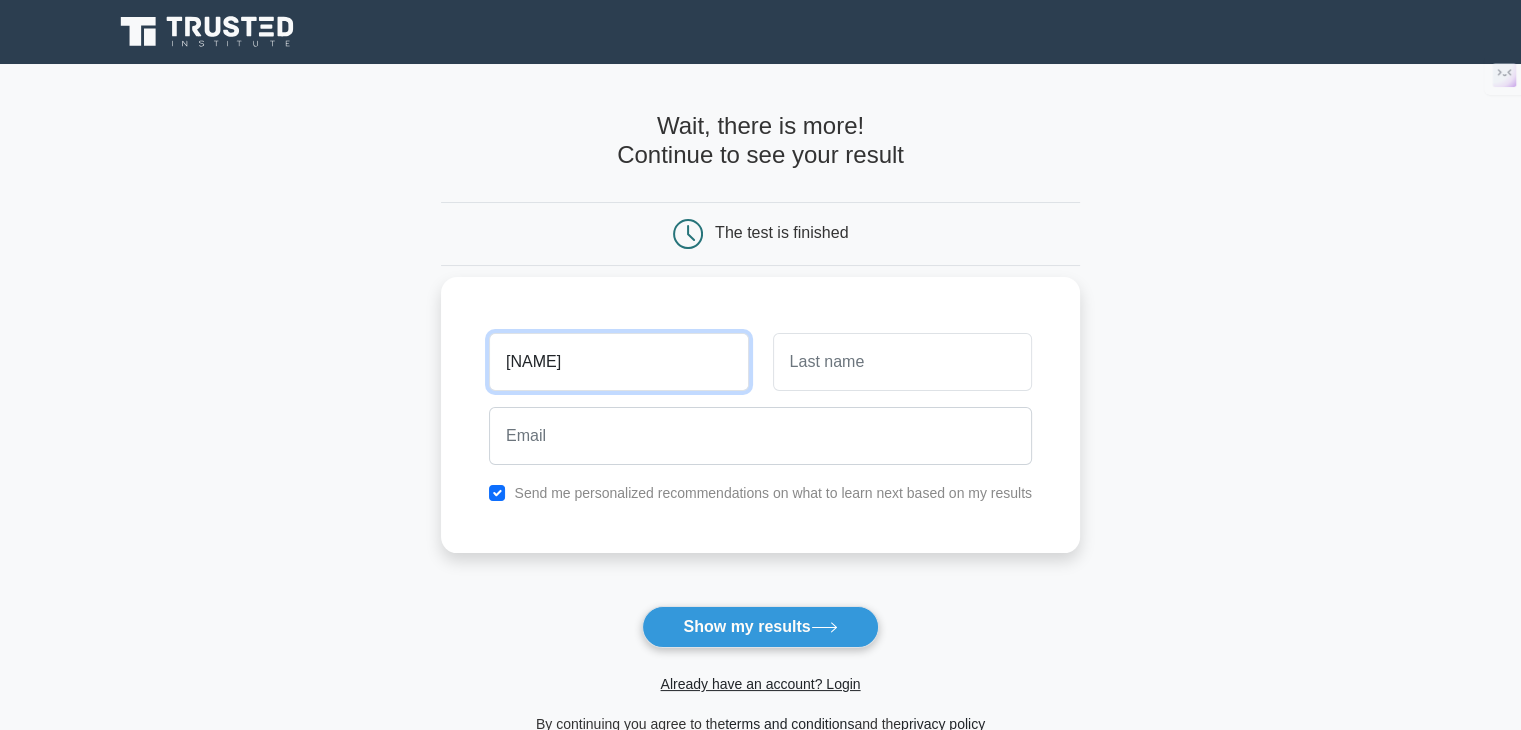 type on "u" 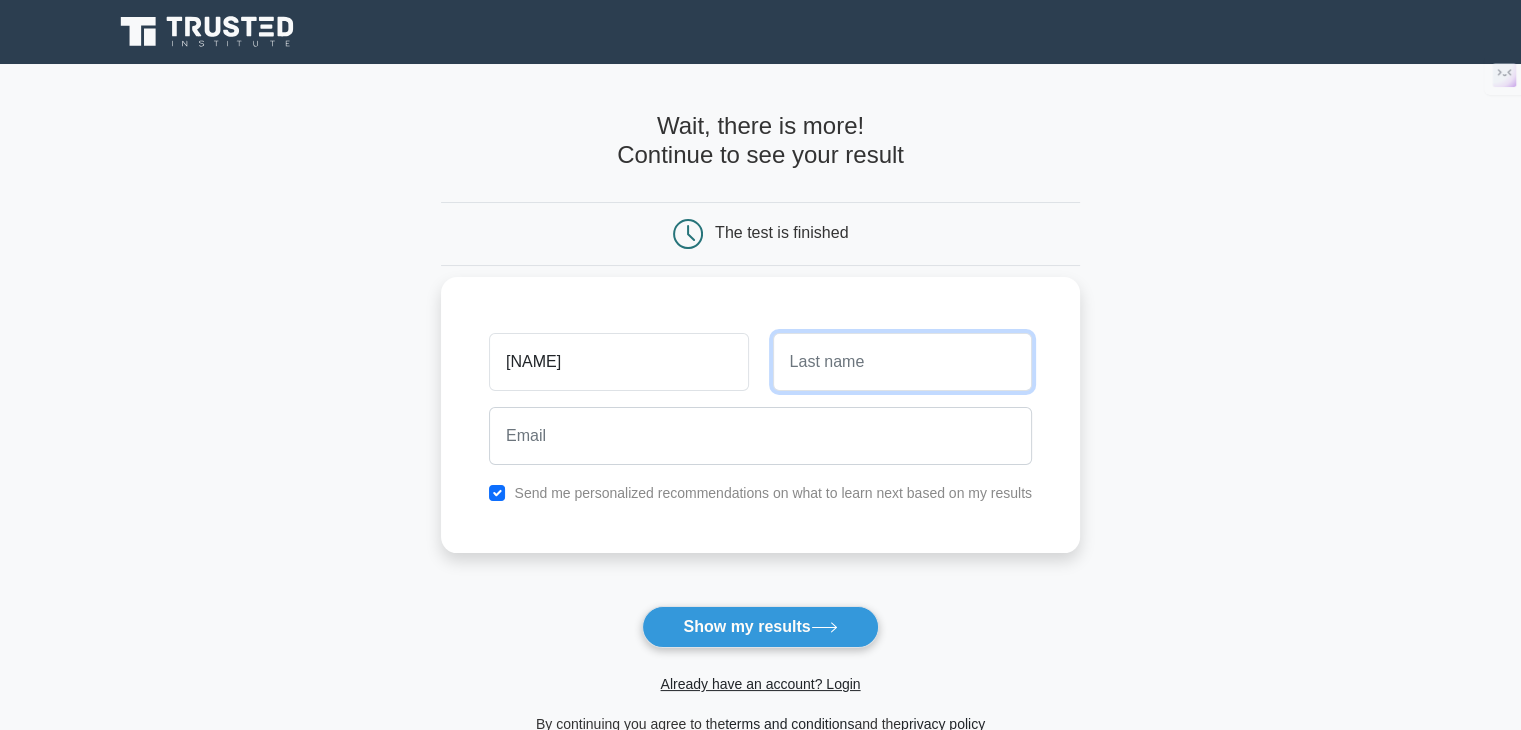 click at bounding box center [902, 362] 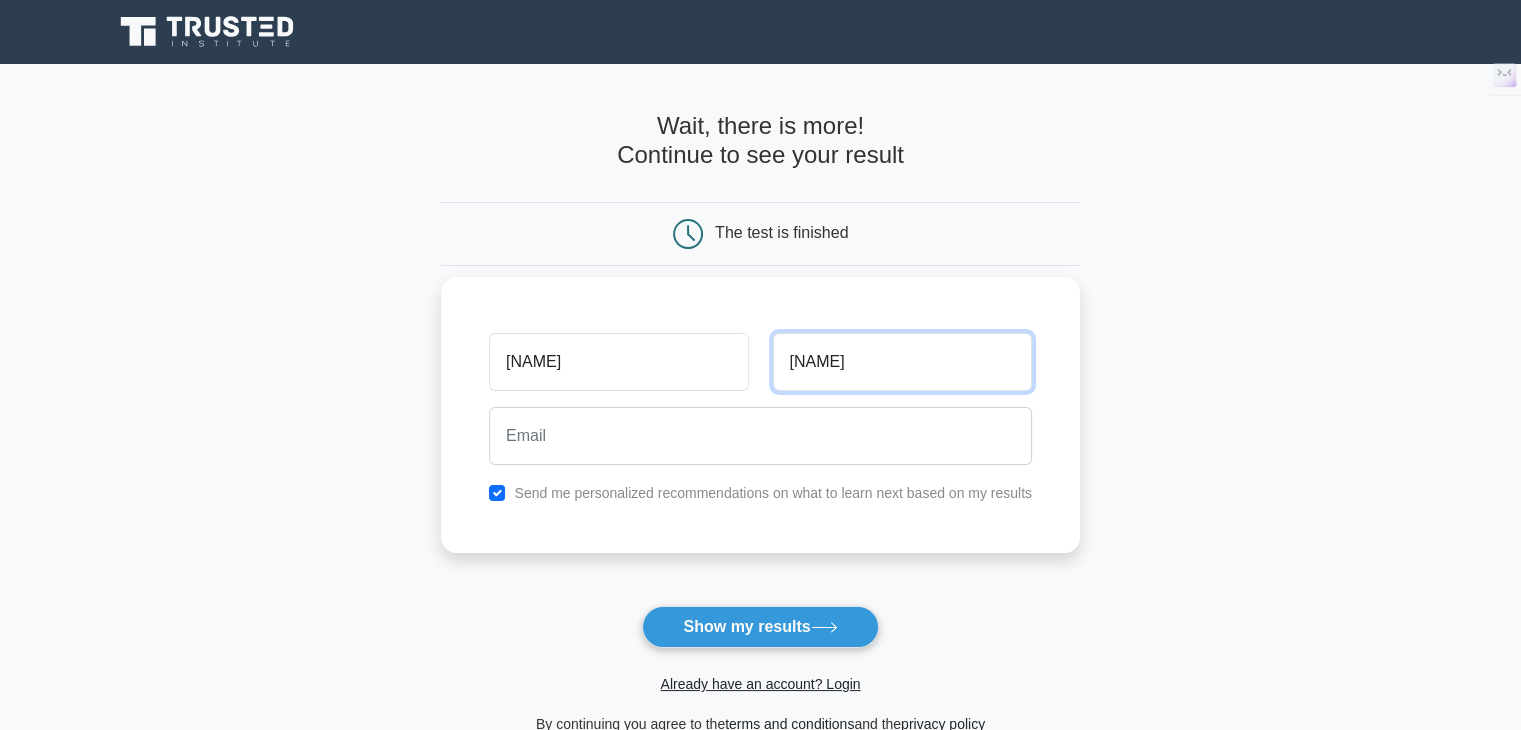 type on "thapliyal" 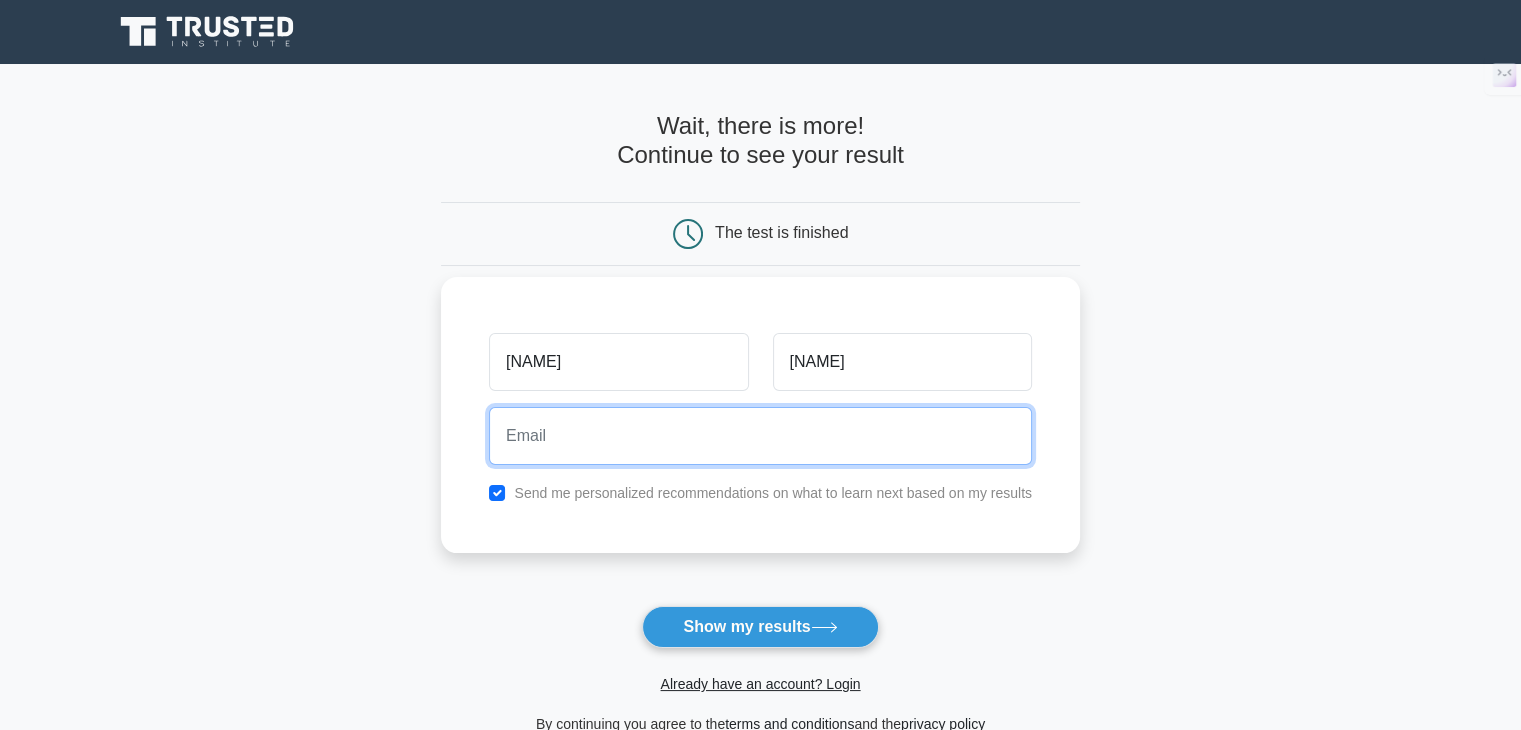 click at bounding box center [760, 436] 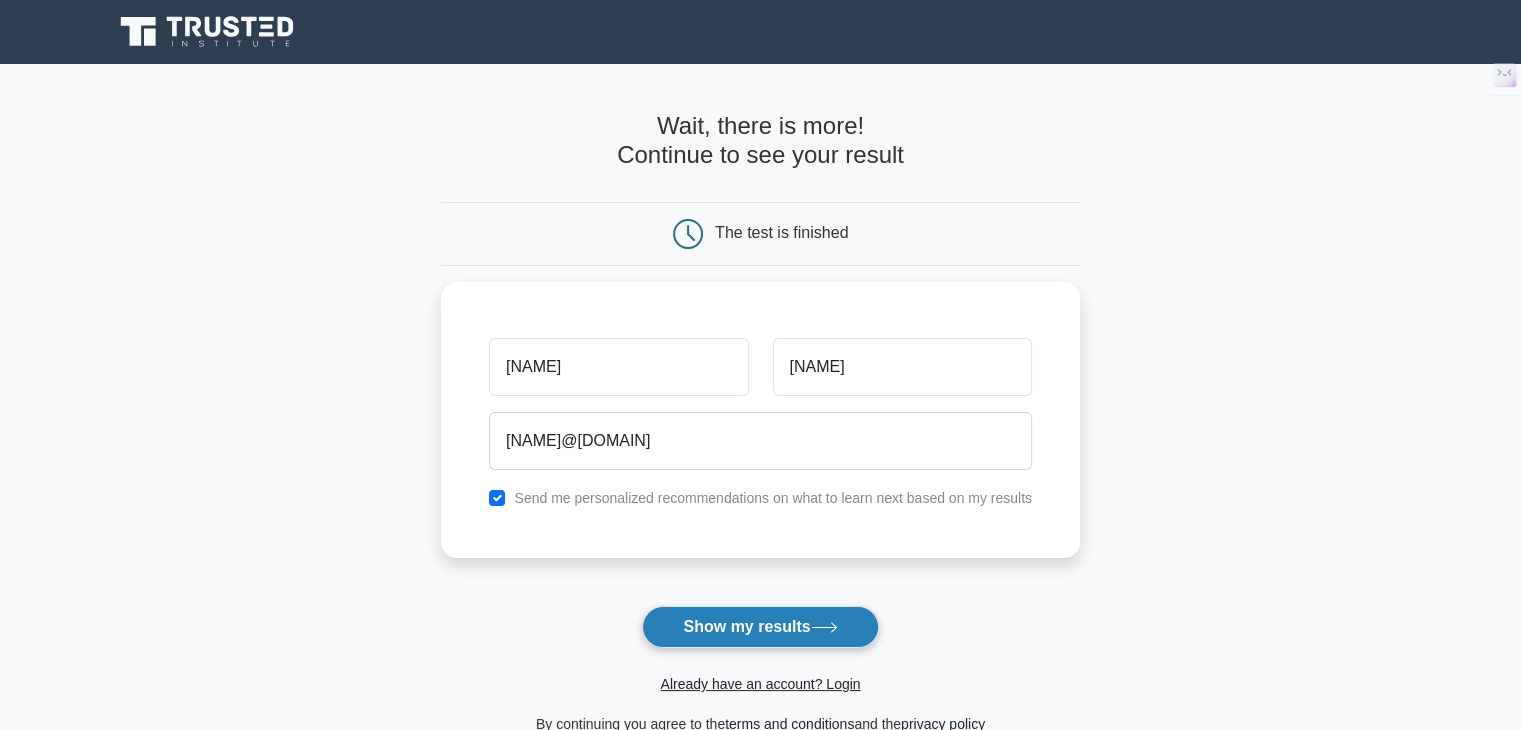 click on "Show my results" at bounding box center (760, 627) 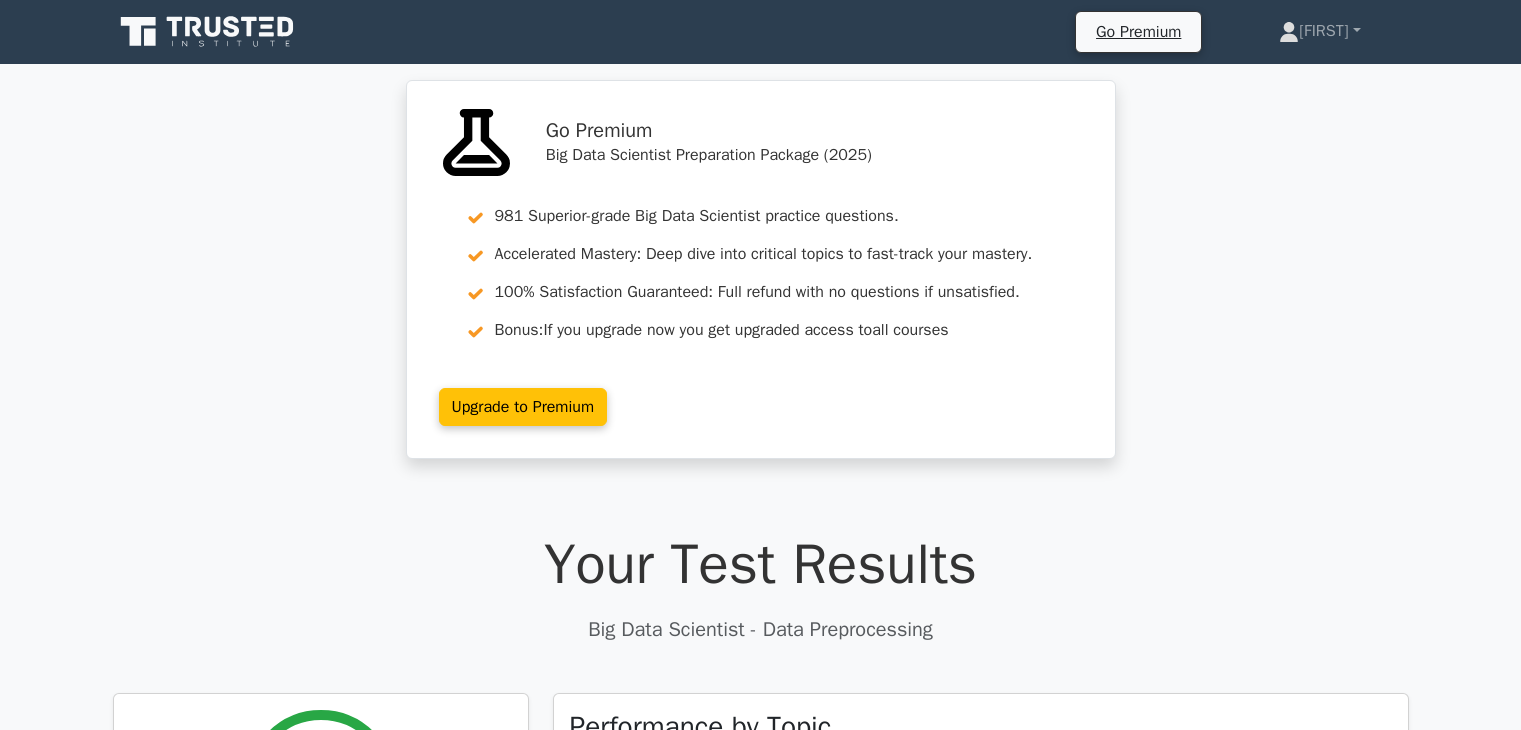 scroll, scrollTop: 0, scrollLeft: 0, axis: both 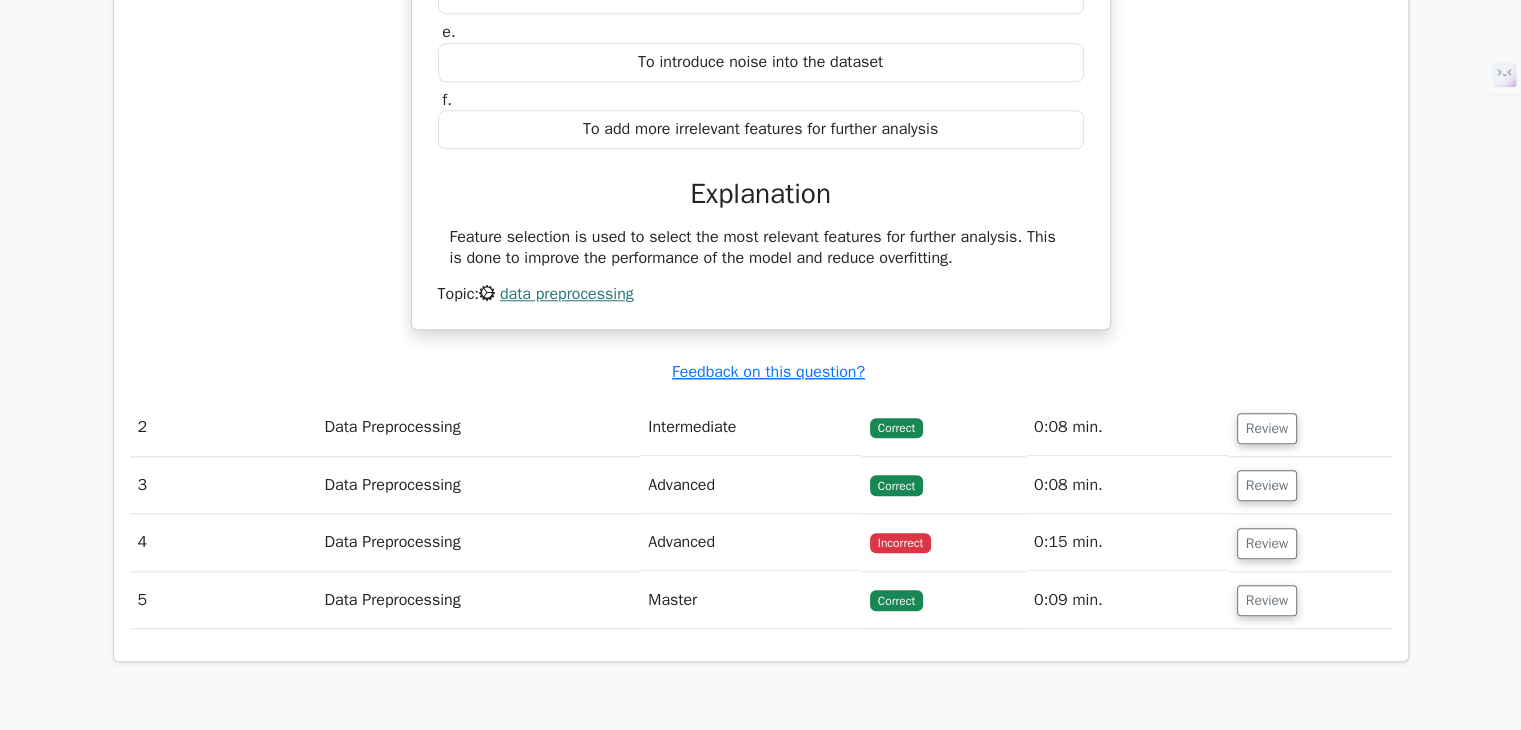 click on "Incorrect" at bounding box center (900, 543) 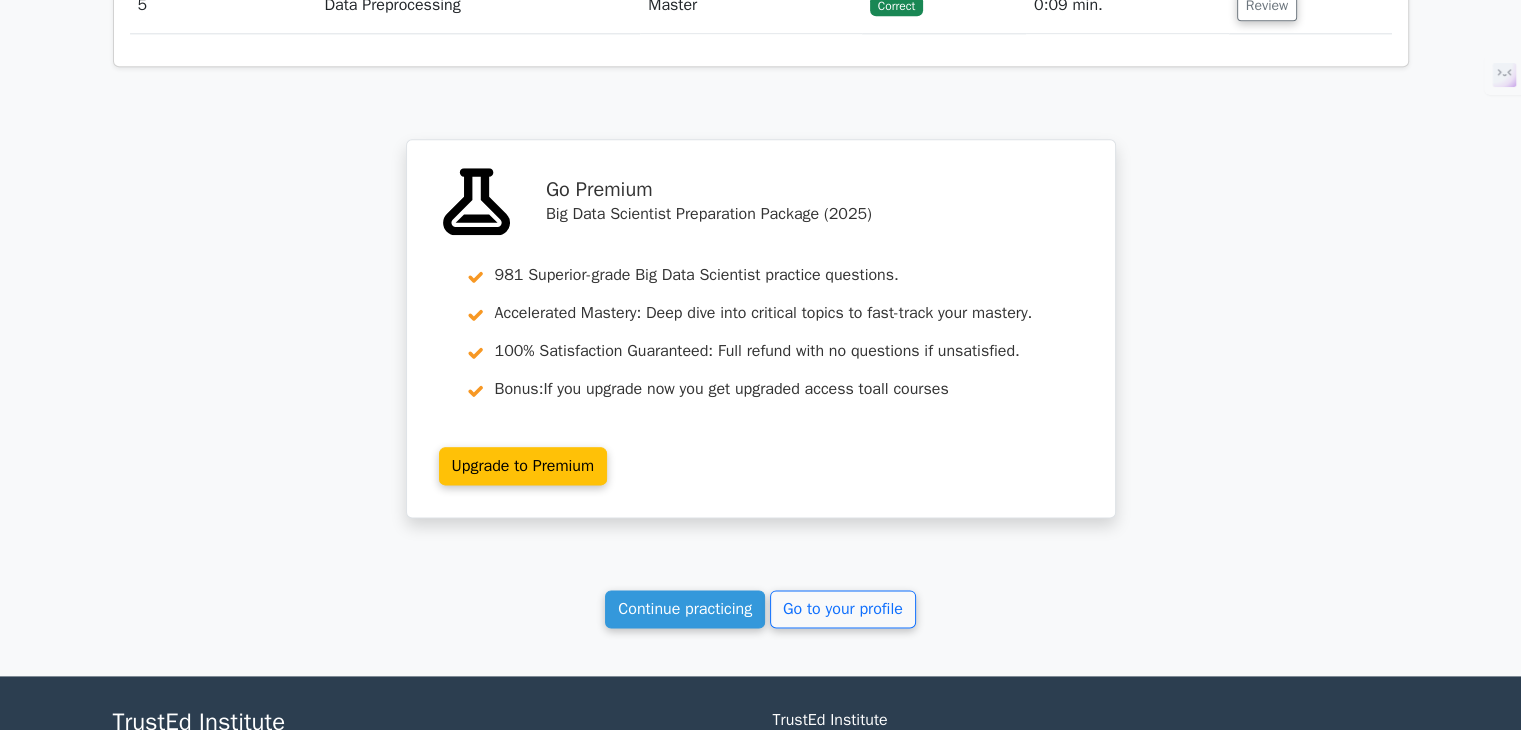 scroll, scrollTop: 2500, scrollLeft: 0, axis: vertical 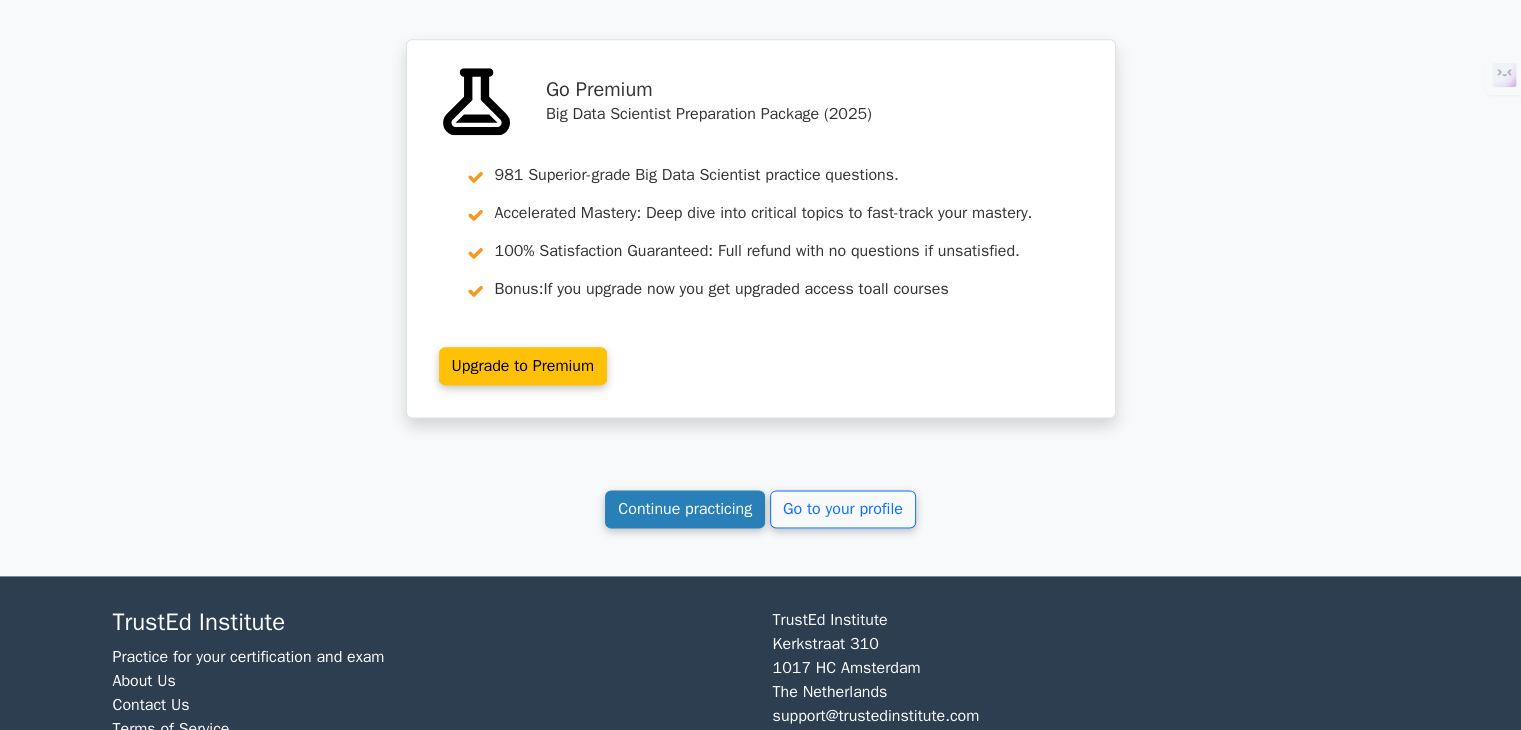 click on "Continue practicing" at bounding box center (685, 509) 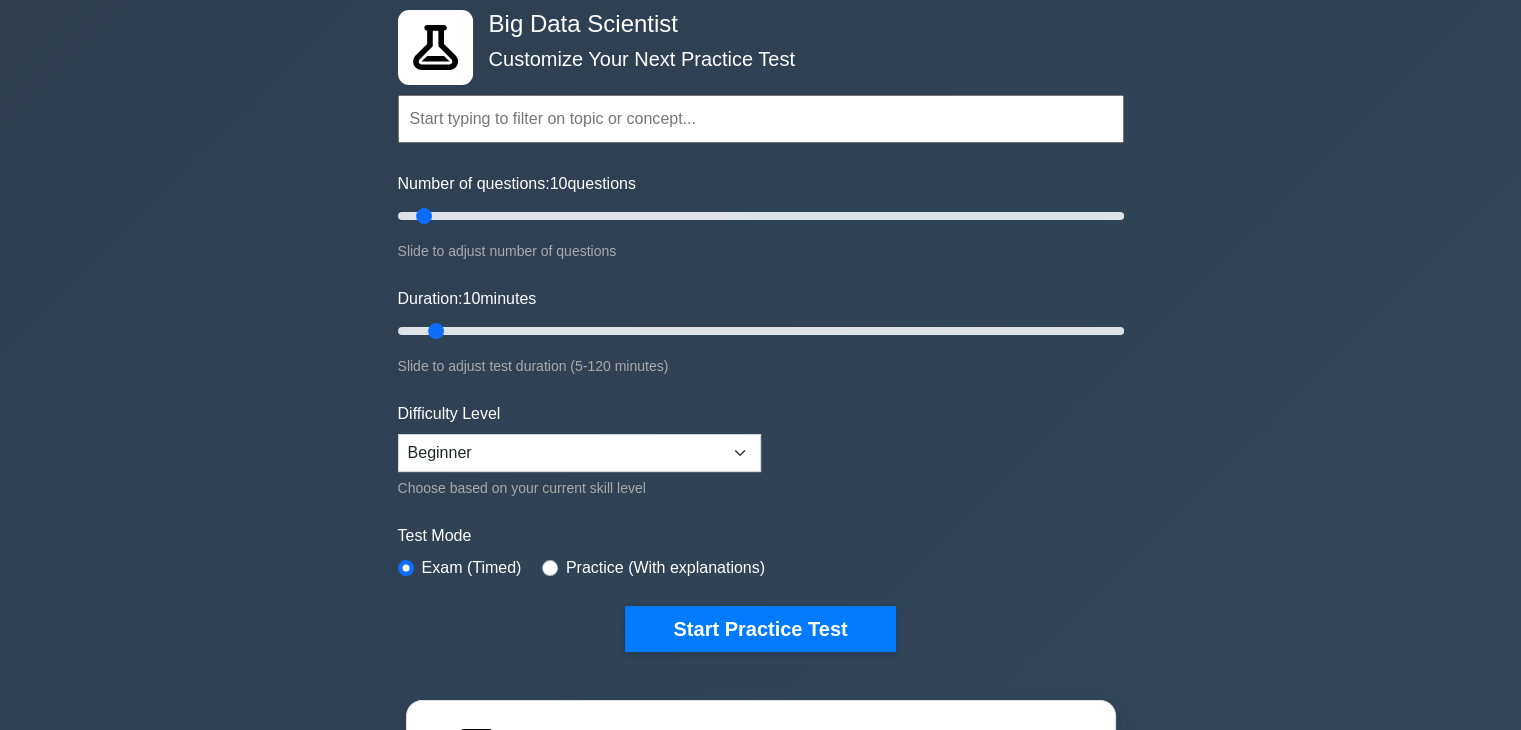 scroll, scrollTop: 400, scrollLeft: 0, axis: vertical 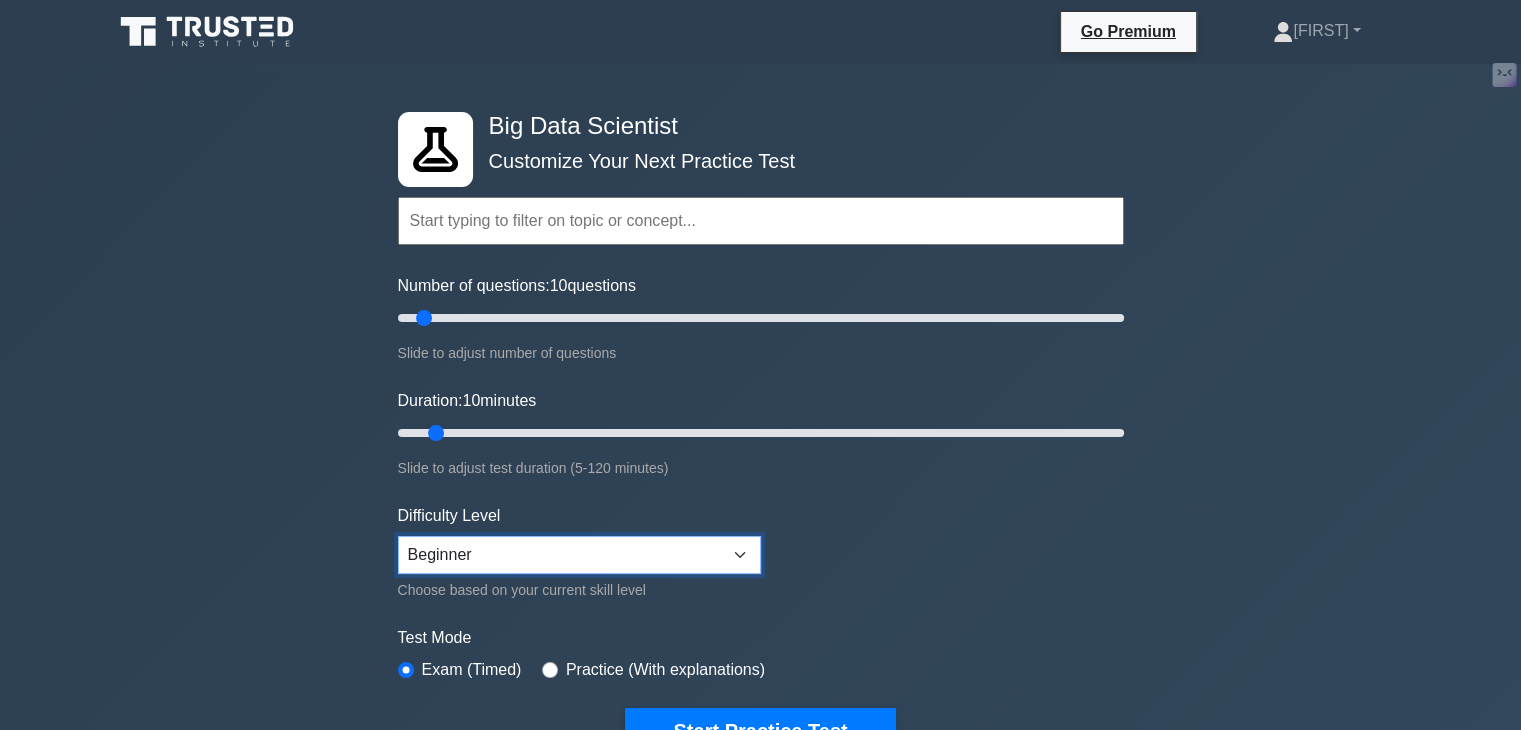 click on "Beginner
Intermediate
Expert" at bounding box center (579, 555) 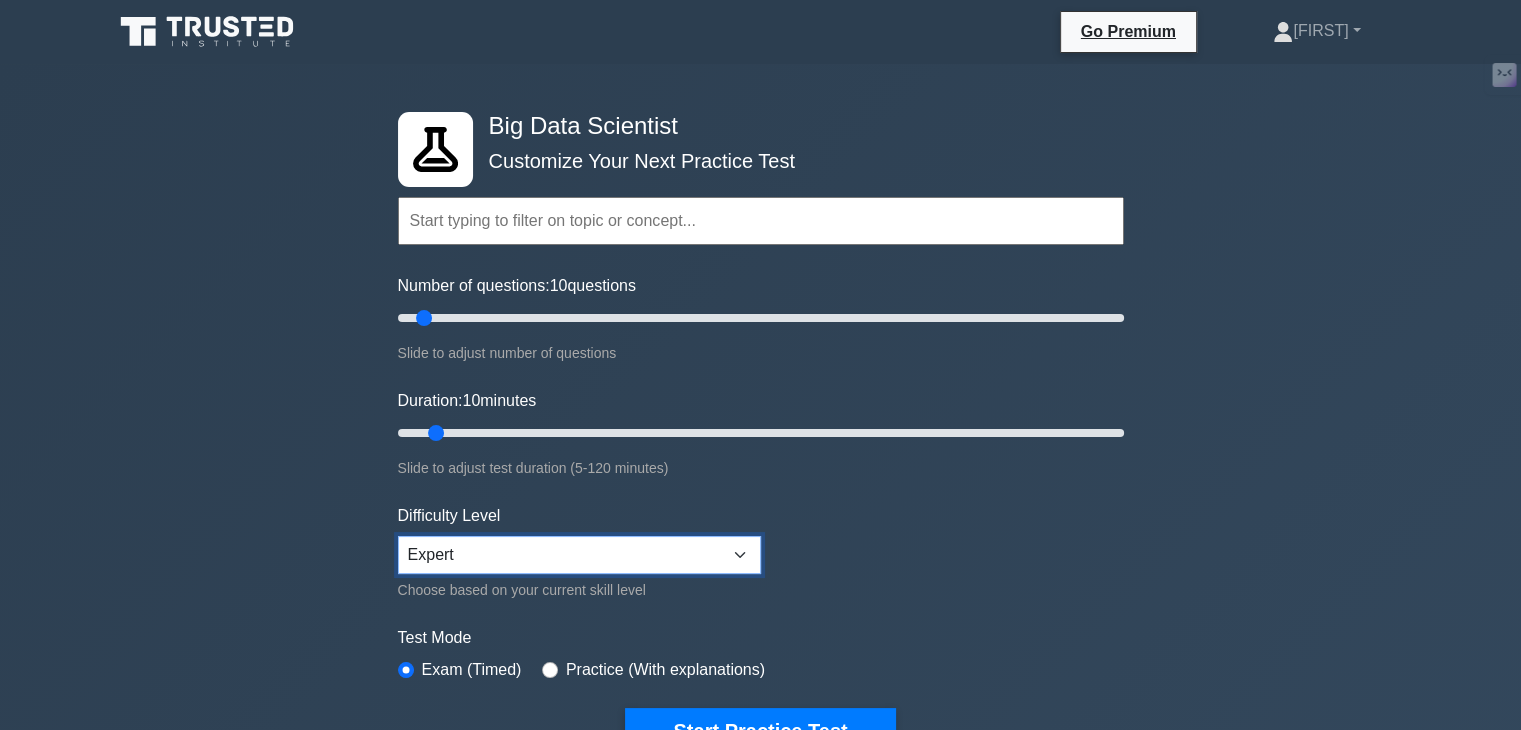 click on "Beginner
Intermediate
Expert" at bounding box center (579, 555) 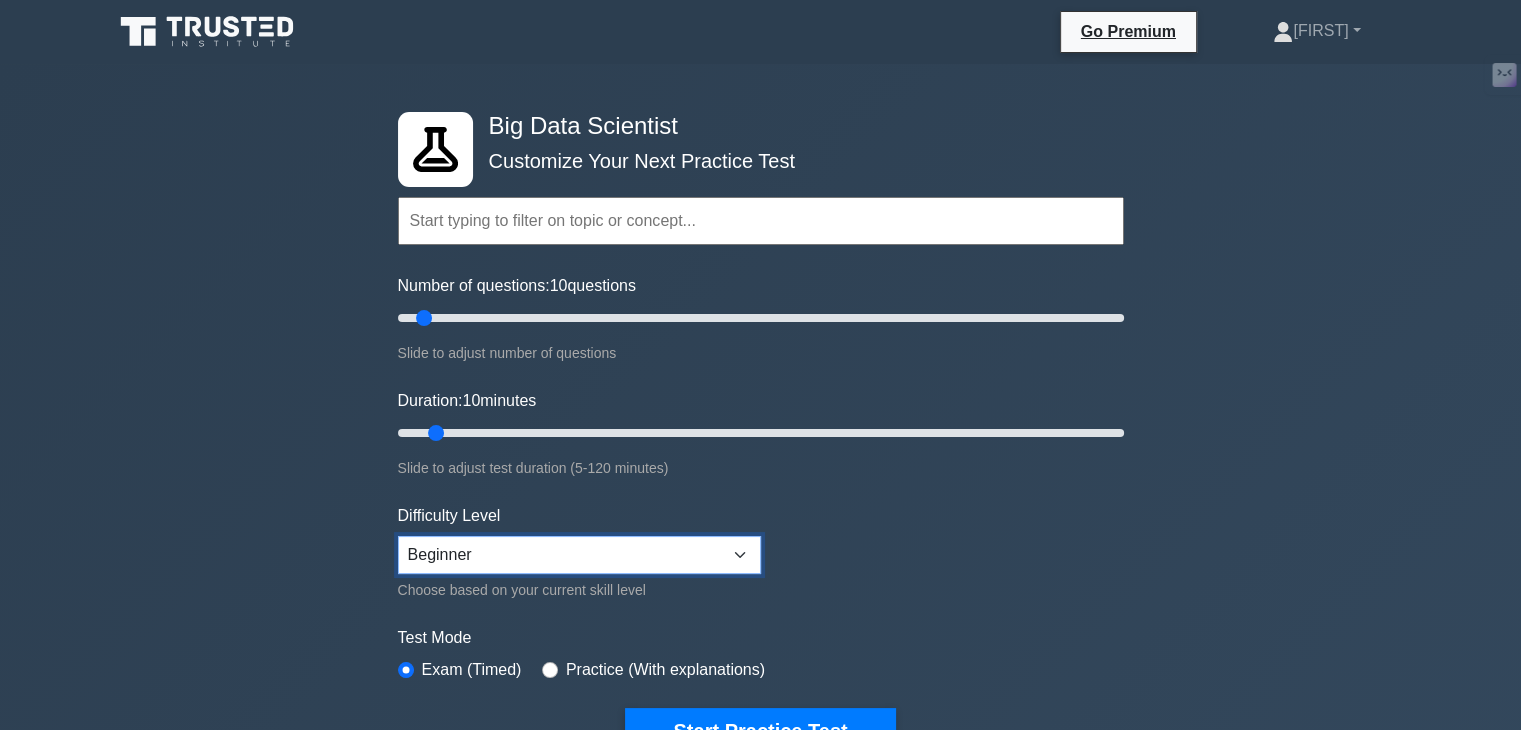 click on "Beginner
Intermediate
Expert" at bounding box center (579, 555) 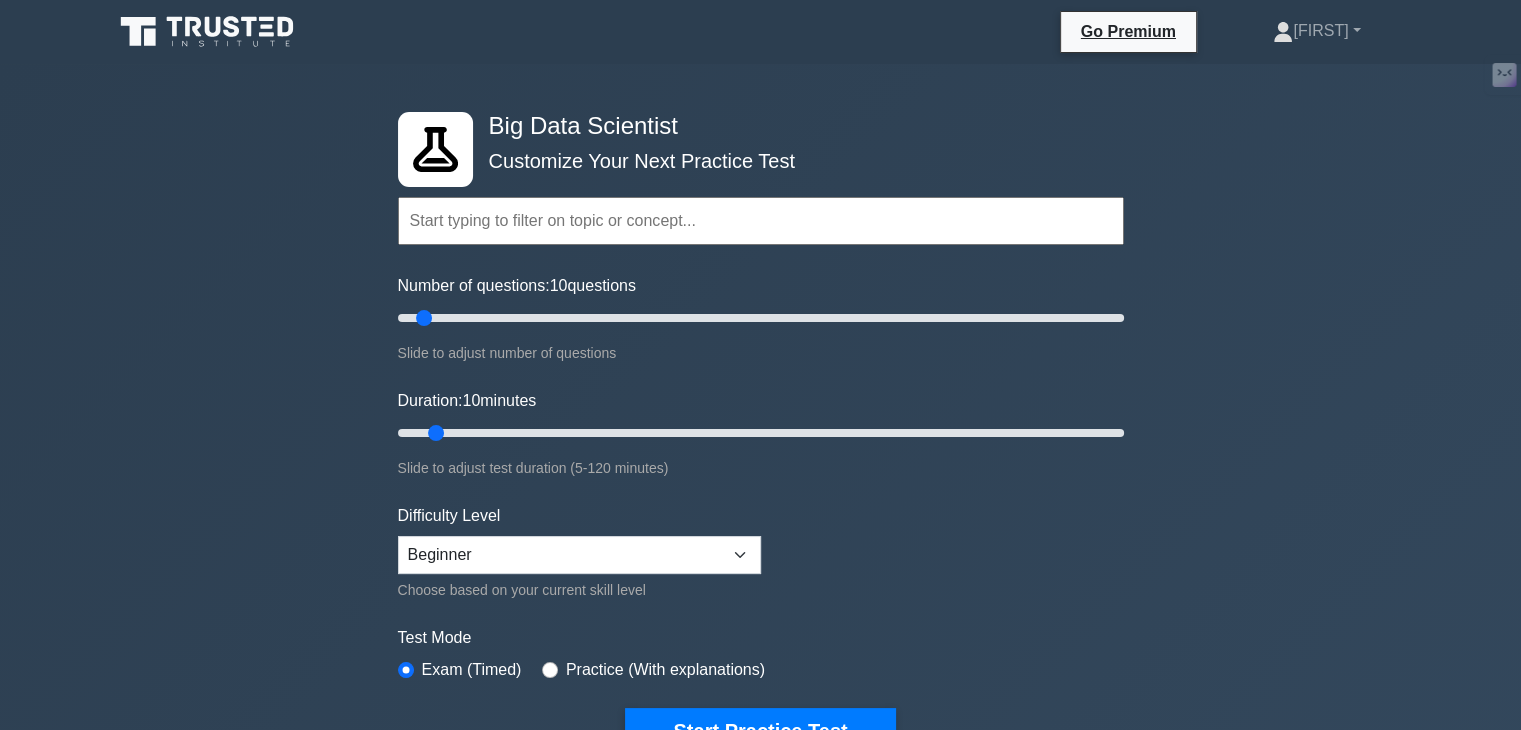 click on "Topics
Data Preprocessing
Data Analysis
Distributed Computing
Machine Learning
Hadoop Ecosystem
Big Data Programming
Data Visualization
Real-time Analytics
Big Data Infrastructure
NoSQL Databases" at bounding box center (761, 445) 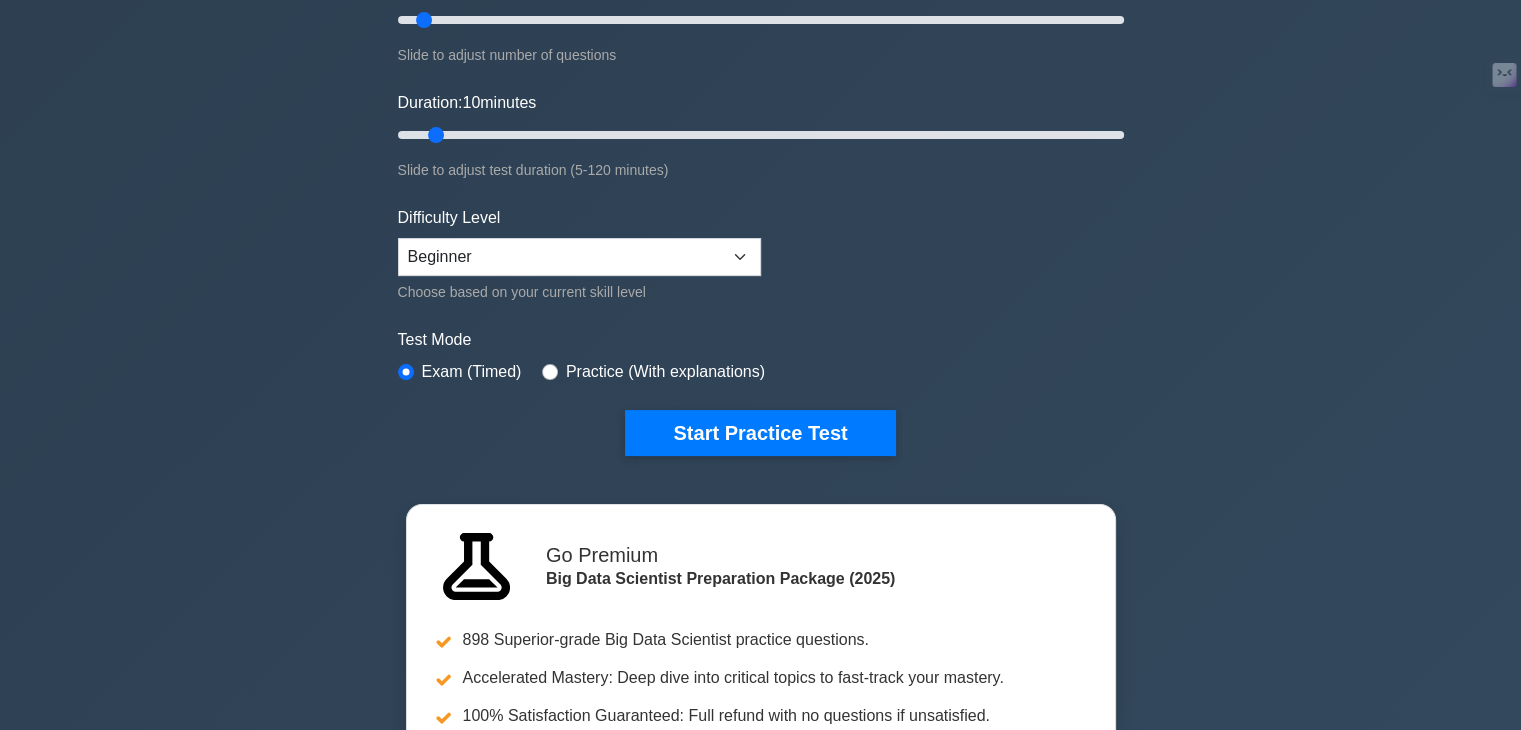 scroll, scrollTop: 300, scrollLeft: 0, axis: vertical 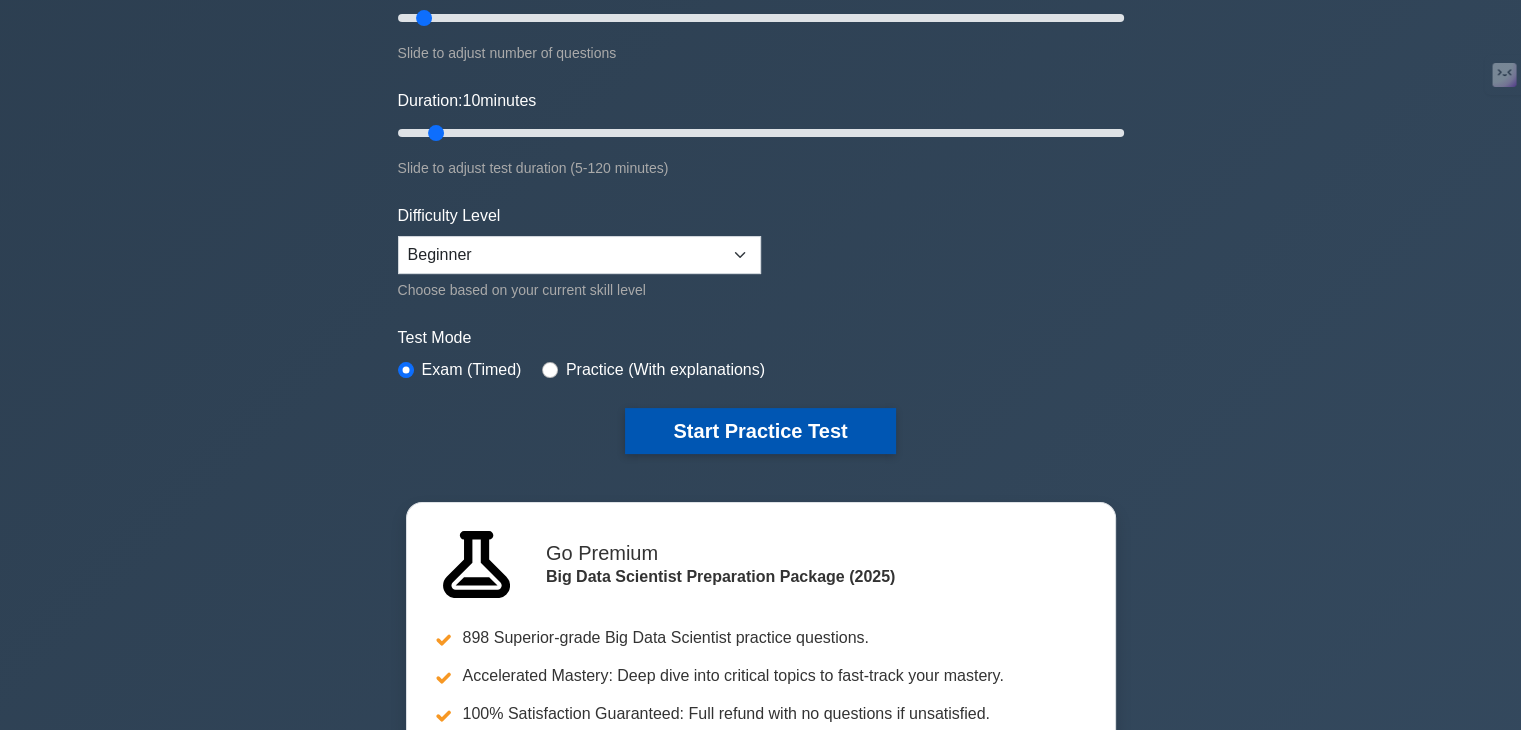 click on "Start Practice Test" at bounding box center (760, 431) 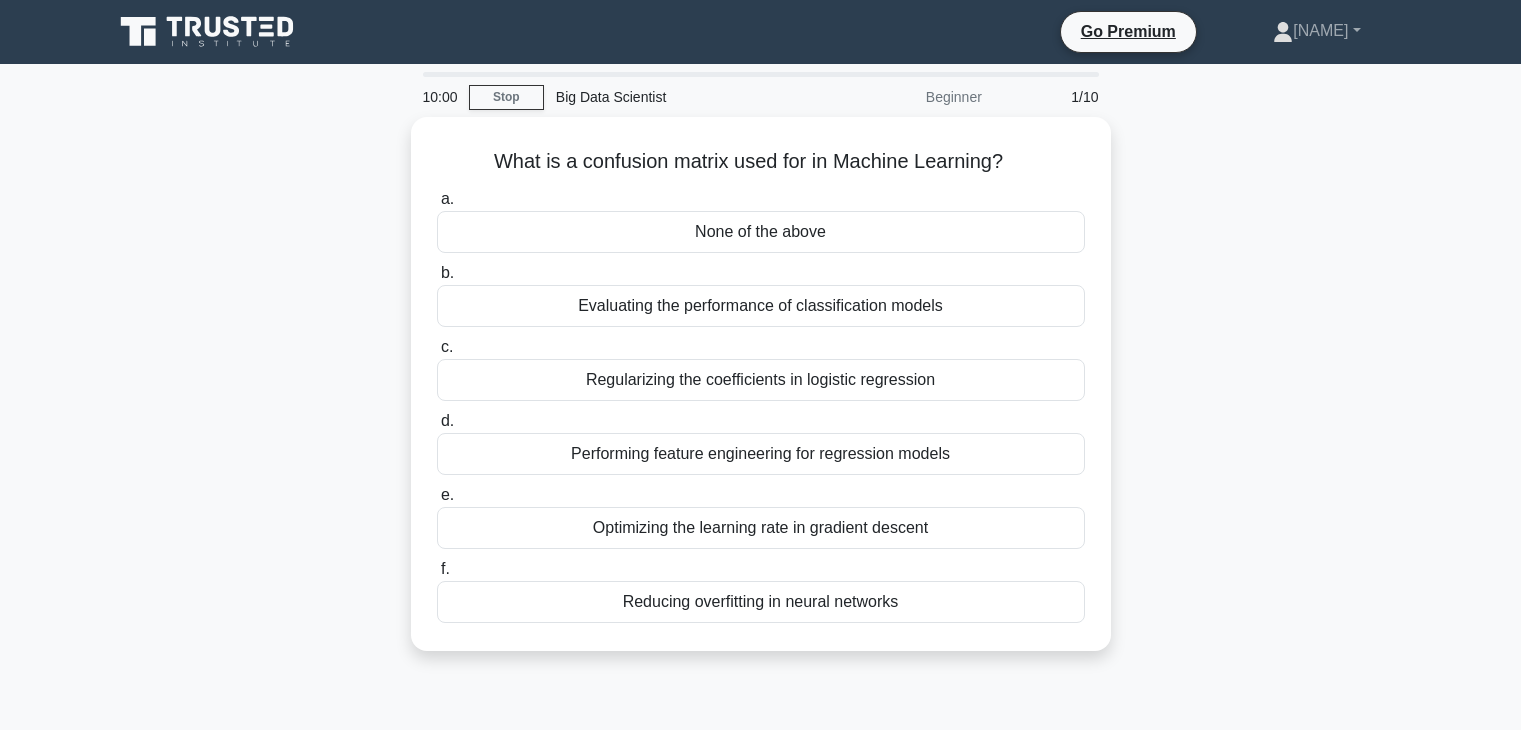 scroll, scrollTop: 0, scrollLeft: 0, axis: both 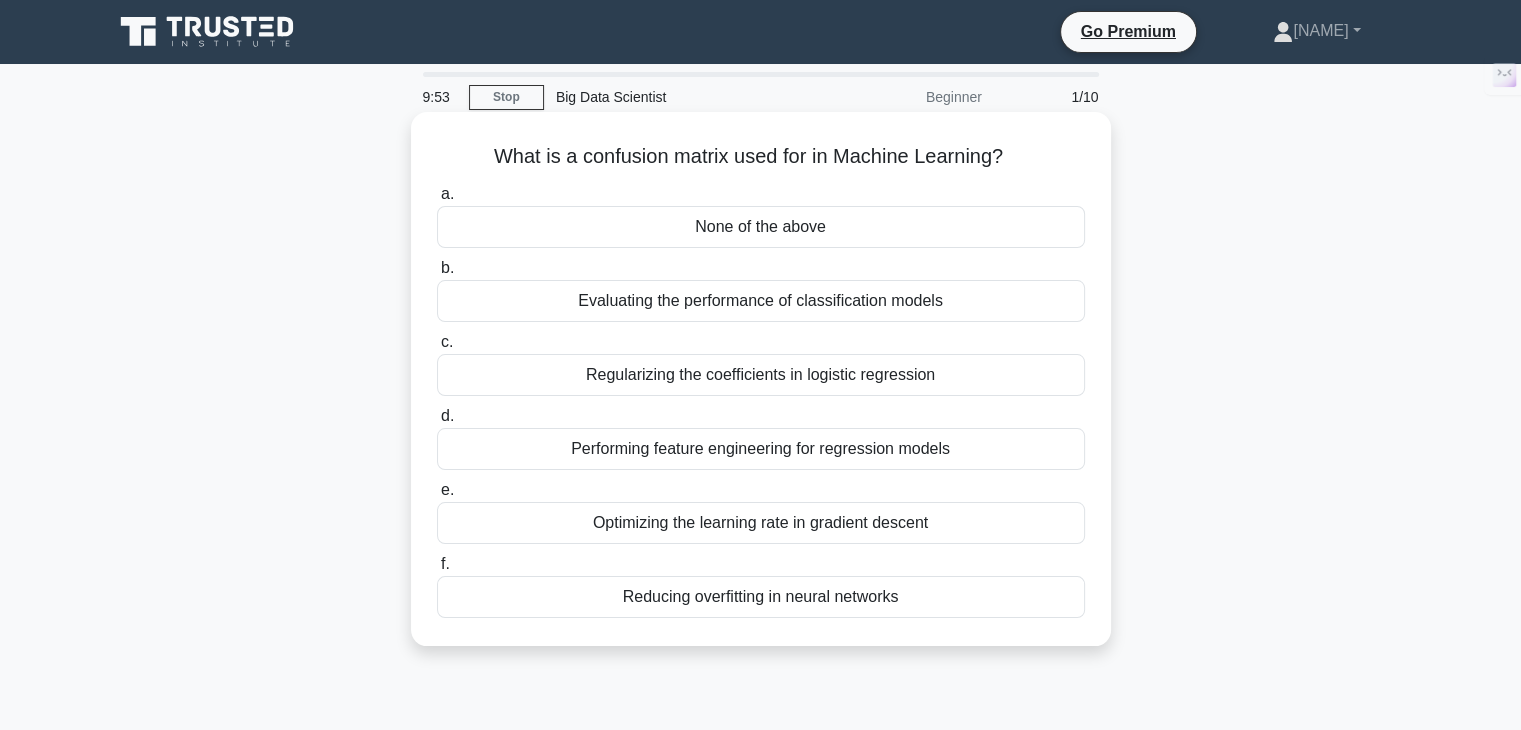 click on "Evaluating the performance of classification models" at bounding box center (761, 301) 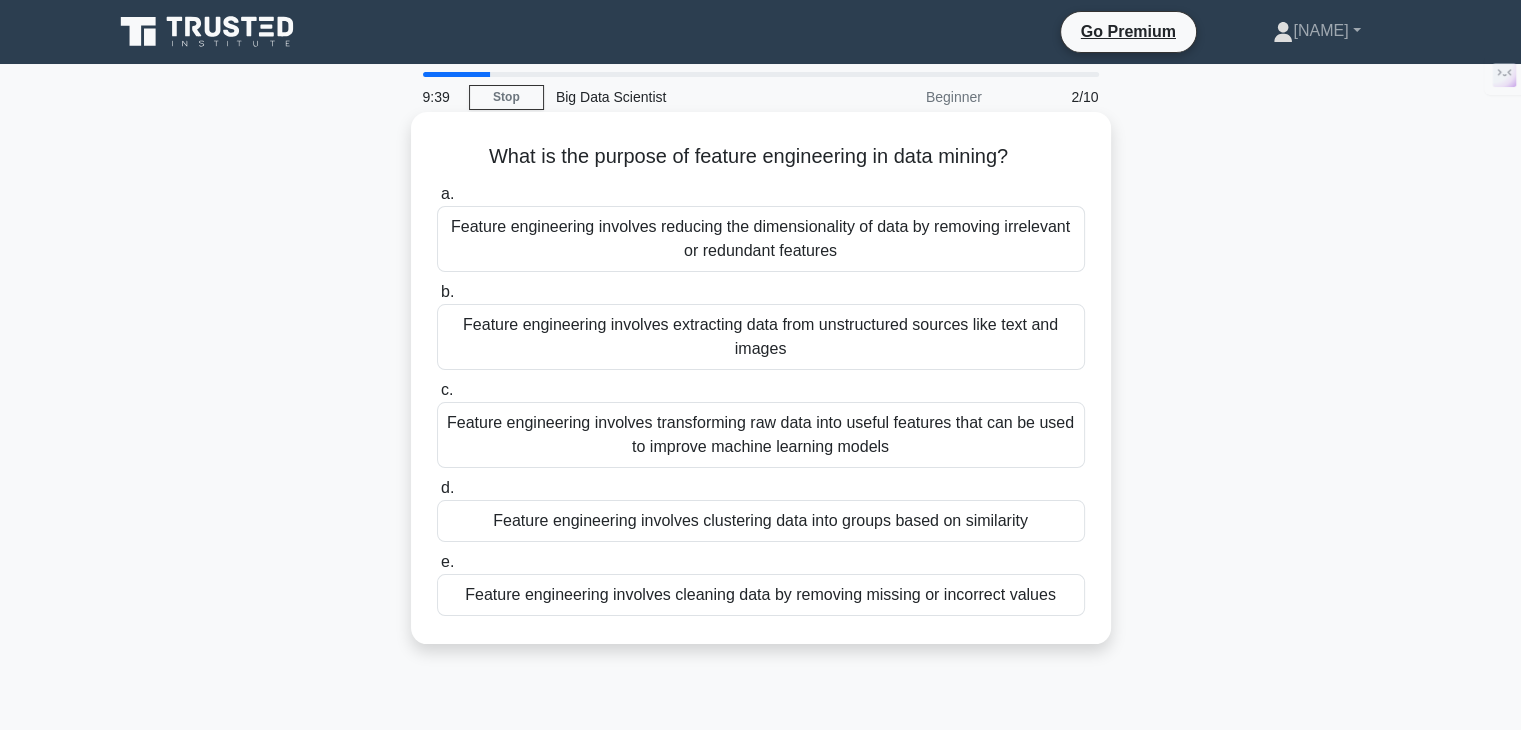 click on "Feature engineering involves transforming raw data into useful features that can be used to improve machine learning models" at bounding box center [761, 435] 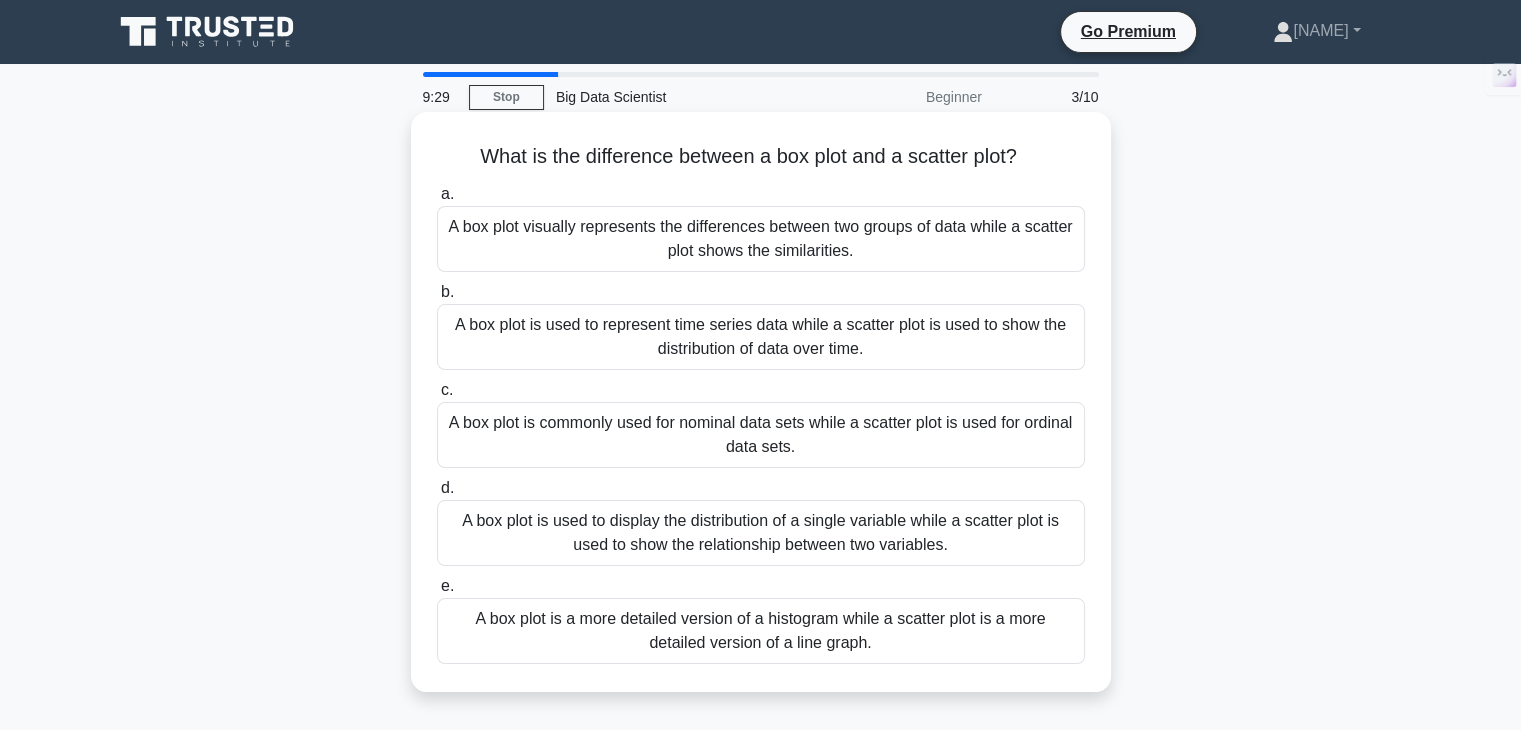 click on "A box plot is used to represent time series data while a scatter plot is used to show the distribution of data over time." at bounding box center (761, 337) 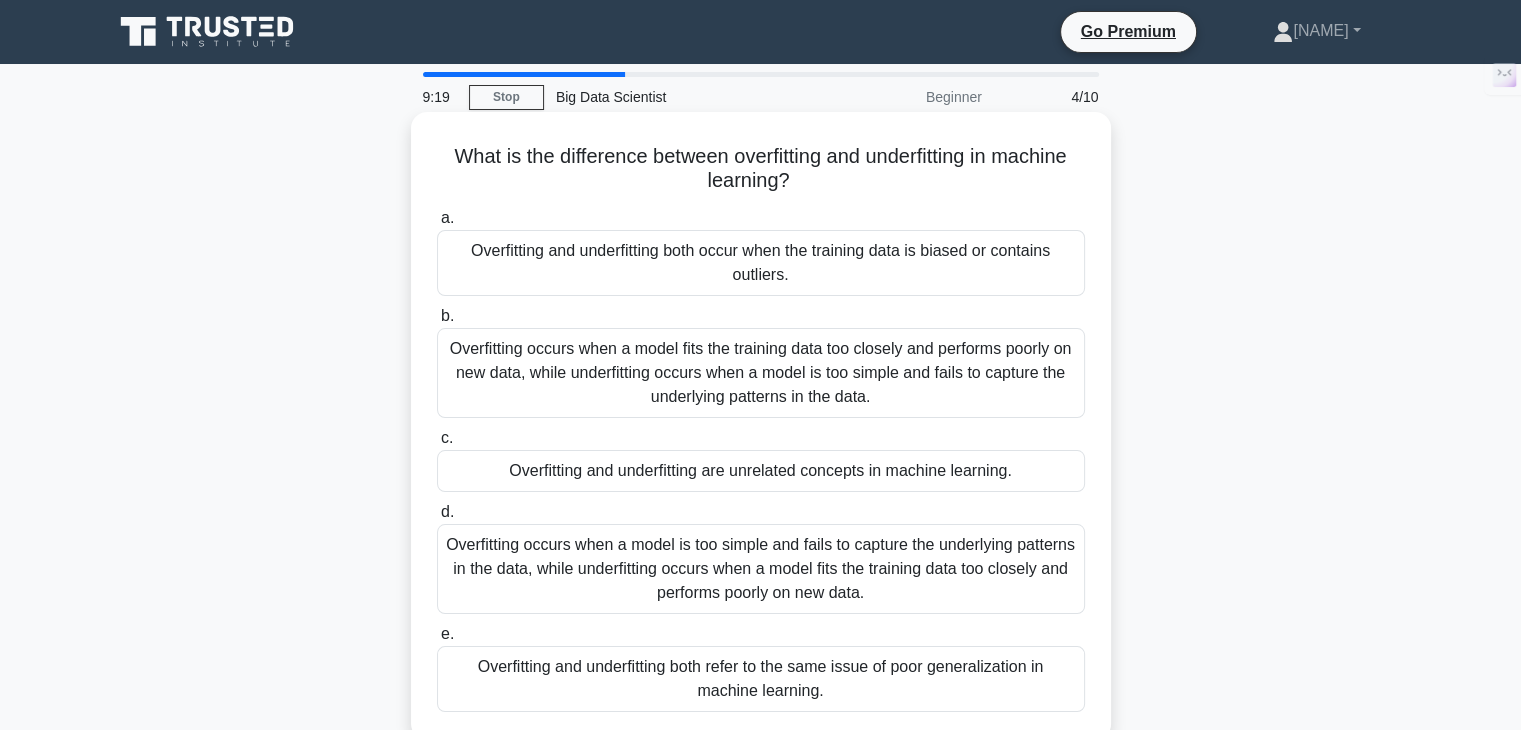 click on "Overfitting occurs when a model fits the training data too closely and performs poorly on new data, while underfitting occurs when a model is too simple and fails to capture the underlying patterns in the data." at bounding box center (761, 373) 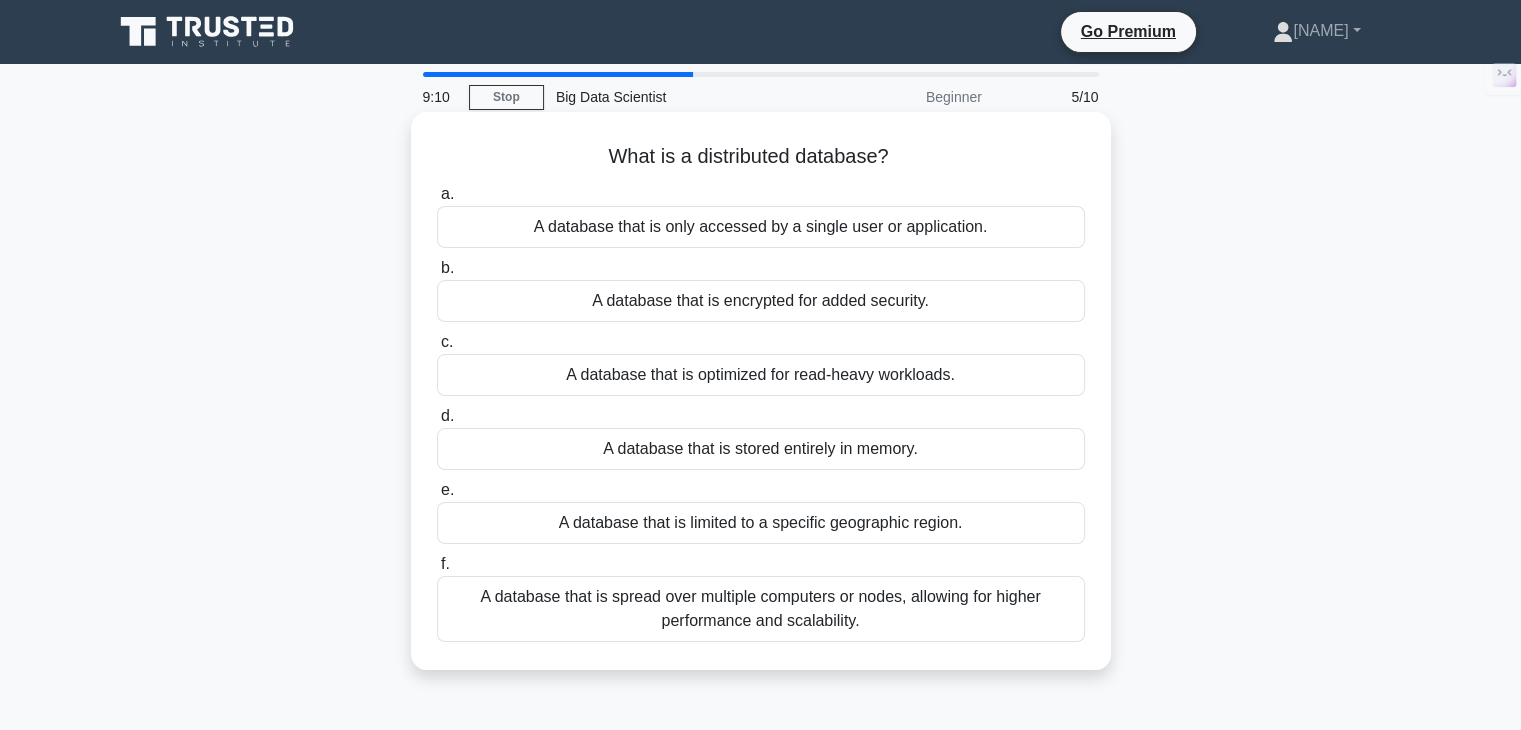 click on "A database that is spread over multiple computers or nodes, allowing for higher performance and scalability." at bounding box center [761, 609] 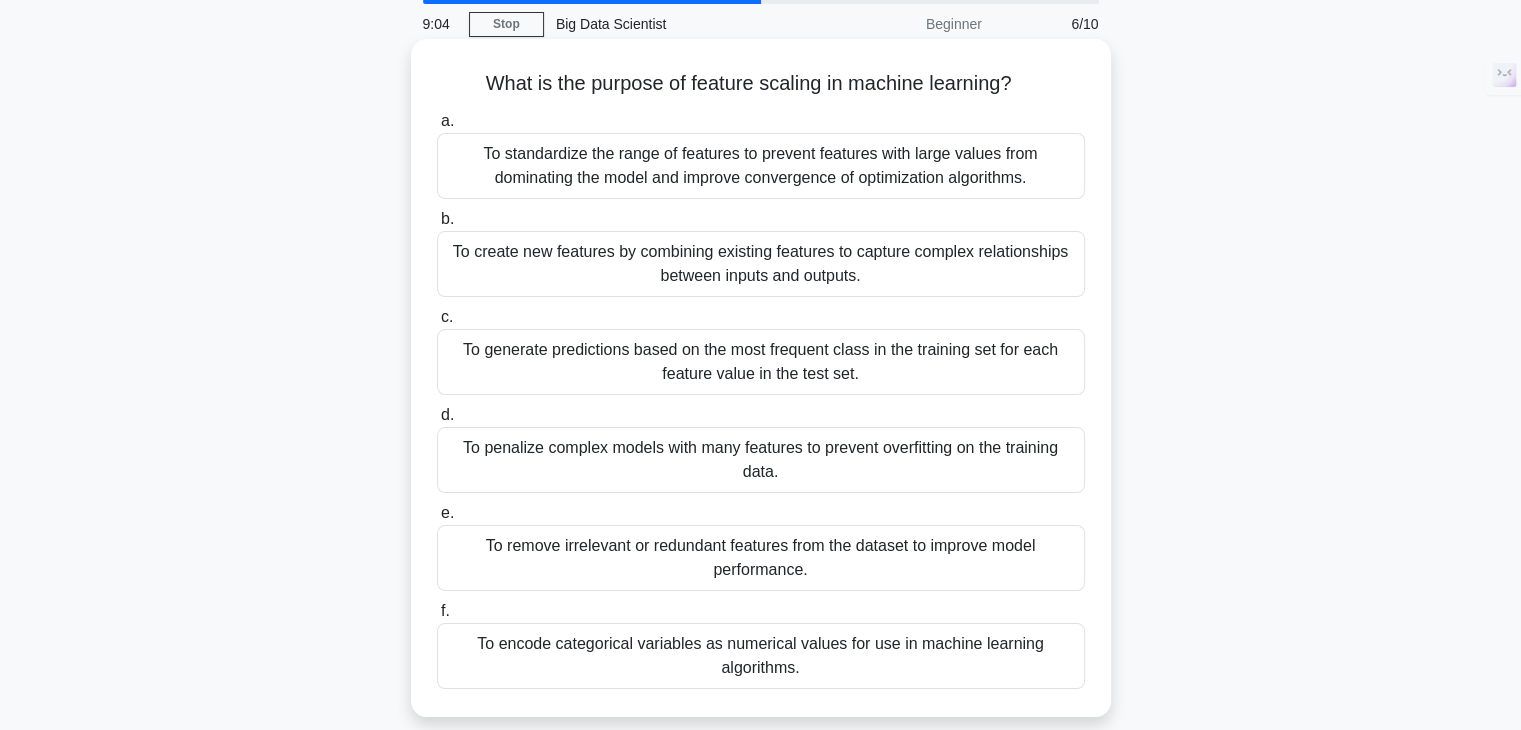 scroll, scrollTop: 0, scrollLeft: 0, axis: both 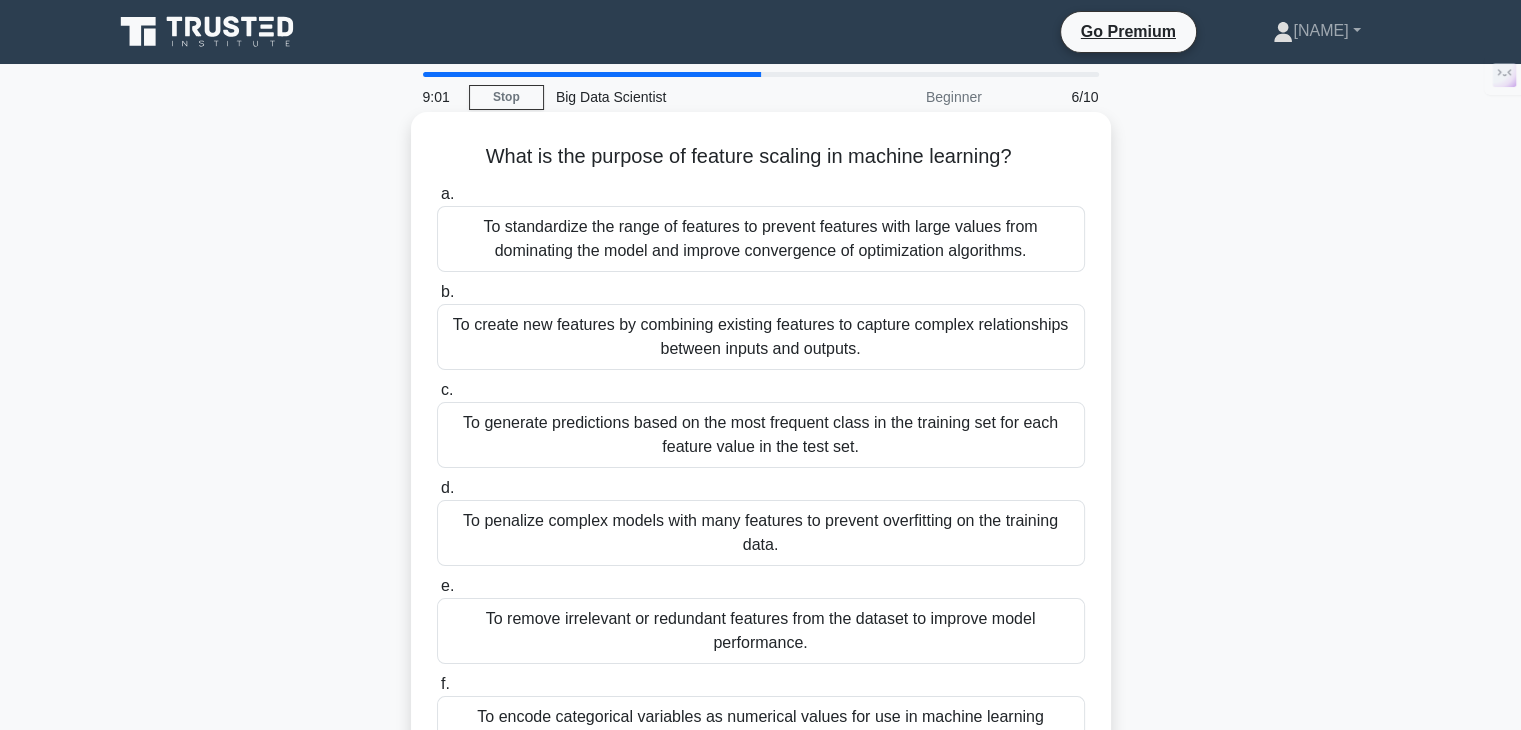 click on "To standardize the range of features to prevent features with large values from dominating the model and improve convergence of optimization algorithms." at bounding box center [761, 239] 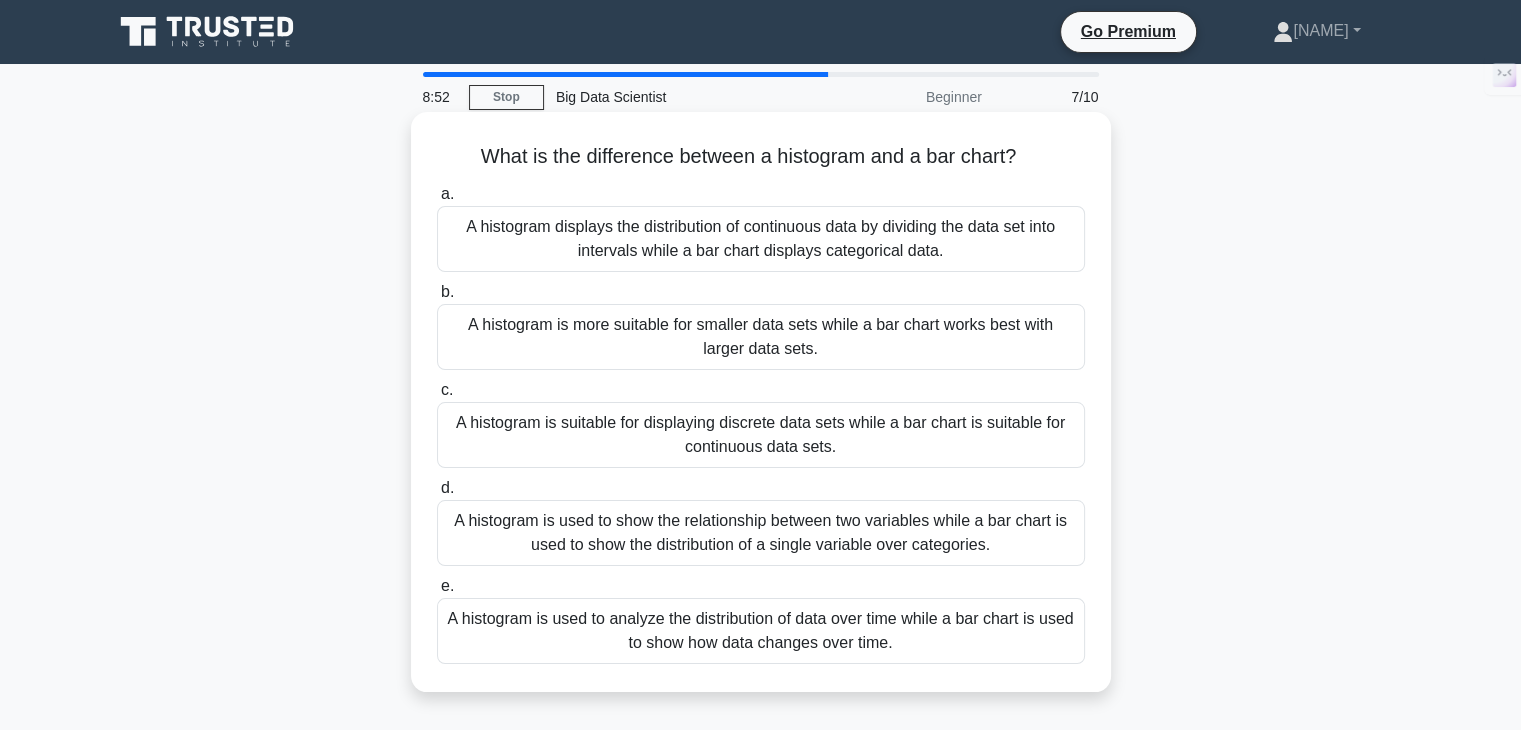 click on "A histogram displays the distribution of continuous data by dividing the data set into intervals while a bar chart displays categorical data." at bounding box center [761, 239] 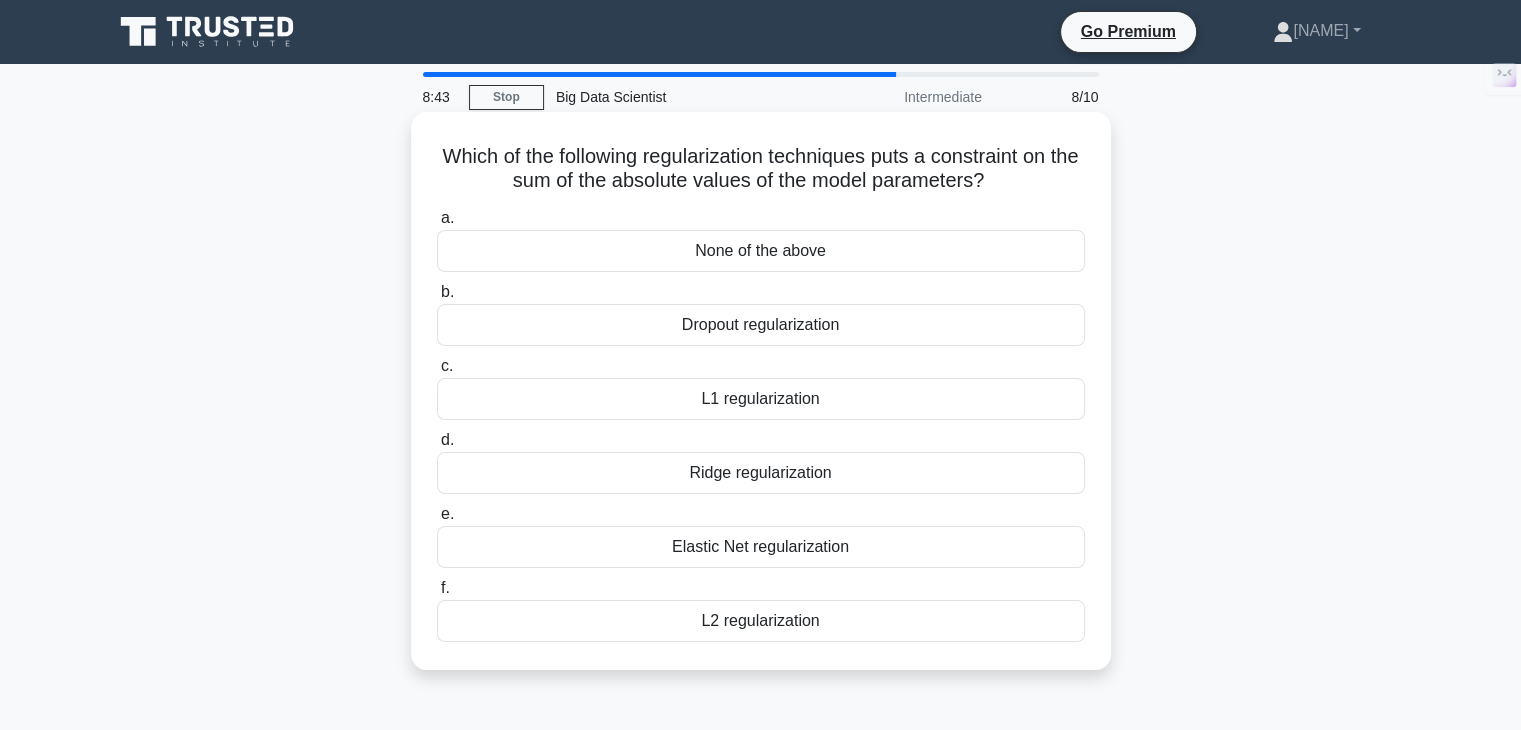 click on "L1 regularization" at bounding box center (761, 399) 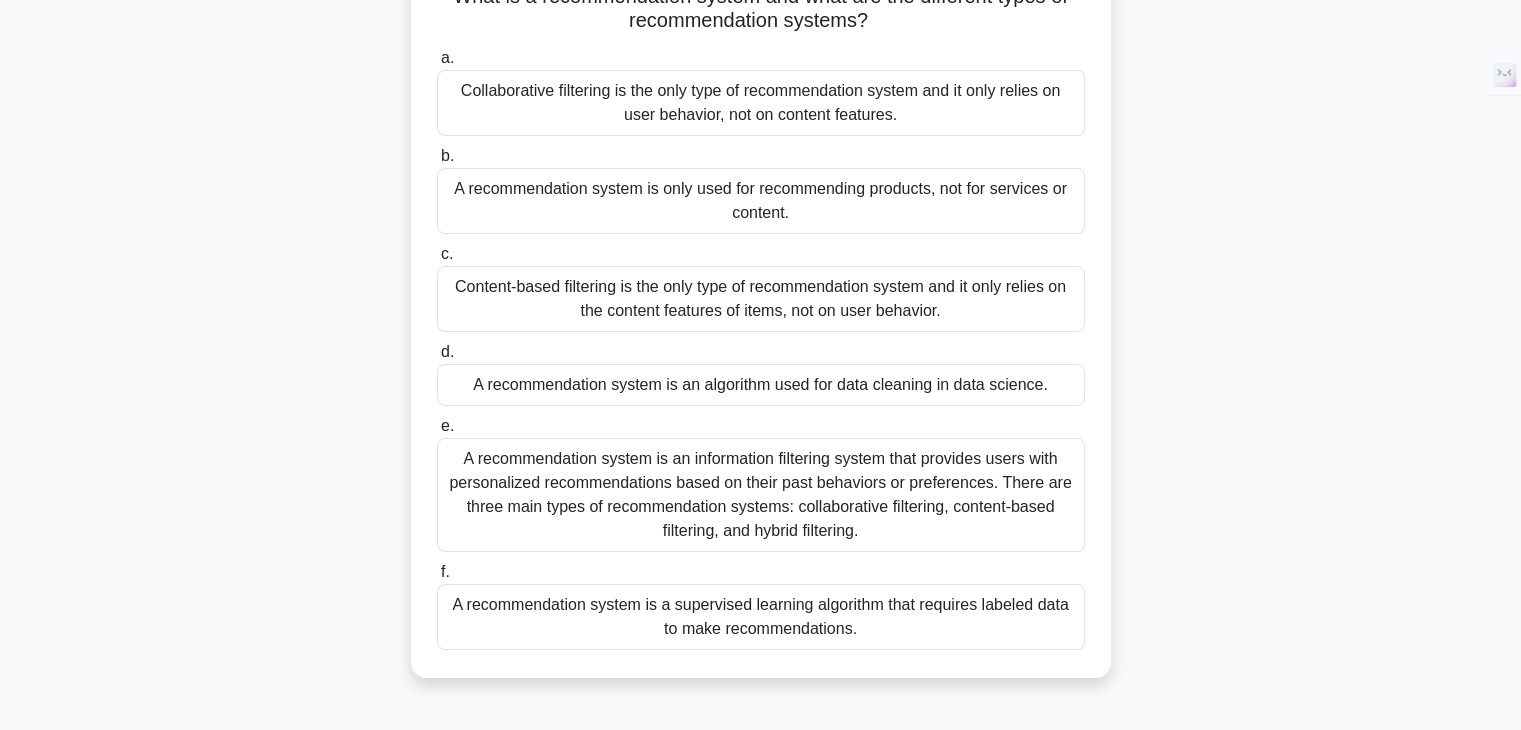 scroll, scrollTop: 200, scrollLeft: 0, axis: vertical 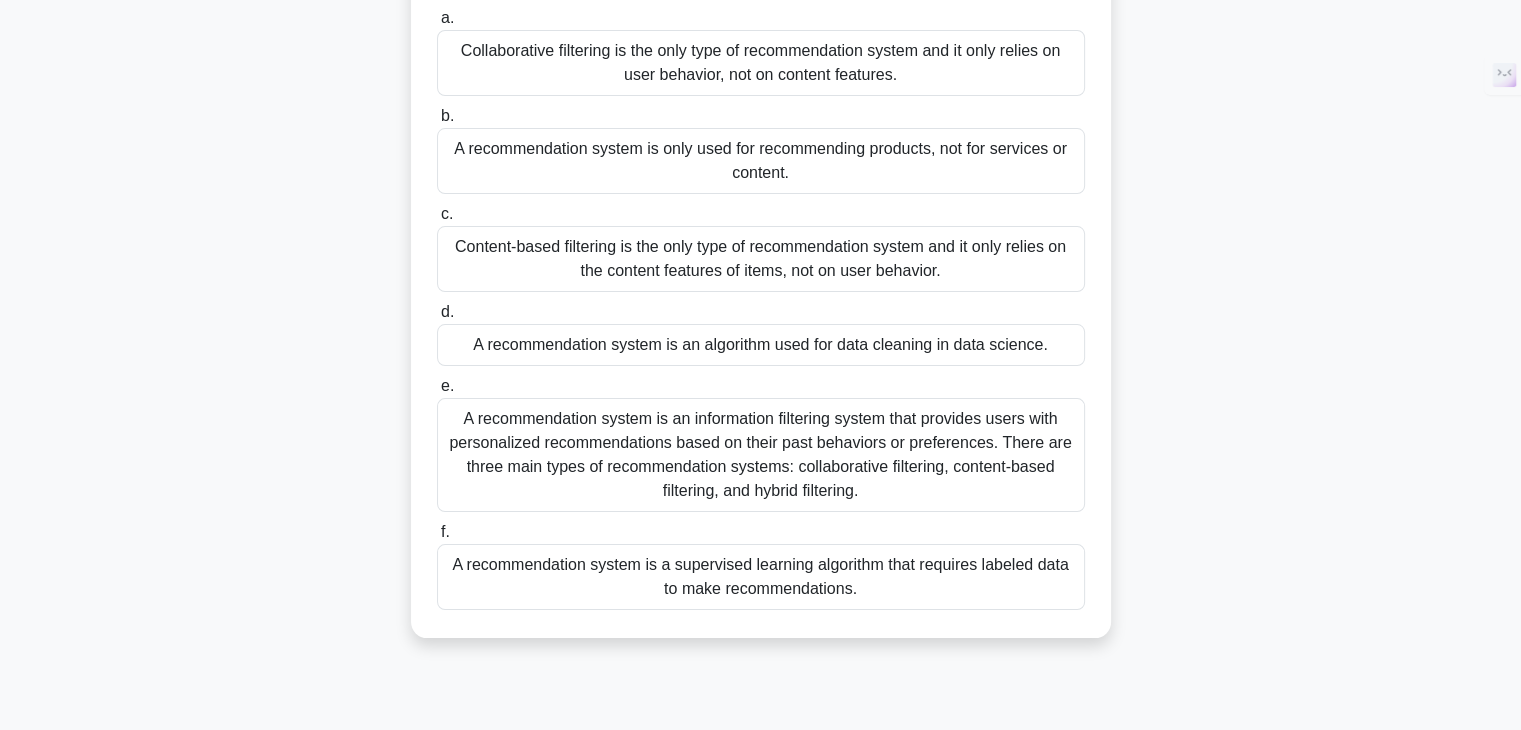 click on "A recommendation system is an information filtering system that provides users with personalized recommendations based on their past behaviors or preferences. There are three main types of recommendation systems: collaborative filtering, content-based filtering, and hybrid filtering." at bounding box center [761, 455] 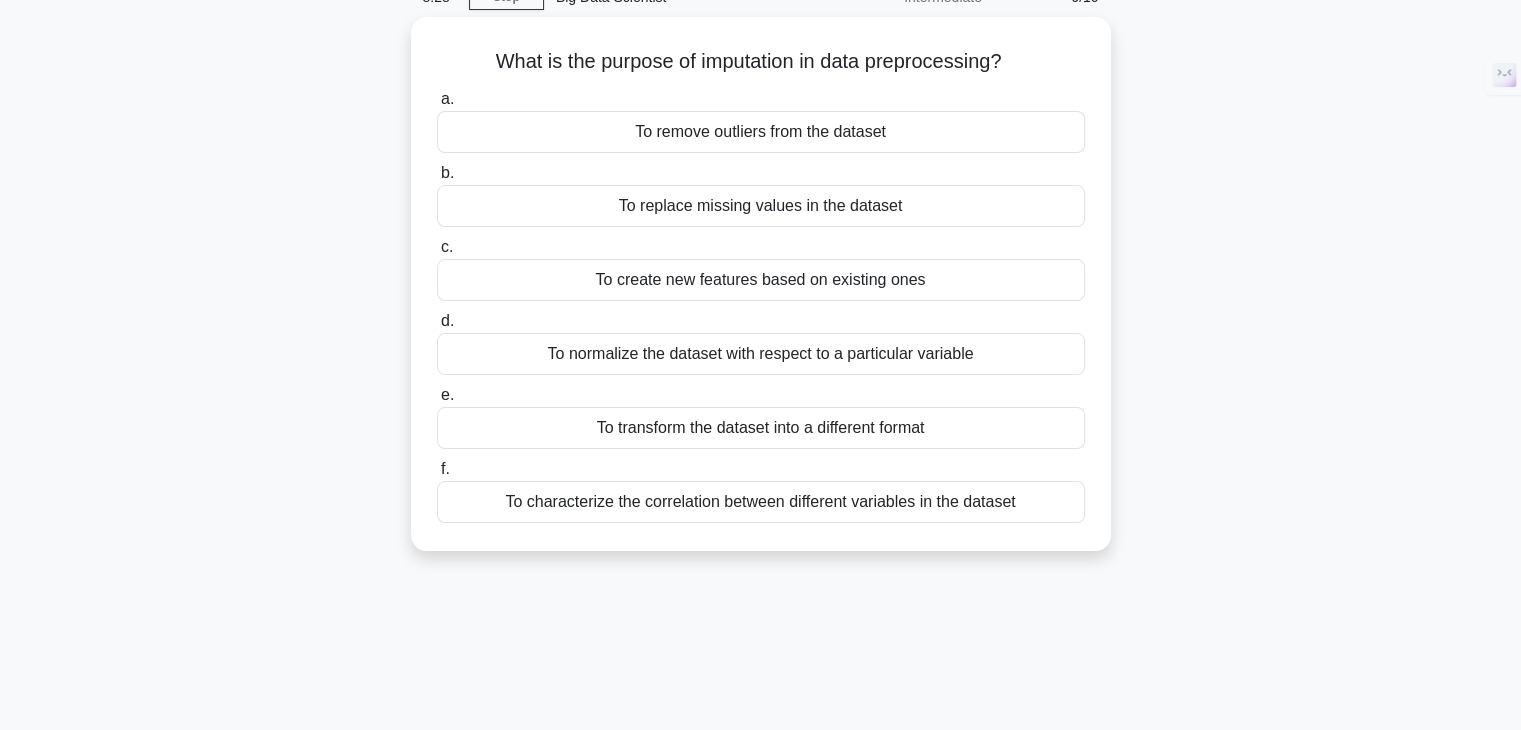scroll, scrollTop: 0, scrollLeft: 0, axis: both 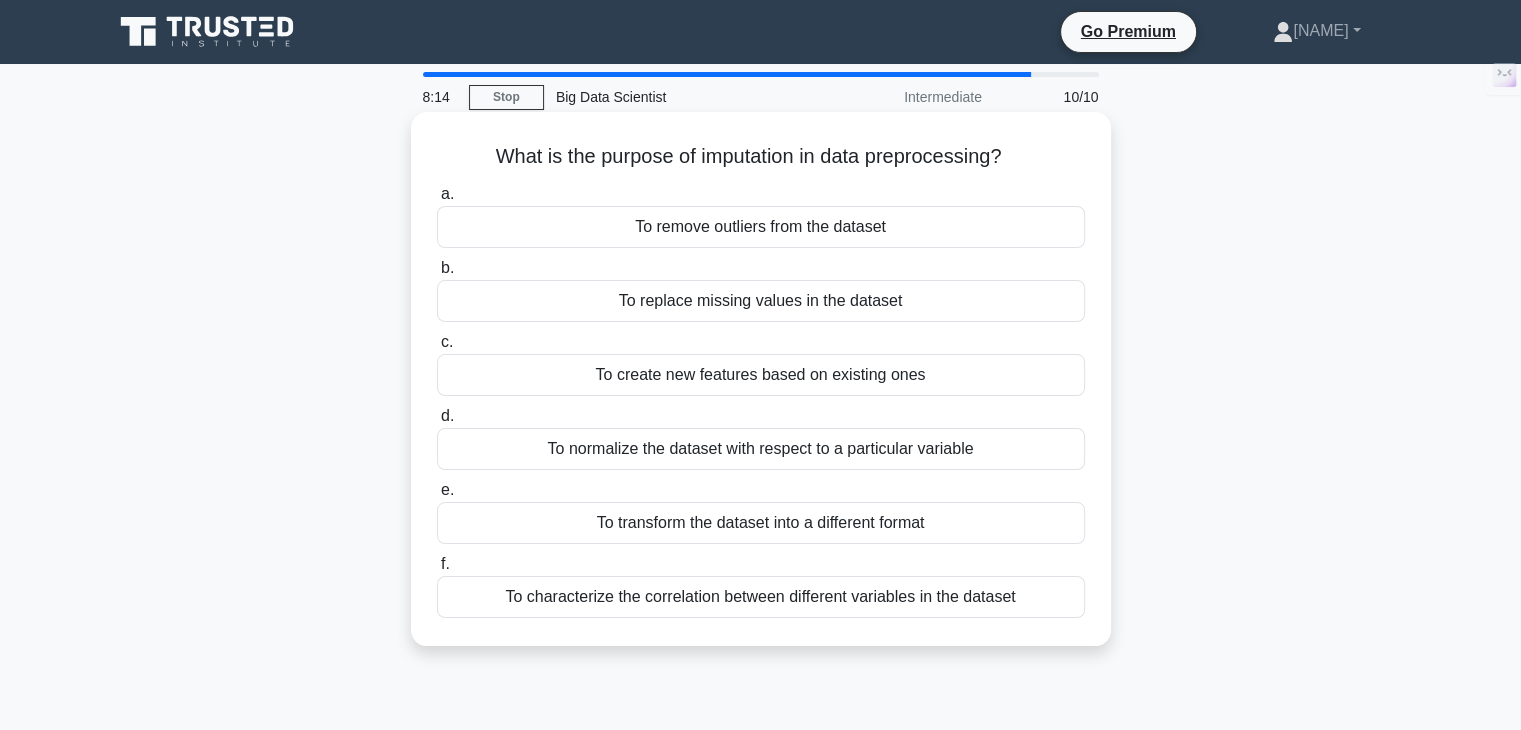 click on "To create new features based on existing ones" at bounding box center [761, 375] 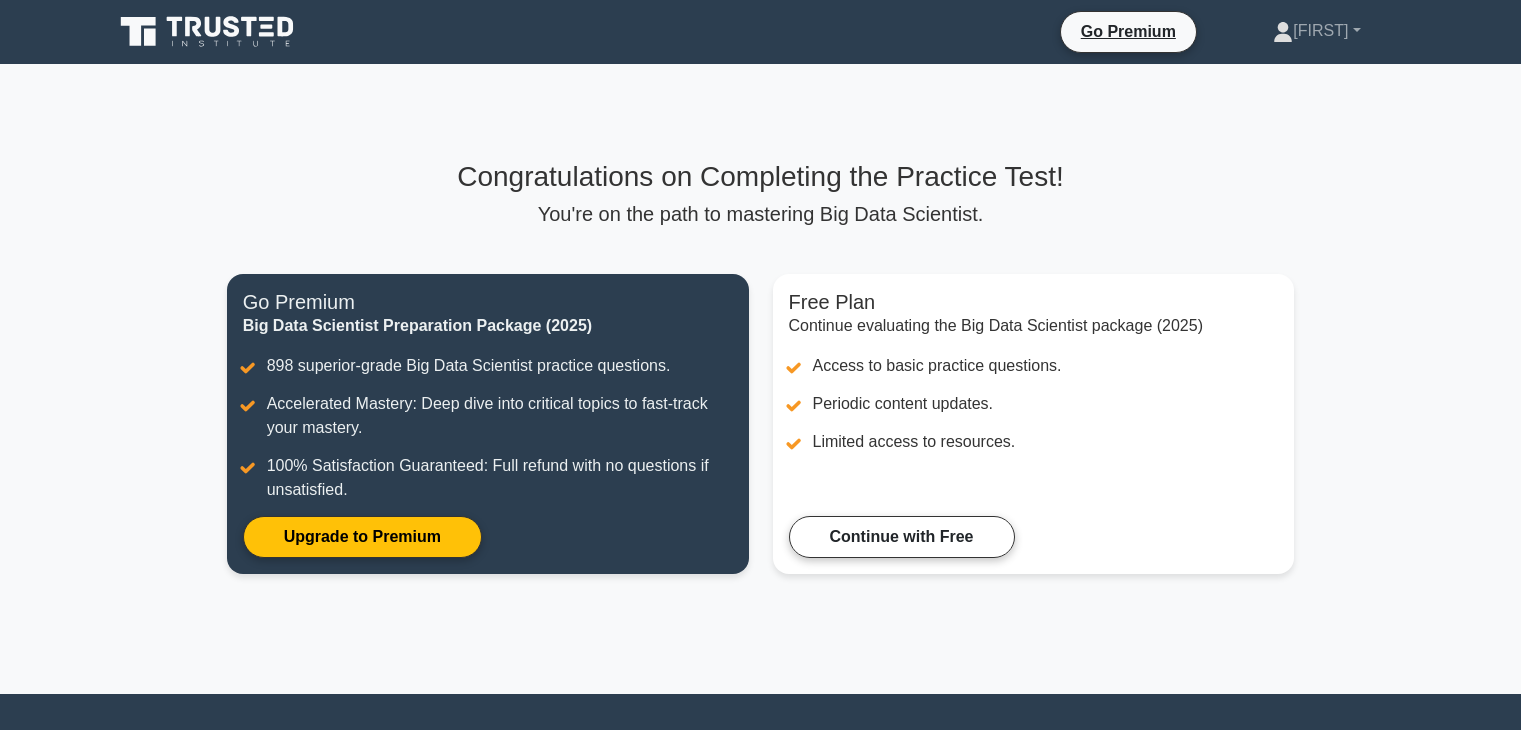 scroll, scrollTop: 0, scrollLeft: 0, axis: both 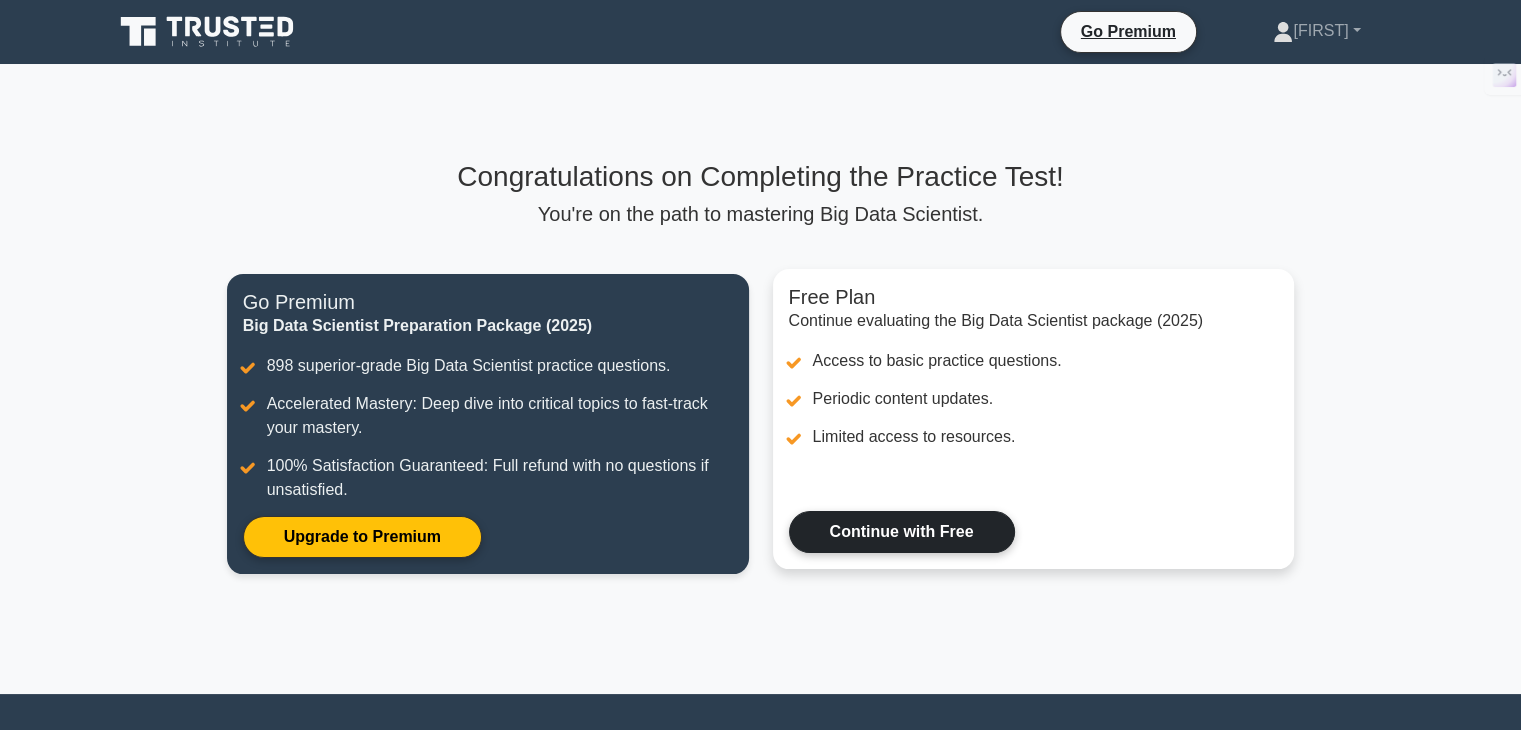 click on "Continue with Free" at bounding box center (902, 532) 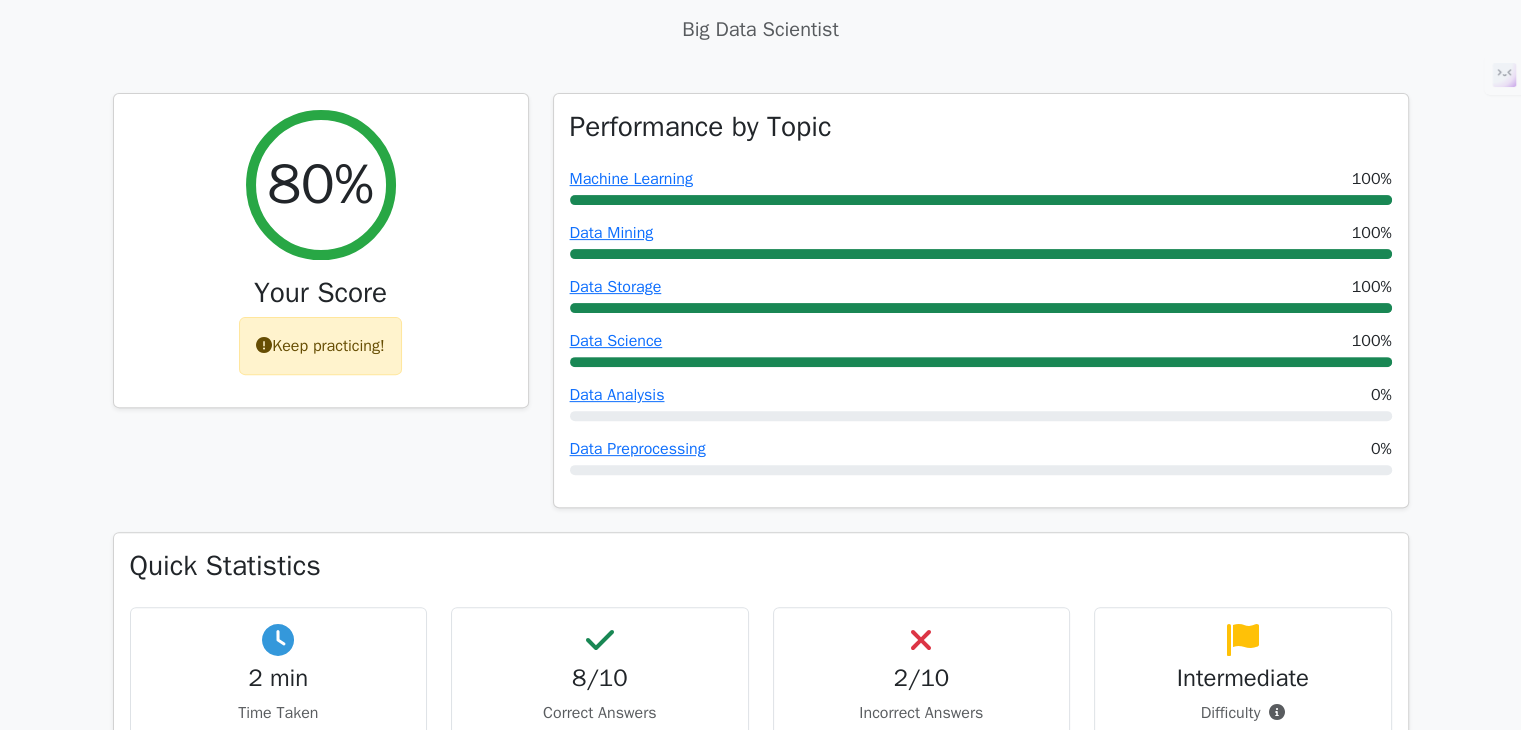 scroll, scrollTop: 600, scrollLeft: 0, axis: vertical 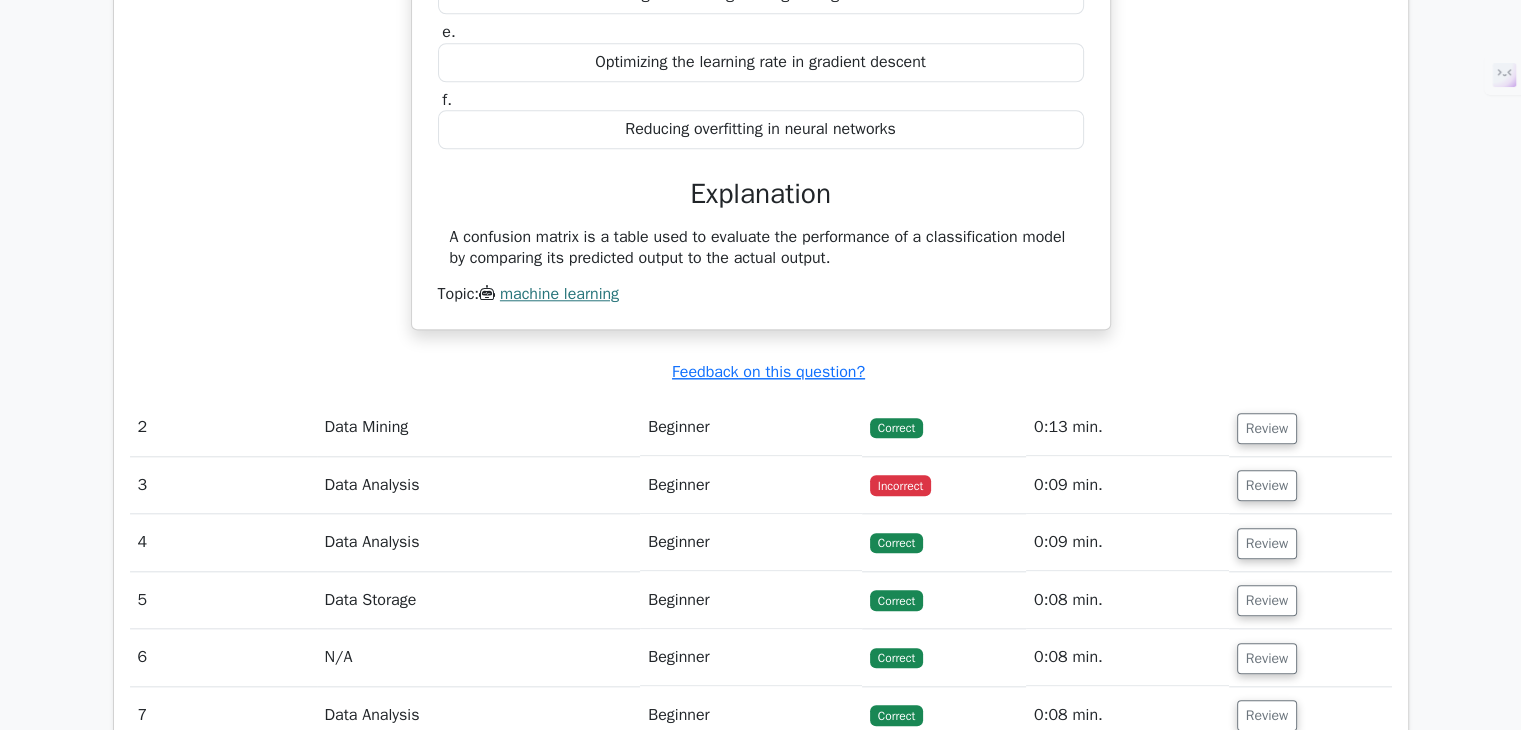click on "Incorrect" at bounding box center [944, 485] 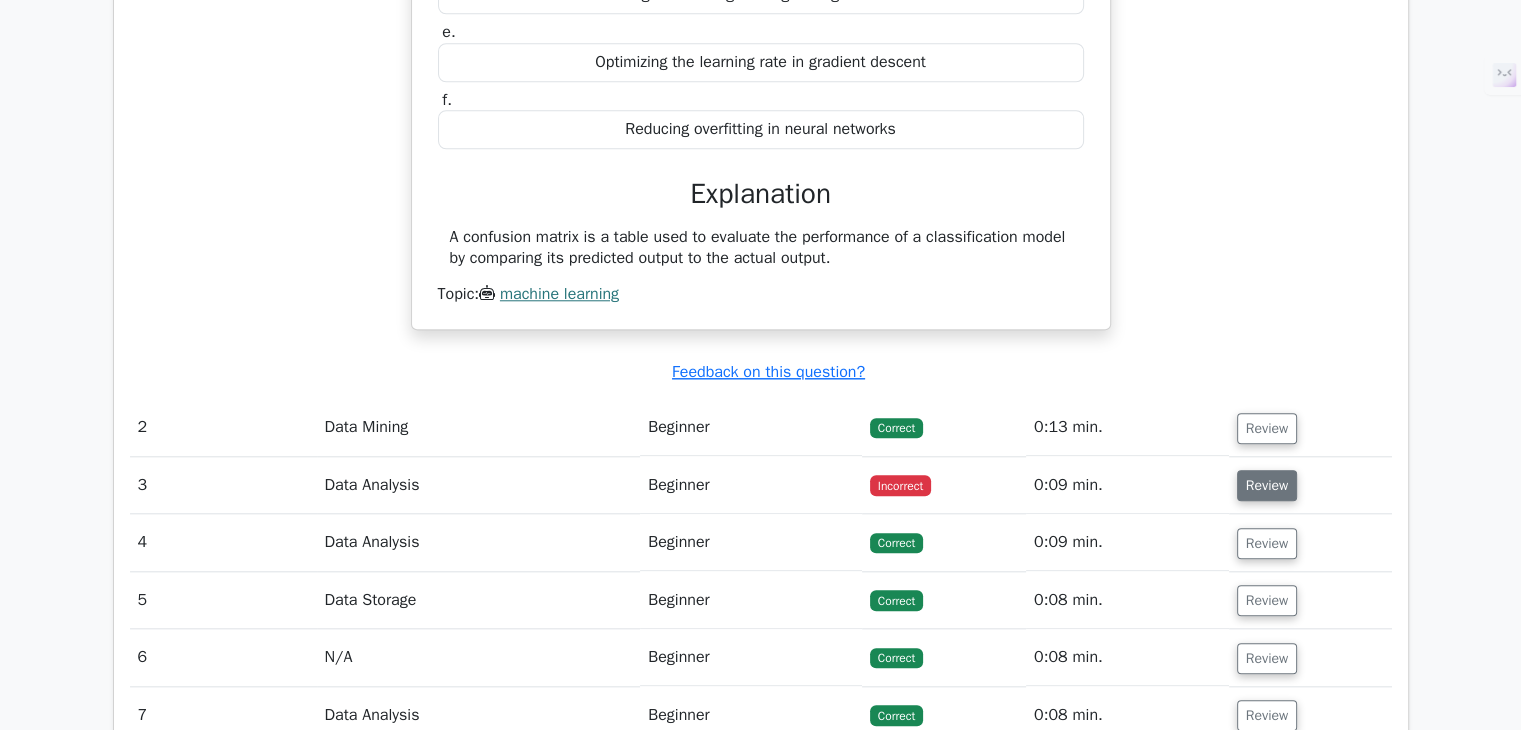click on "Review" at bounding box center (1267, 485) 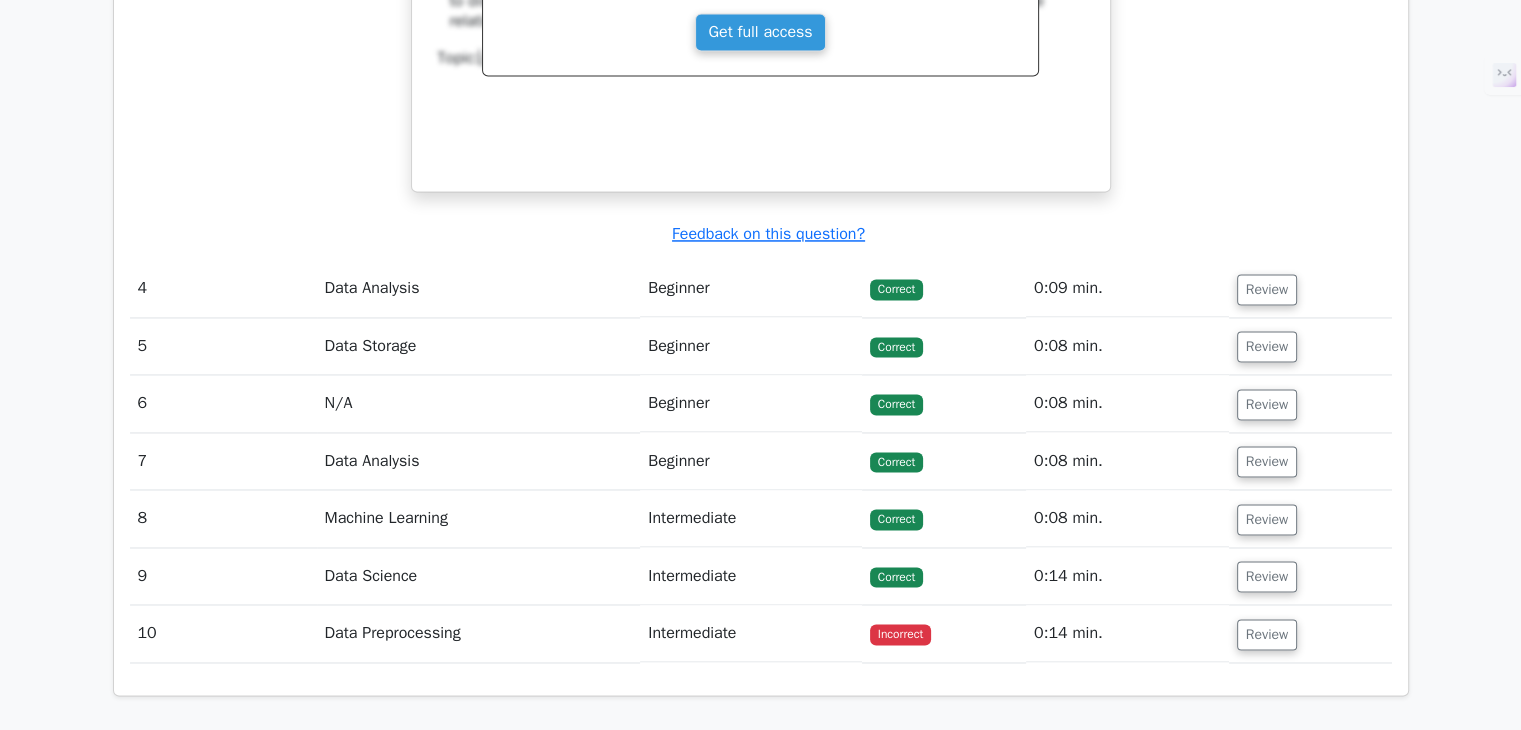 scroll, scrollTop: 3200, scrollLeft: 0, axis: vertical 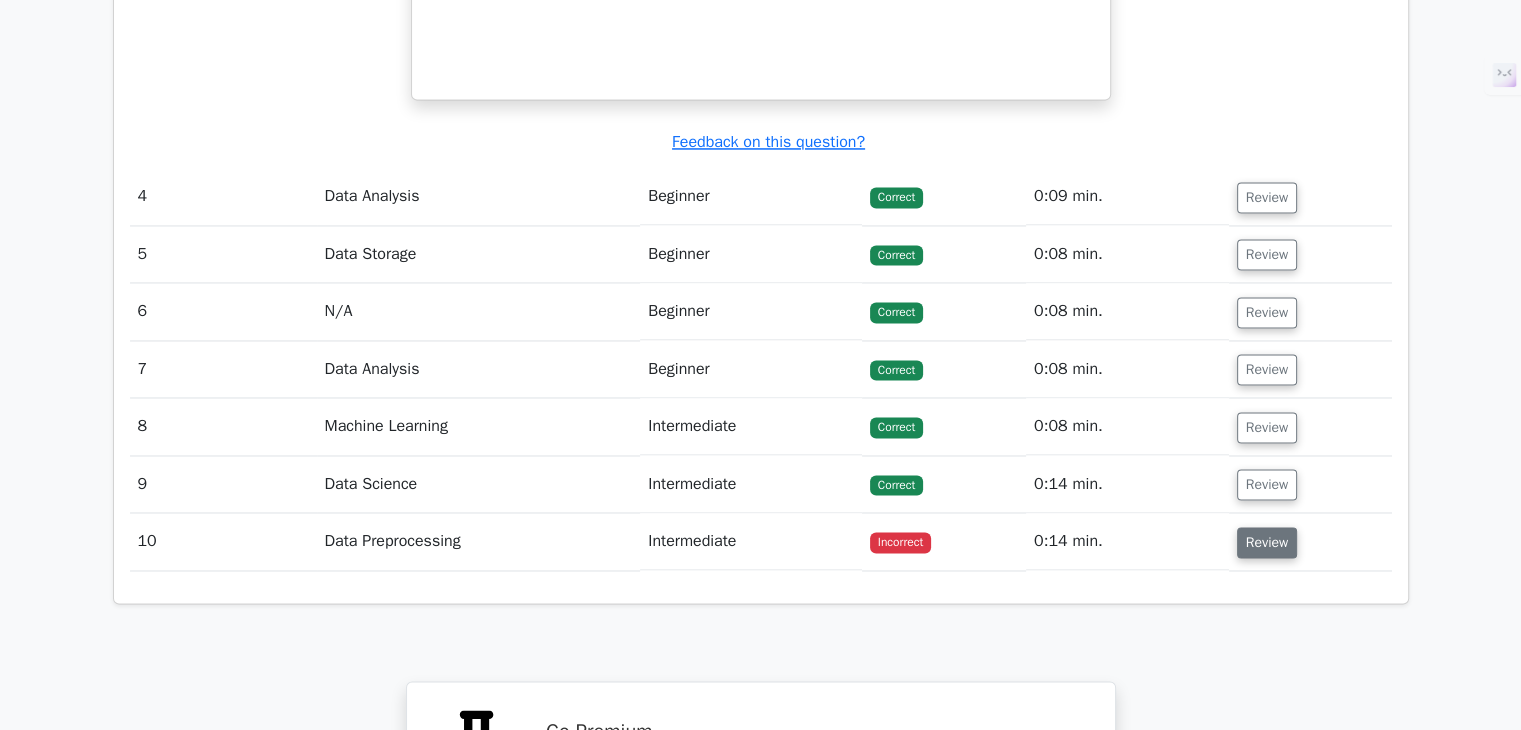 click on "Review" at bounding box center (1267, 542) 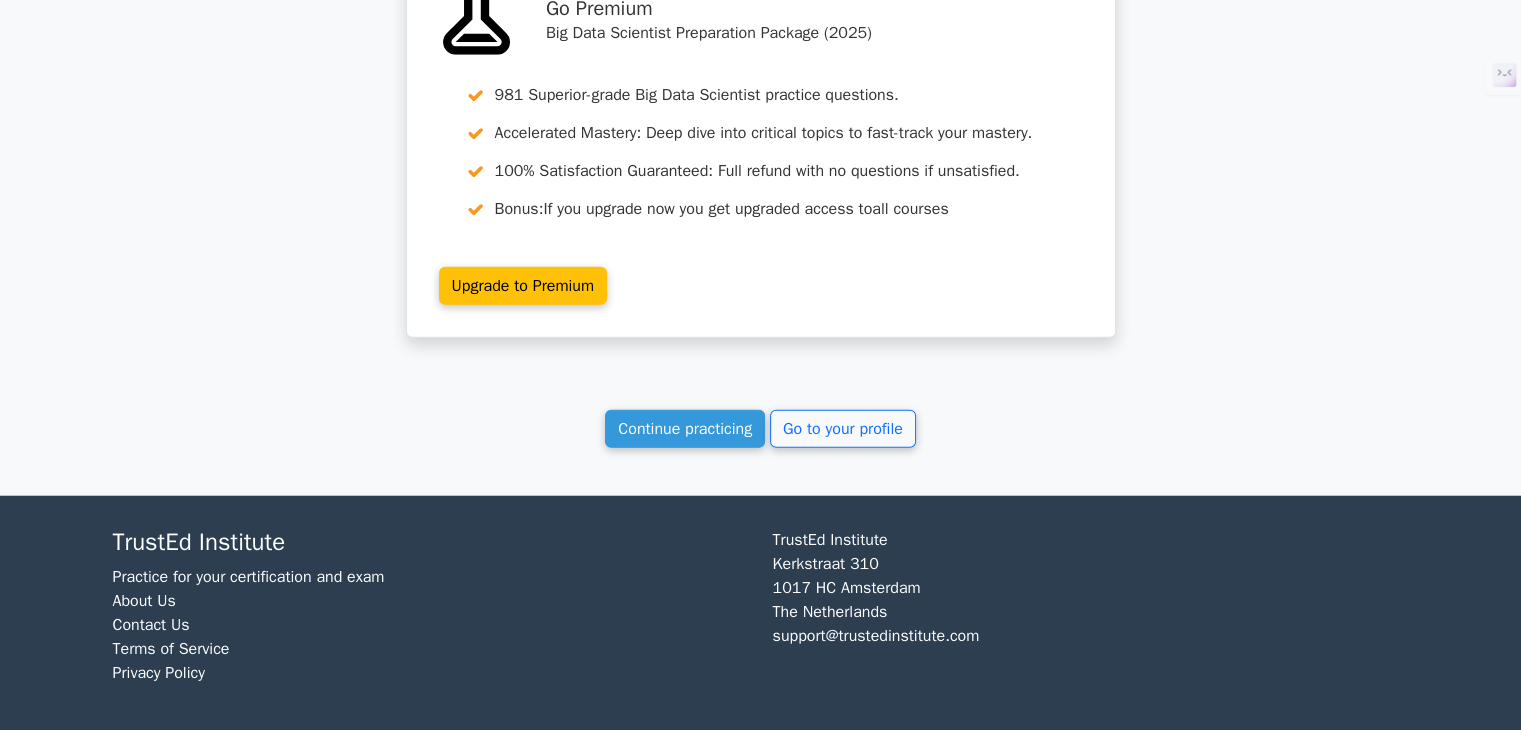 scroll, scrollTop: 4844, scrollLeft: 0, axis: vertical 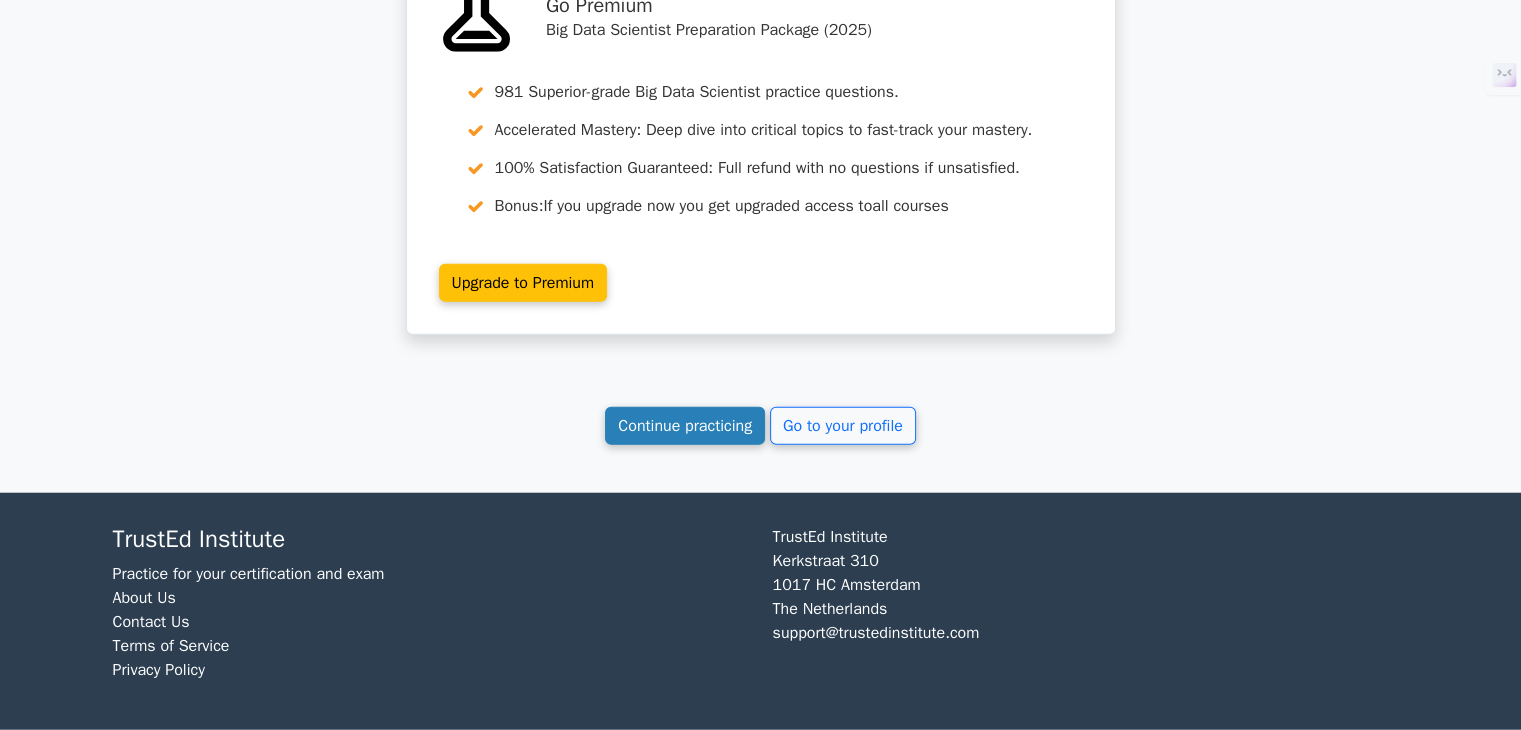 click on "Continue practicing" at bounding box center [685, 426] 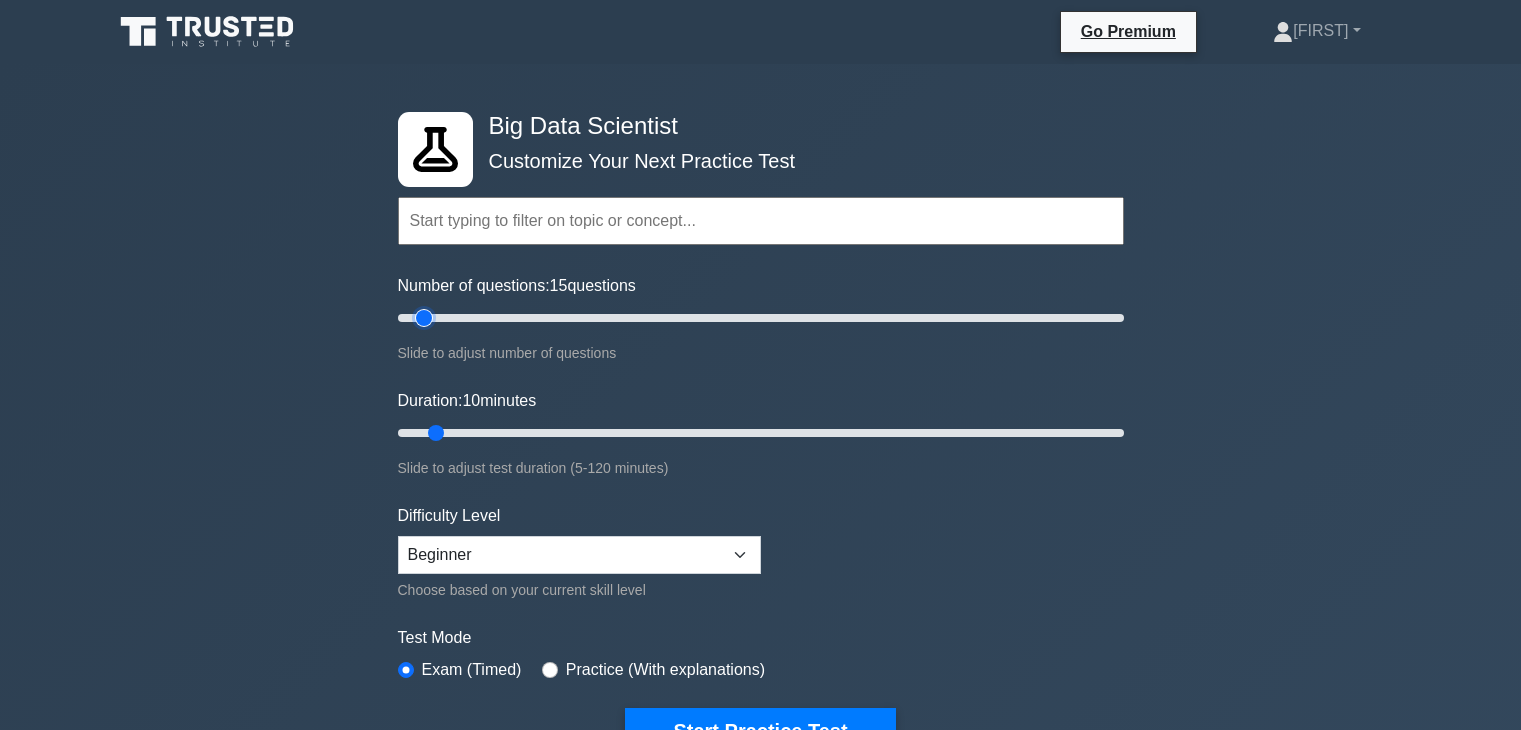 scroll, scrollTop: 0, scrollLeft: 0, axis: both 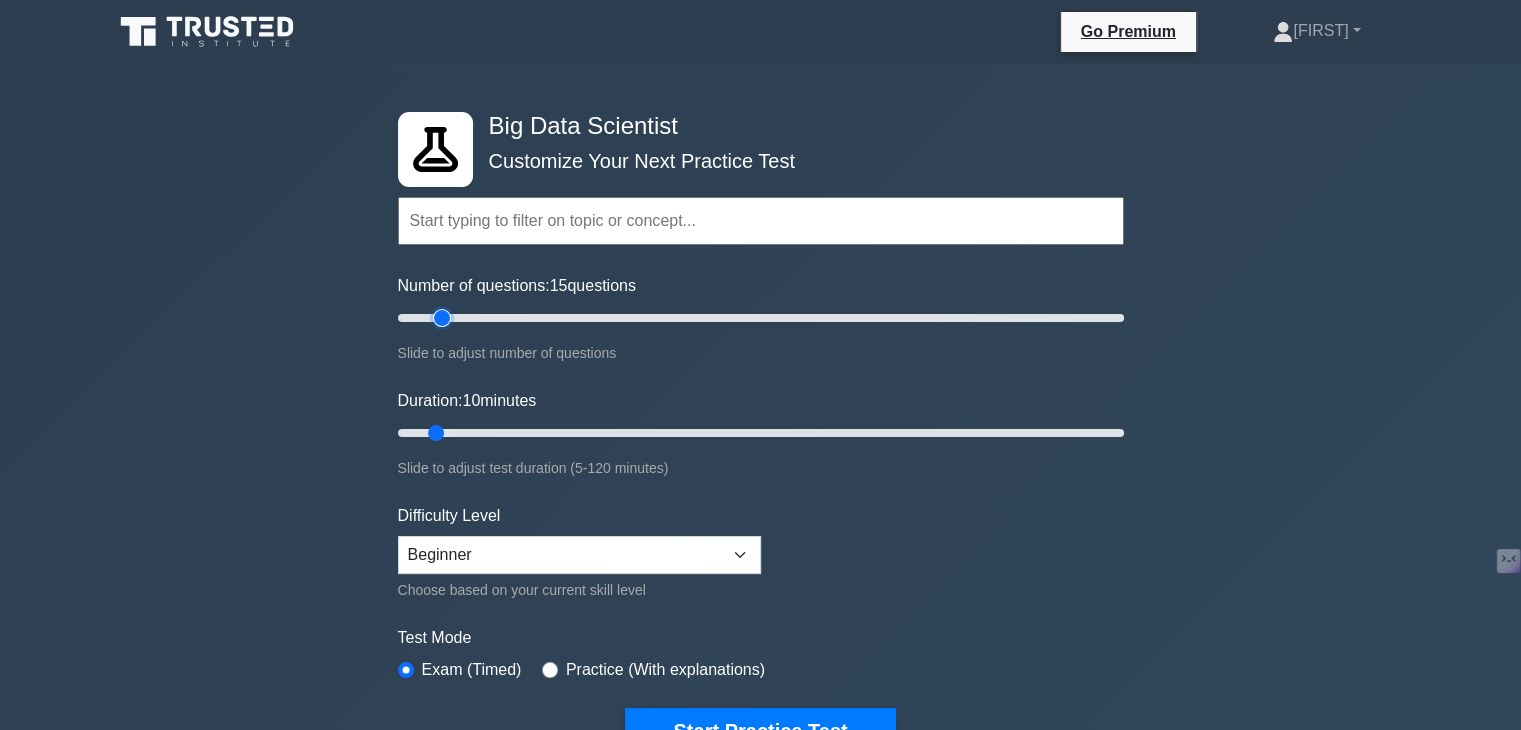 click on "Number of questions:  15  questions" at bounding box center [761, 318] 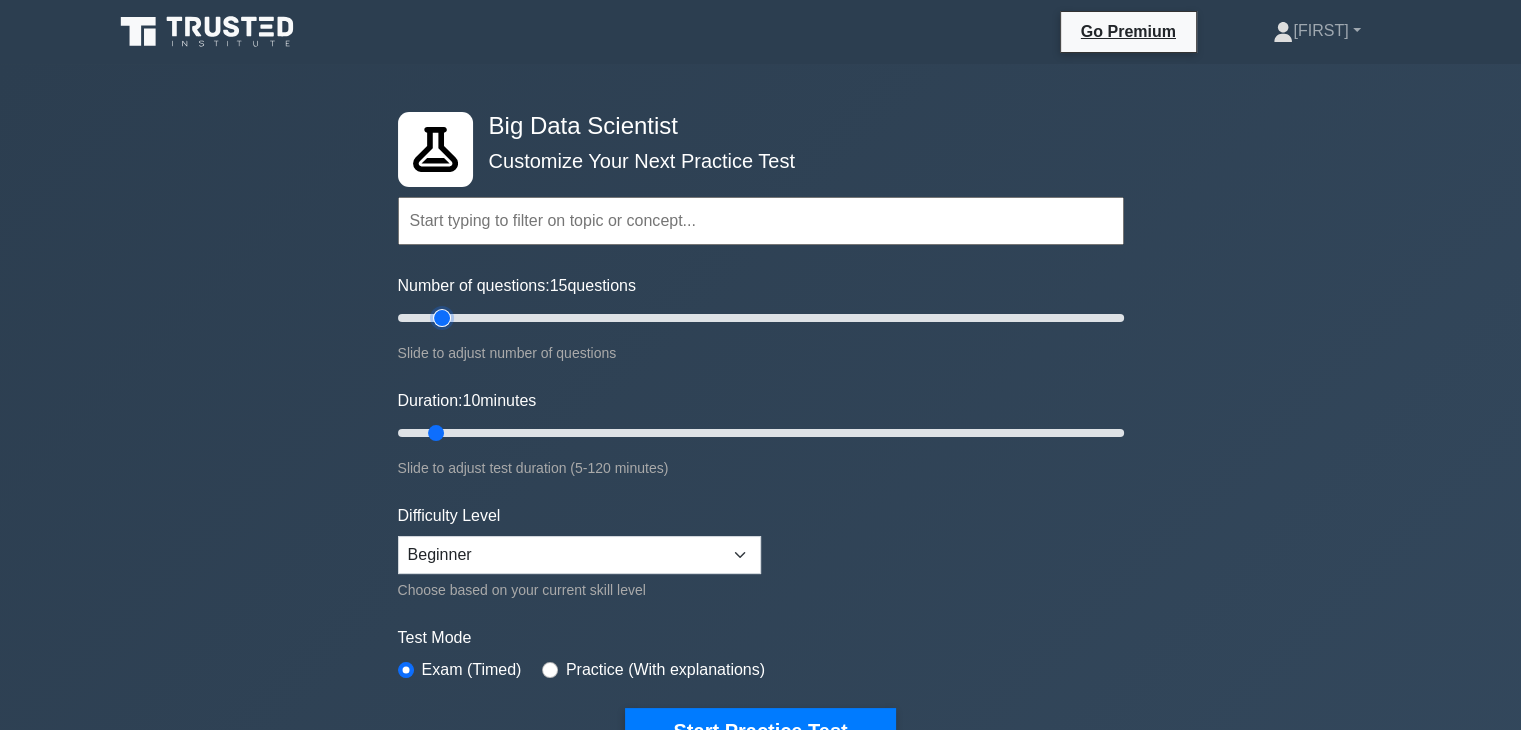 scroll, scrollTop: 0, scrollLeft: 0, axis: both 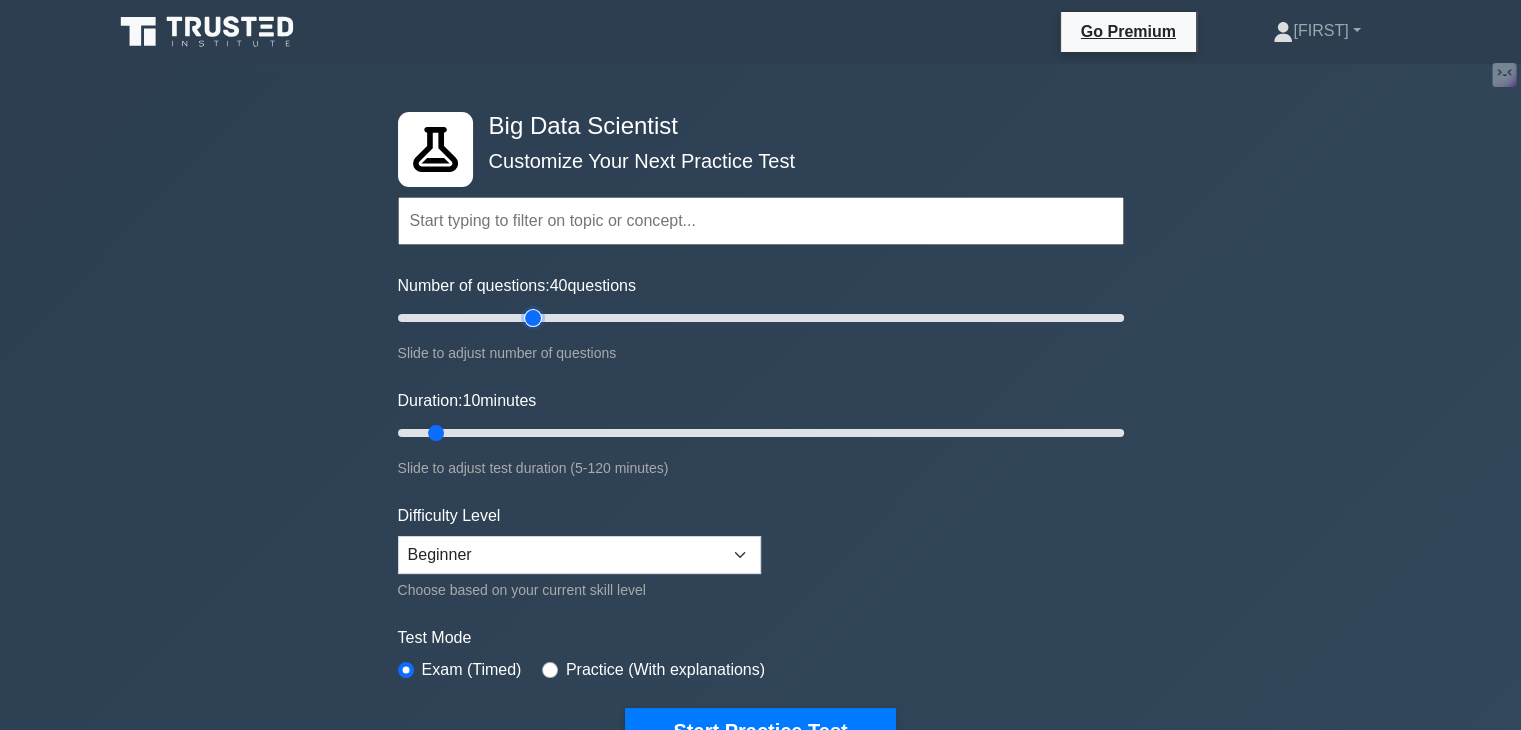click on "Number of questions:  40  questions" at bounding box center (761, 318) 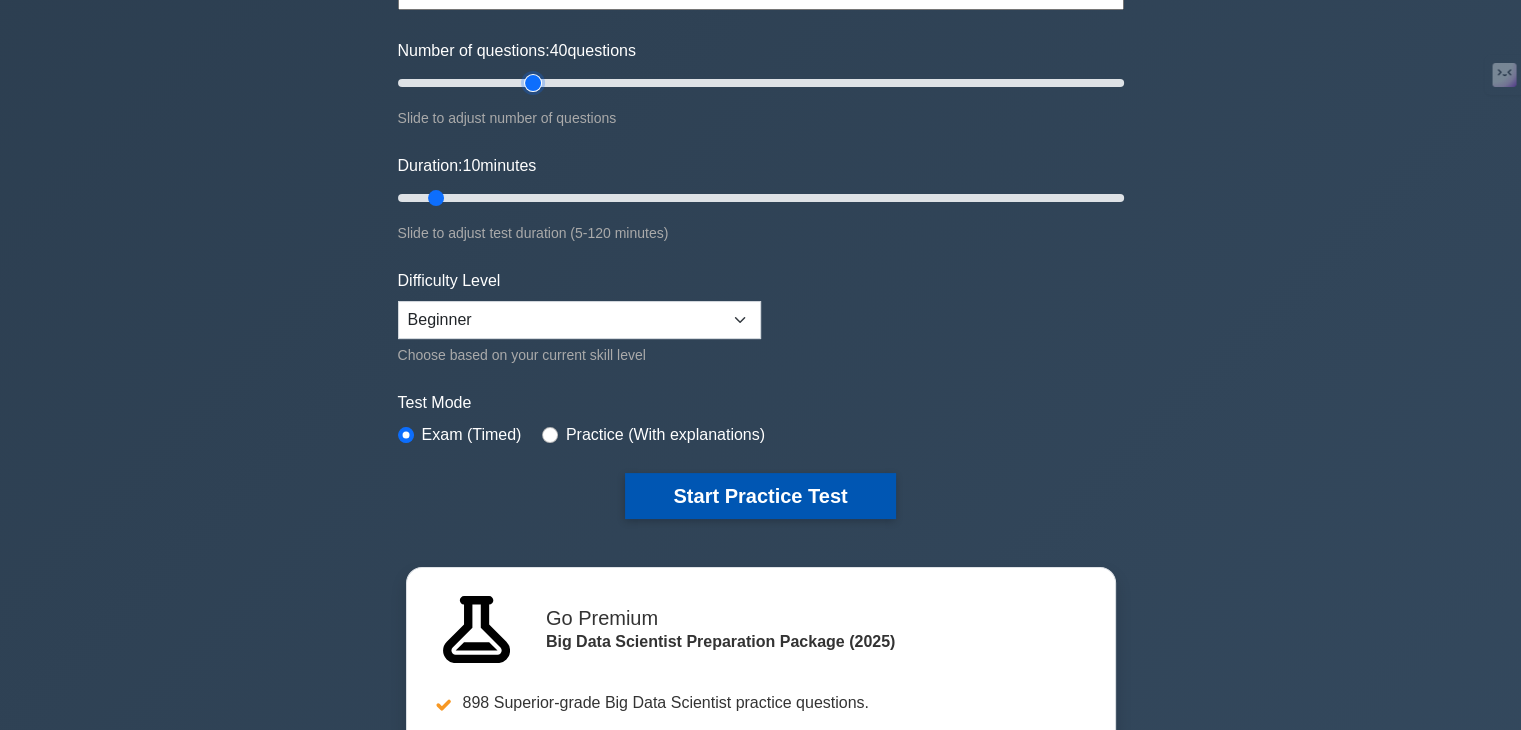 scroll, scrollTop: 200, scrollLeft: 0, axis: vertical 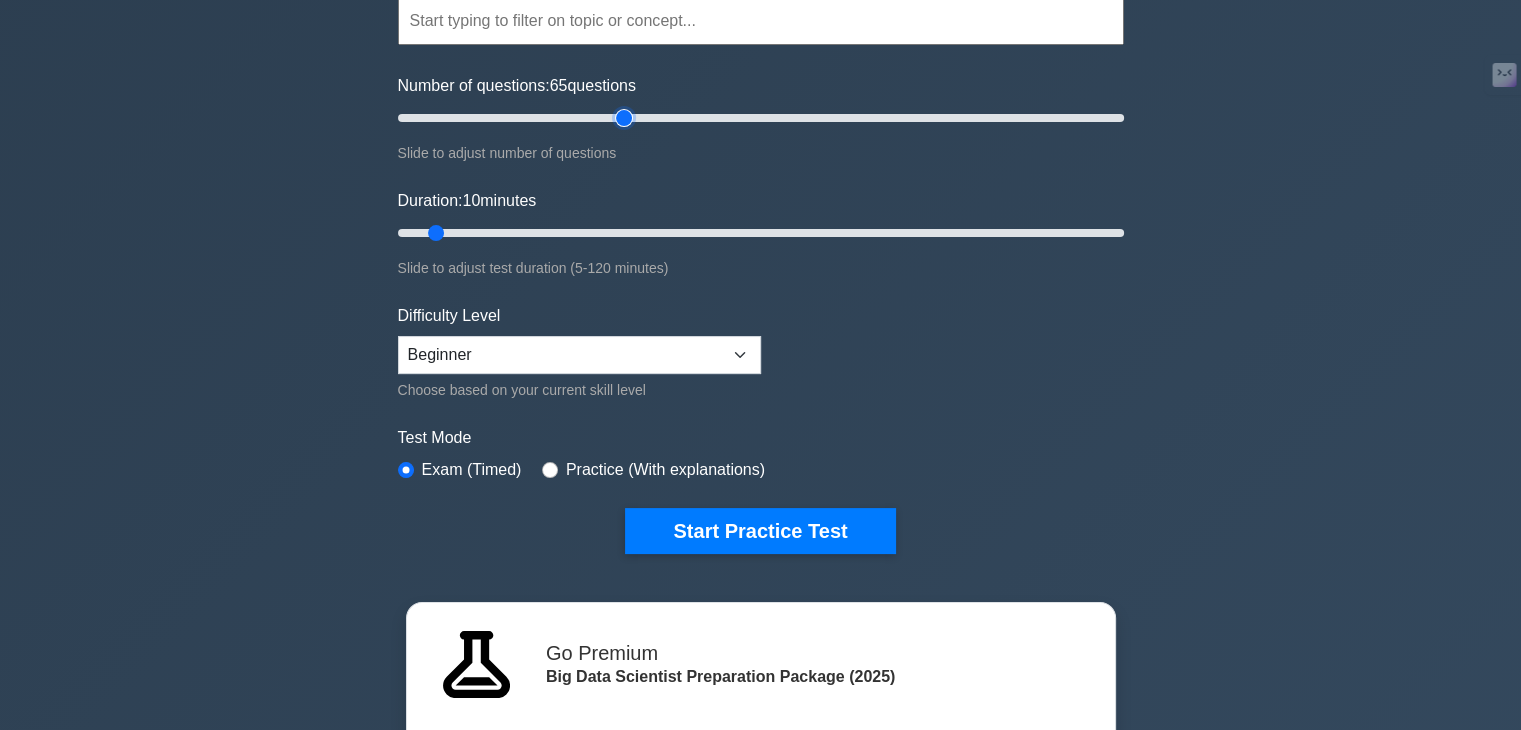 click on "Number of questions:  65  questions" at bounding box center (761, 118) 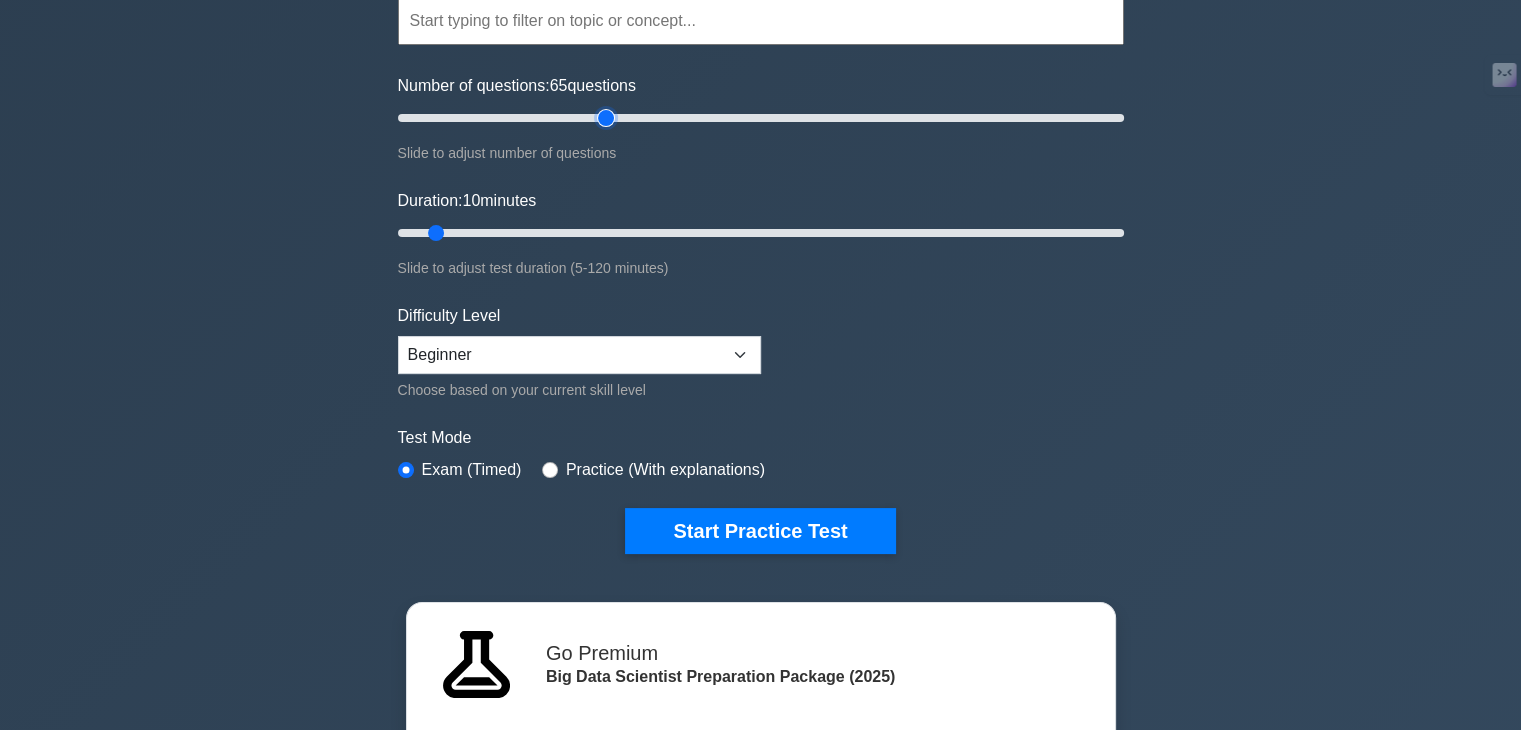 click on "Number of questions:  65  questions" at bounding box center [761, 118] 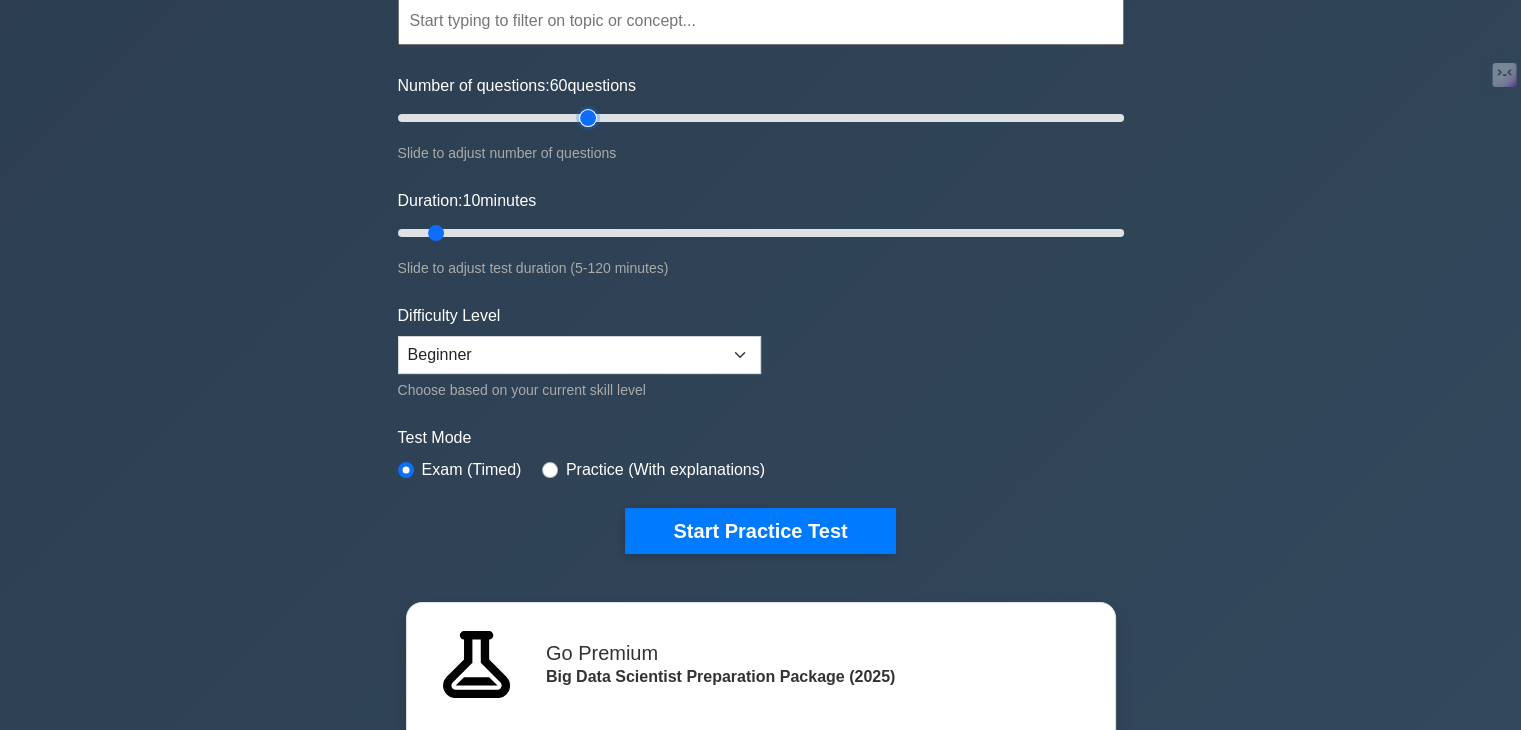 click on "Number of questions:  60  questions" at bounding box center (761, 118) 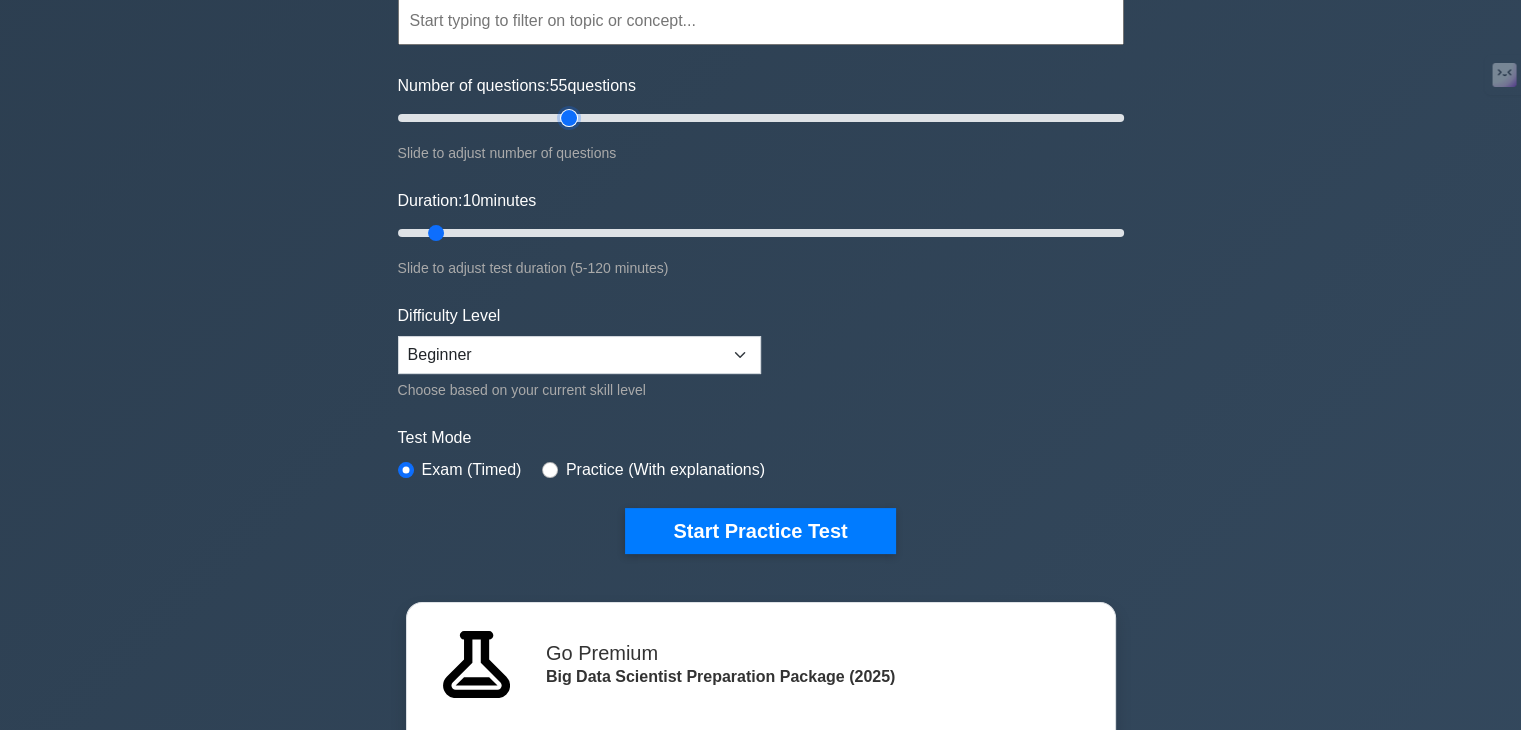 type on "50" 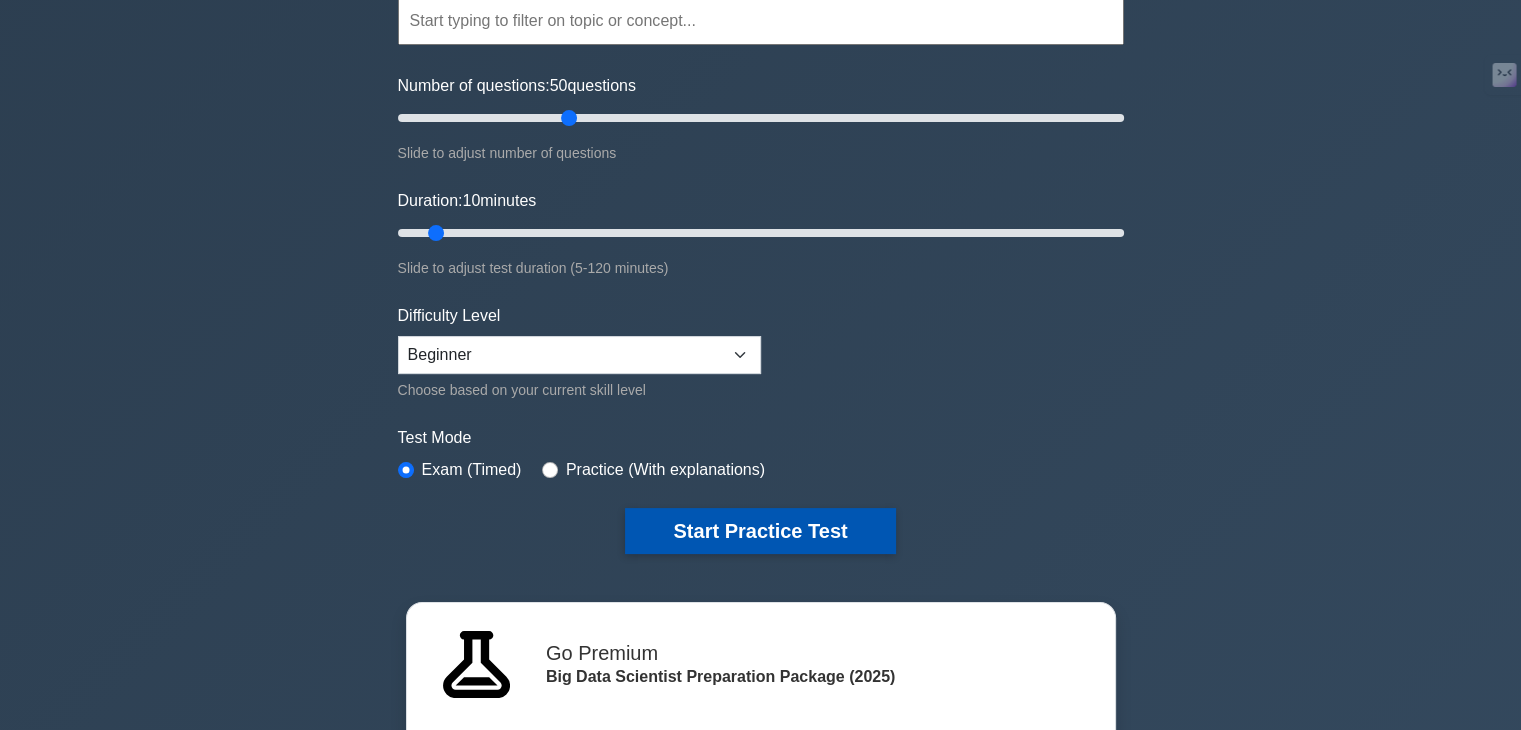 click on "Start Practice Test" at bounding box center (760, 531) 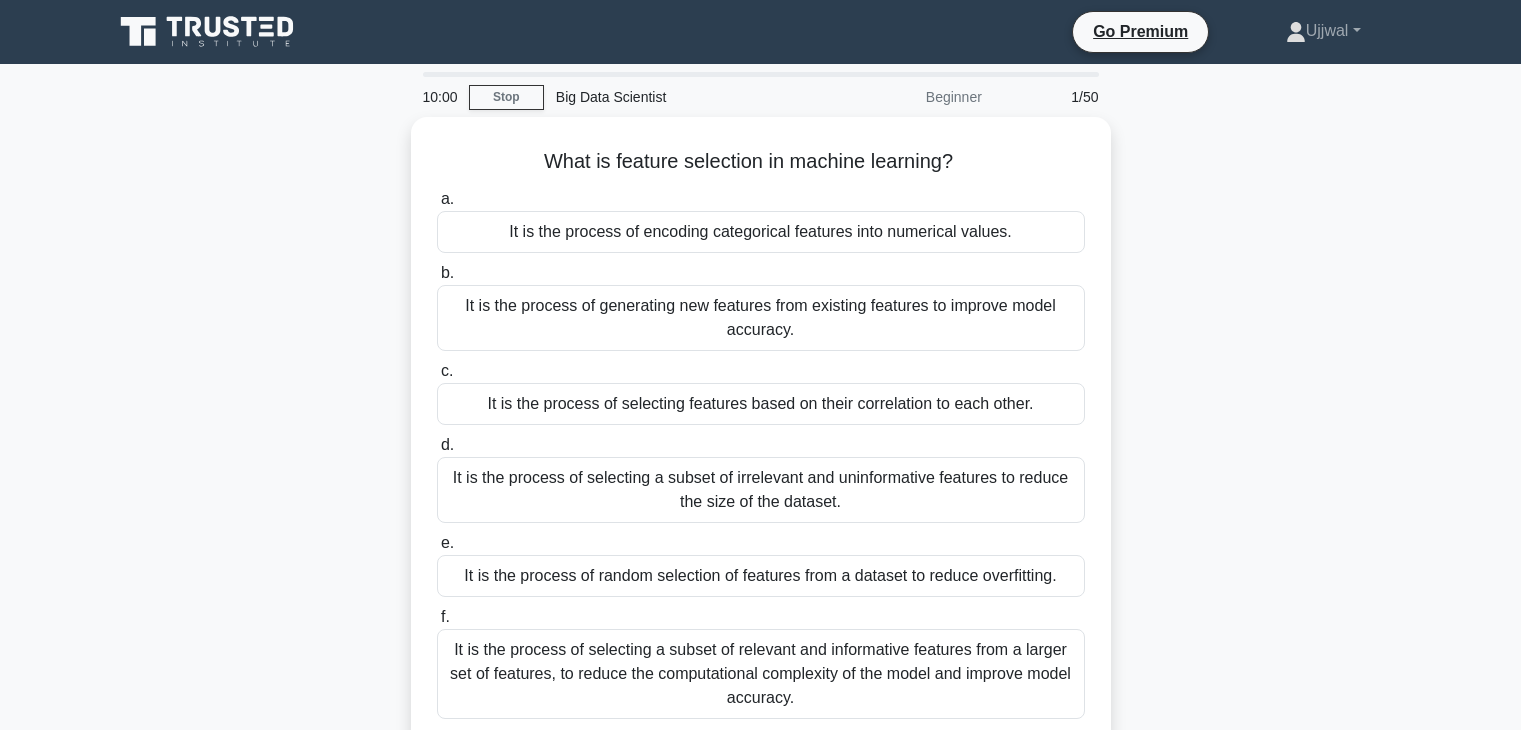 scroll, scrollTop: 0, scrollLeft: 0, axis: both 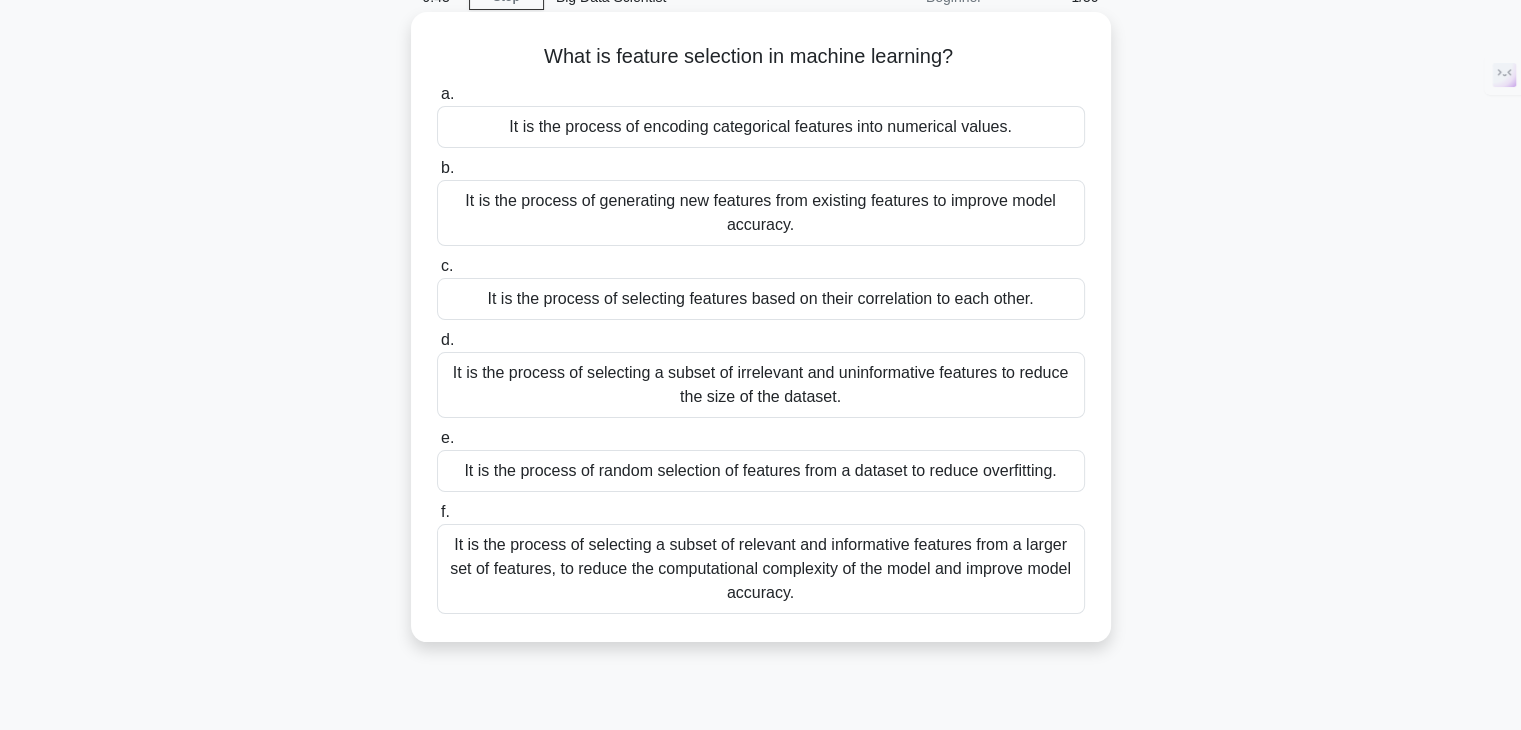 click on "It is the process of selecting a subset of relevant and informative features from a larger set of features, to reduce the computational complexity of the model and improve model accuracy." at bounding box center [761, 569] 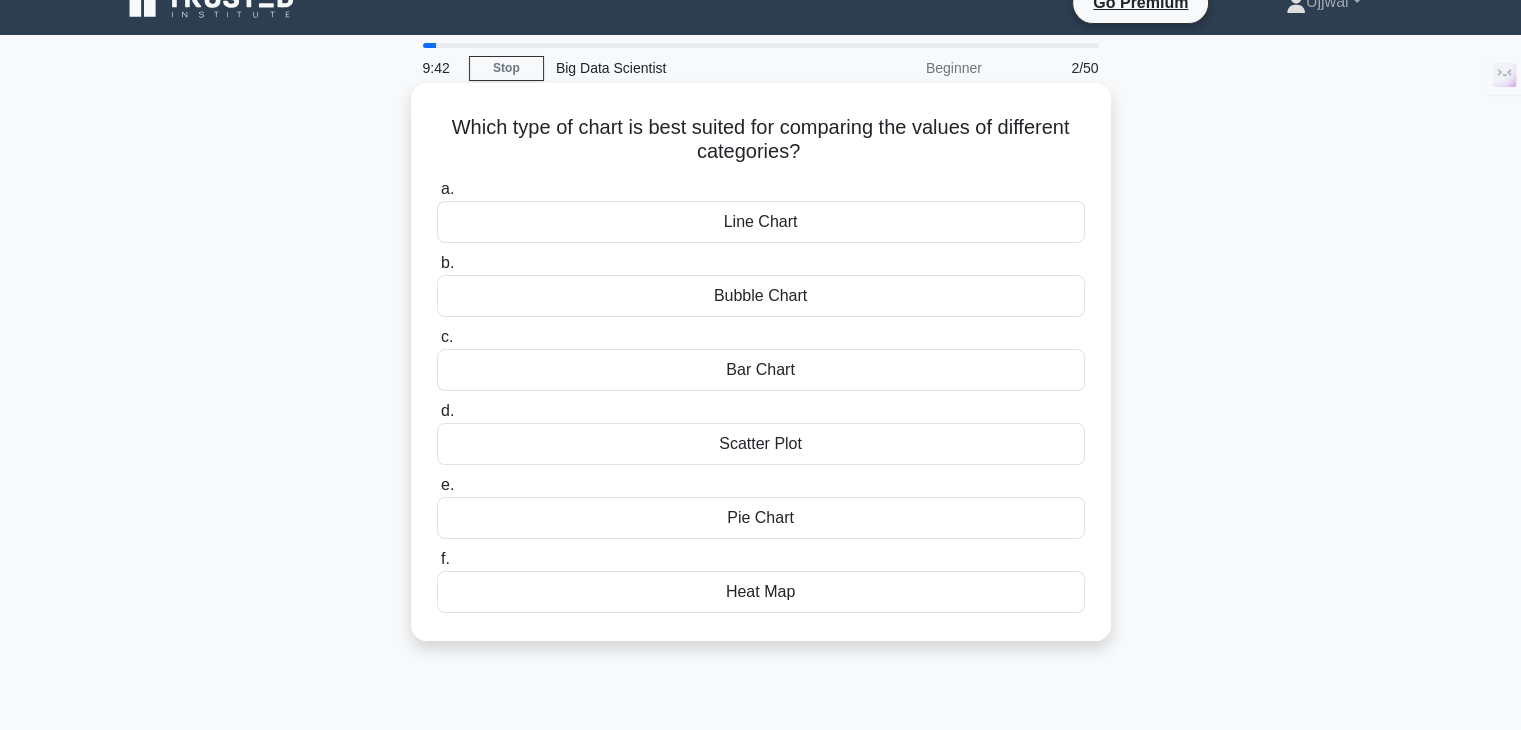 scroll, scrollTop: 0, scrollLeft: 0, axis: both 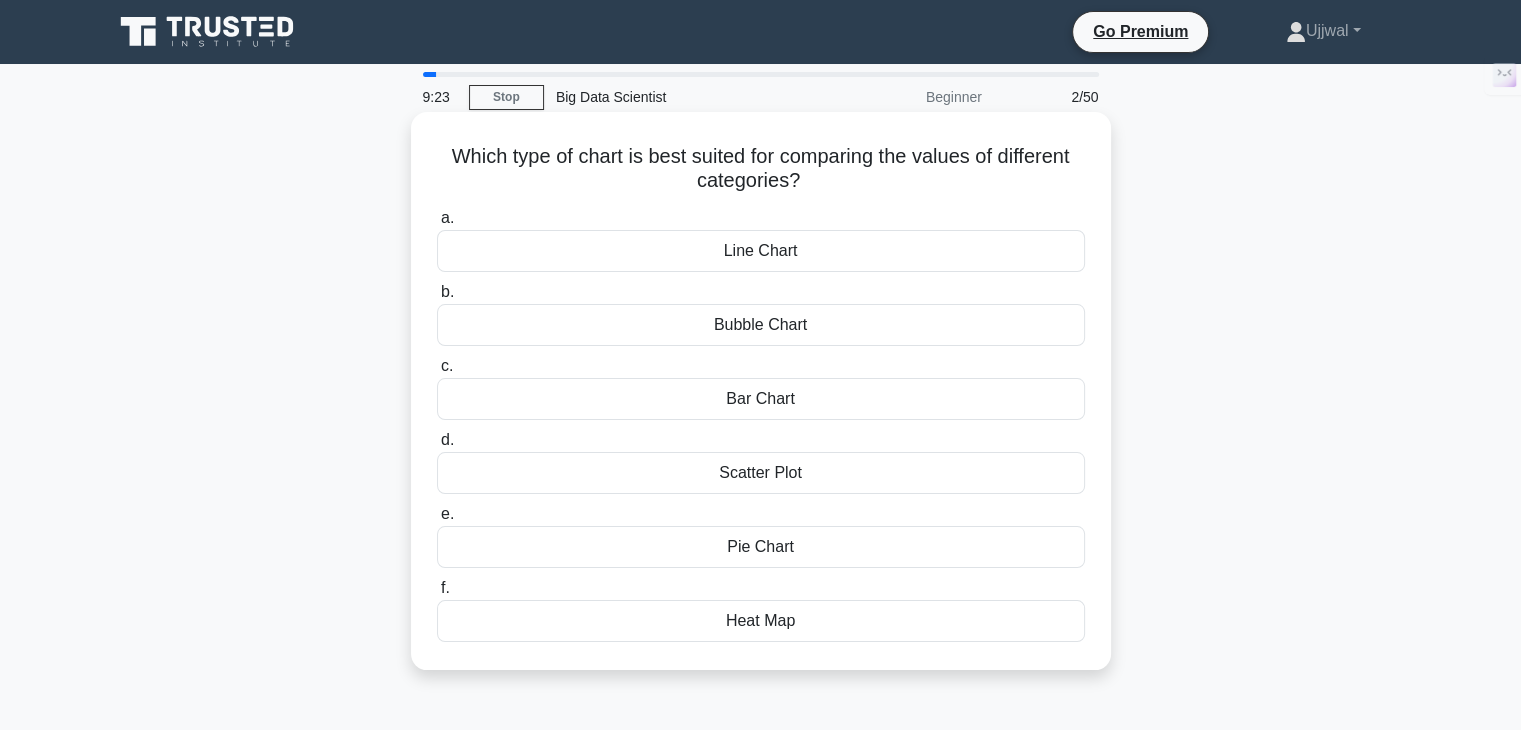 click on "Bar Chart" at bounding box center (761, 399) 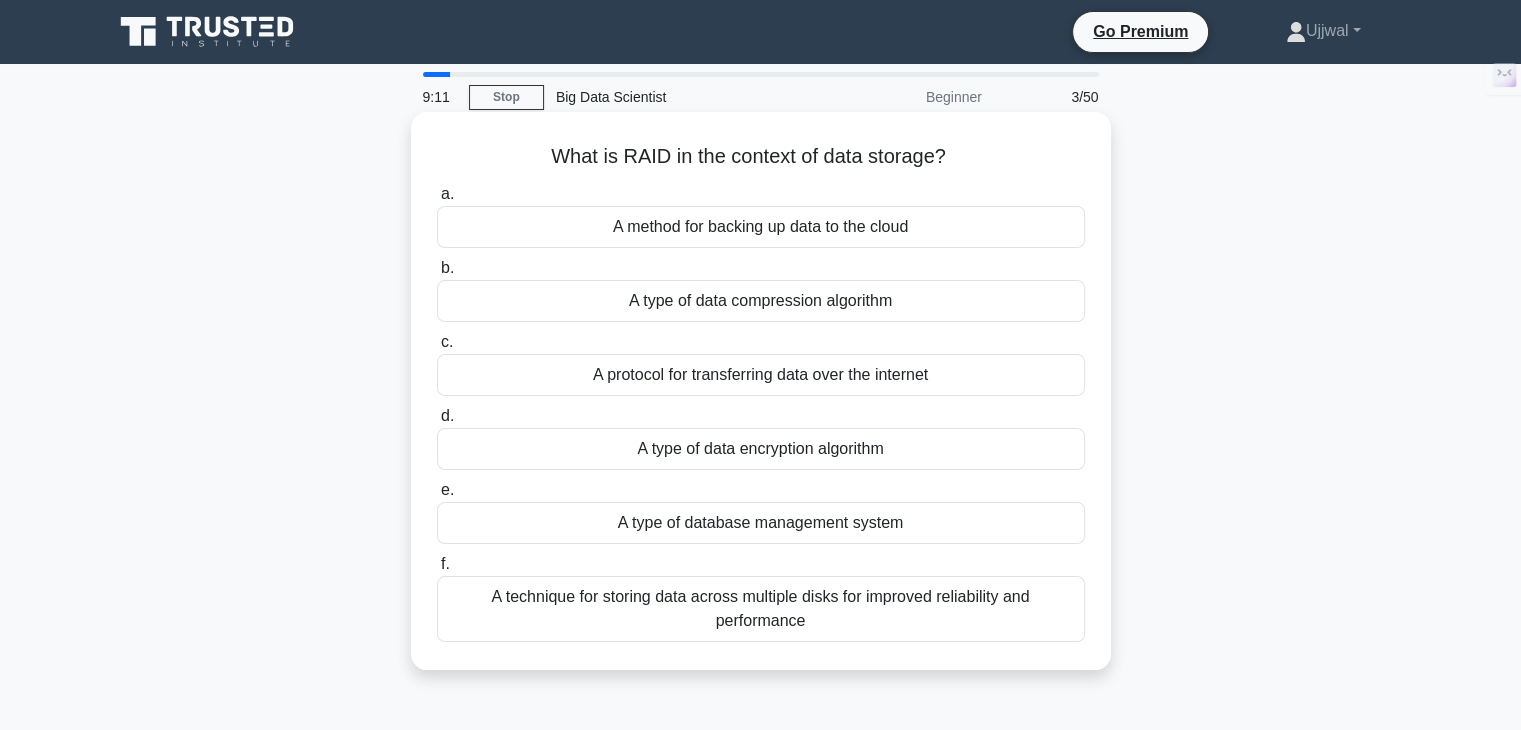 click on "A method for backing up data to the cloud" at bounding box center [761, 227] 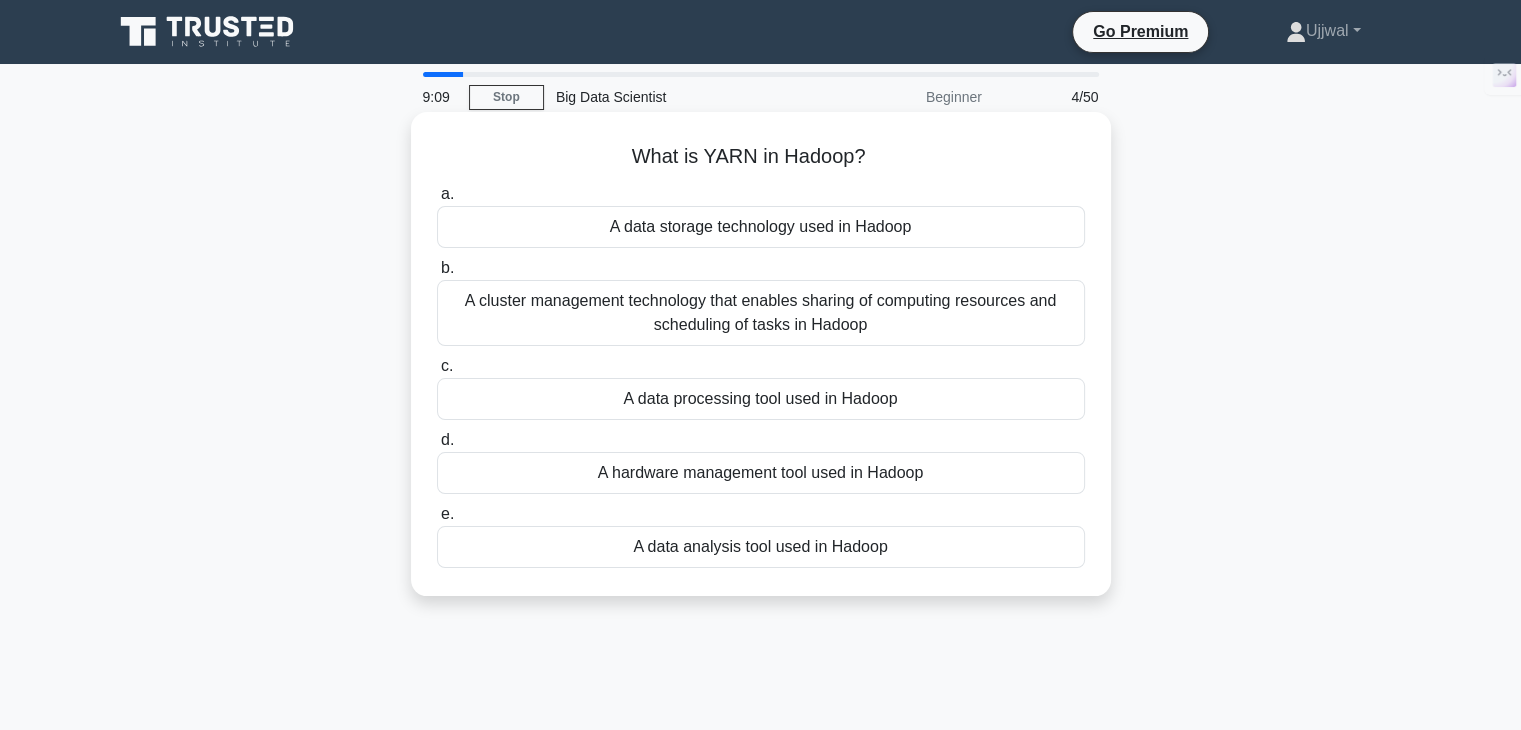 click on "A data storage technology used in Hadoop" at bounding box center (761, 227) 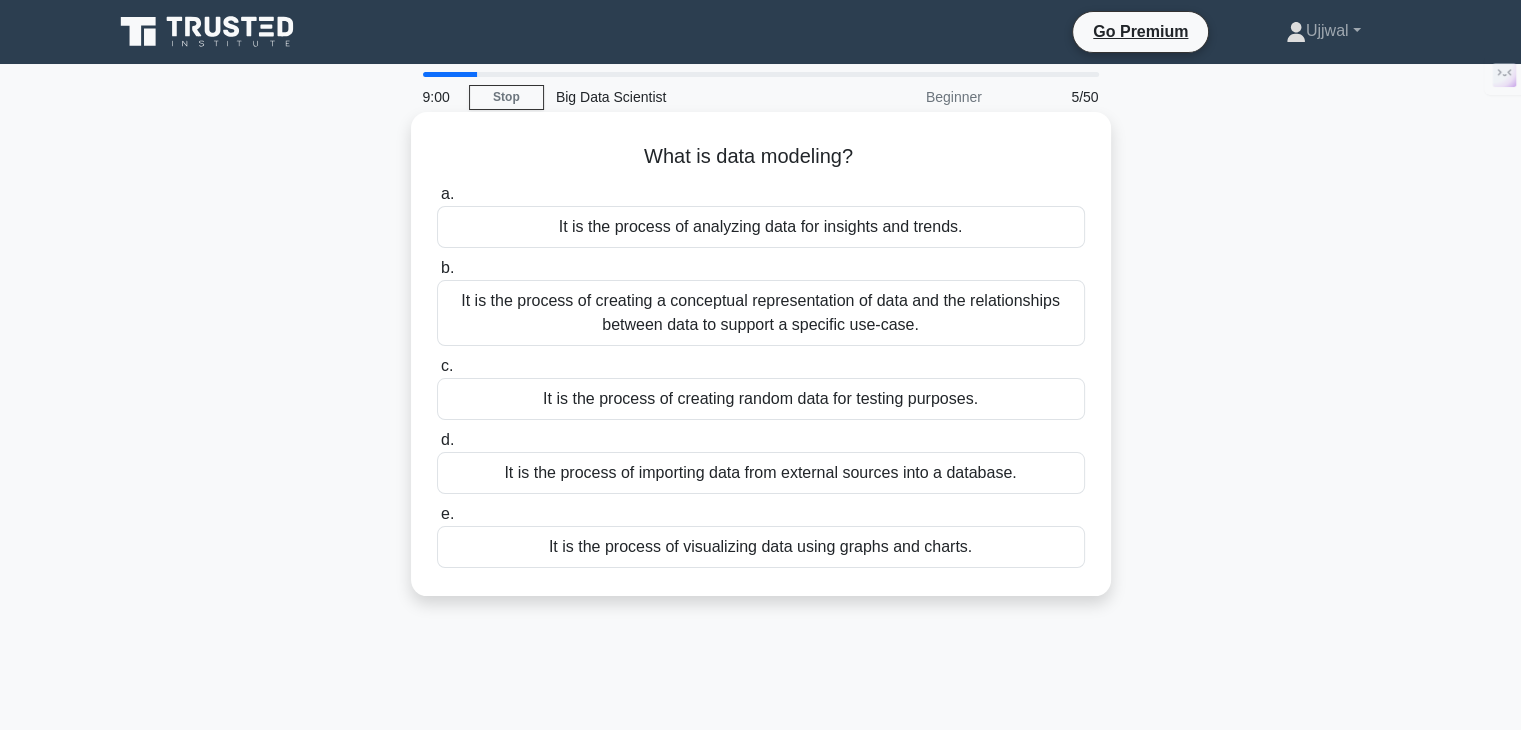 click on "It is the process of creating a conceptual representation of data and the relationships between data to support a specific use-case." at bounding box center [761, 313] 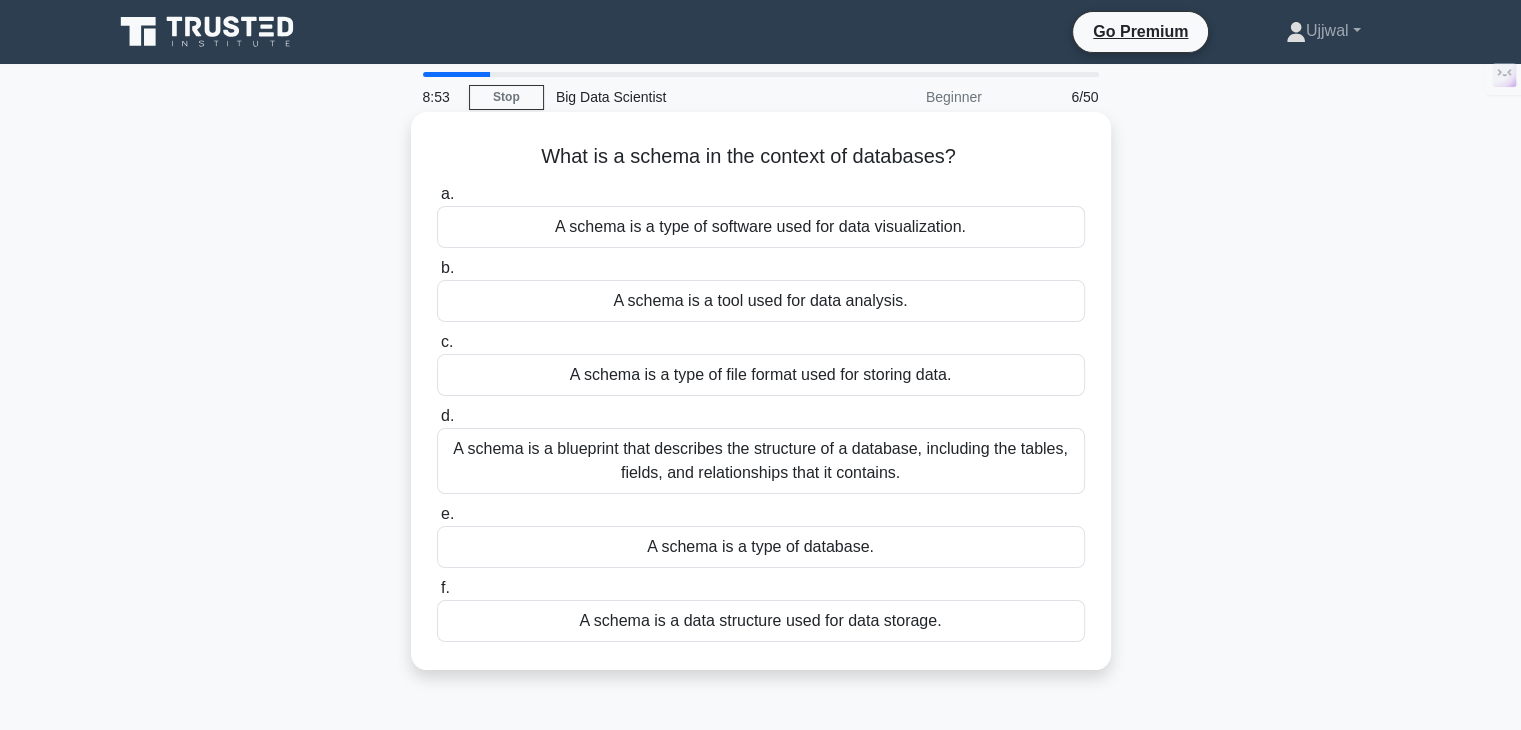 click on "A schema is a blueprint that describes the structure of a database, including the tables, fields, and relationships that it contains." at bounding box center [761, 461] 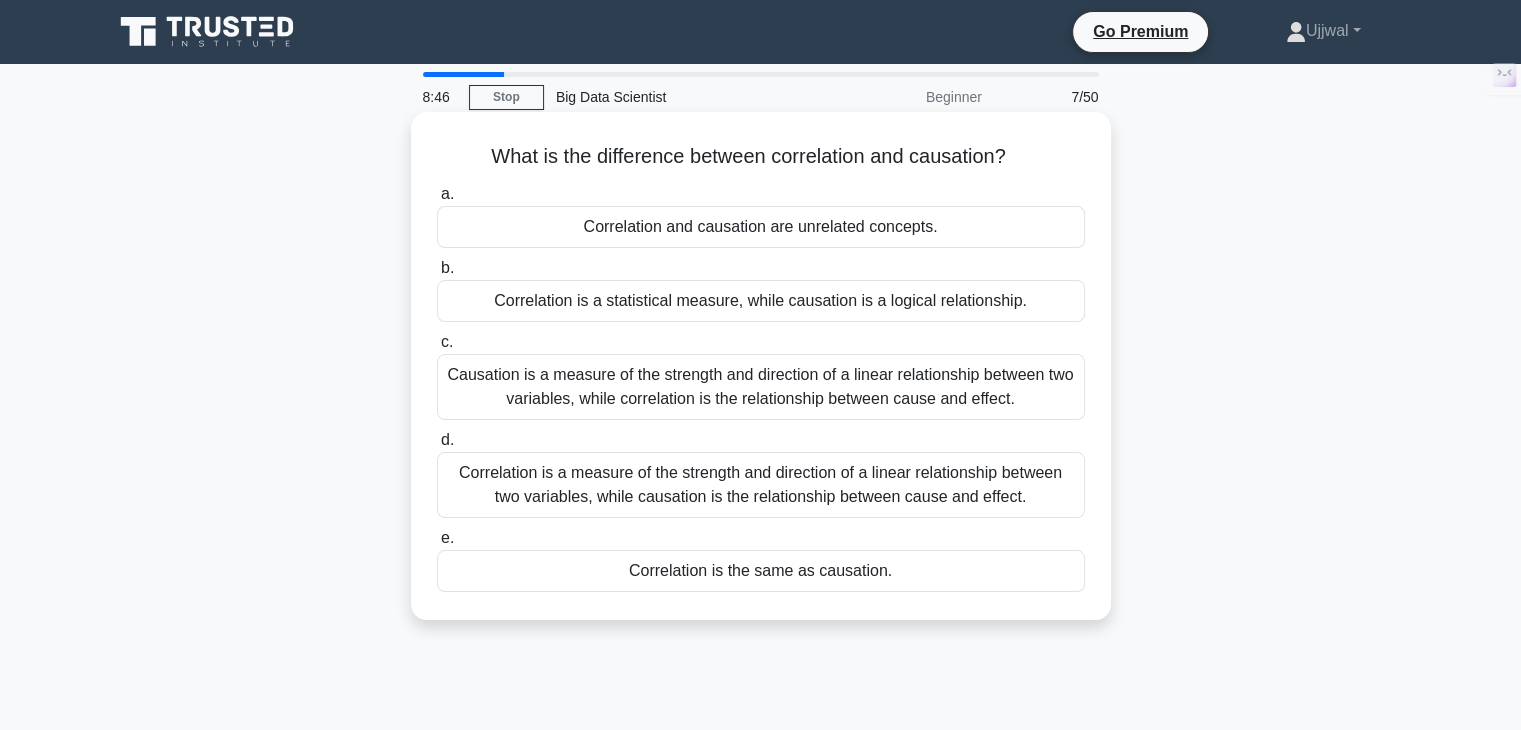 click on "Correlation is a measure of the strength and direction of a linear relationship between two variables, while causation is the relationship between cause and effect." at bounding box center [761, 485] 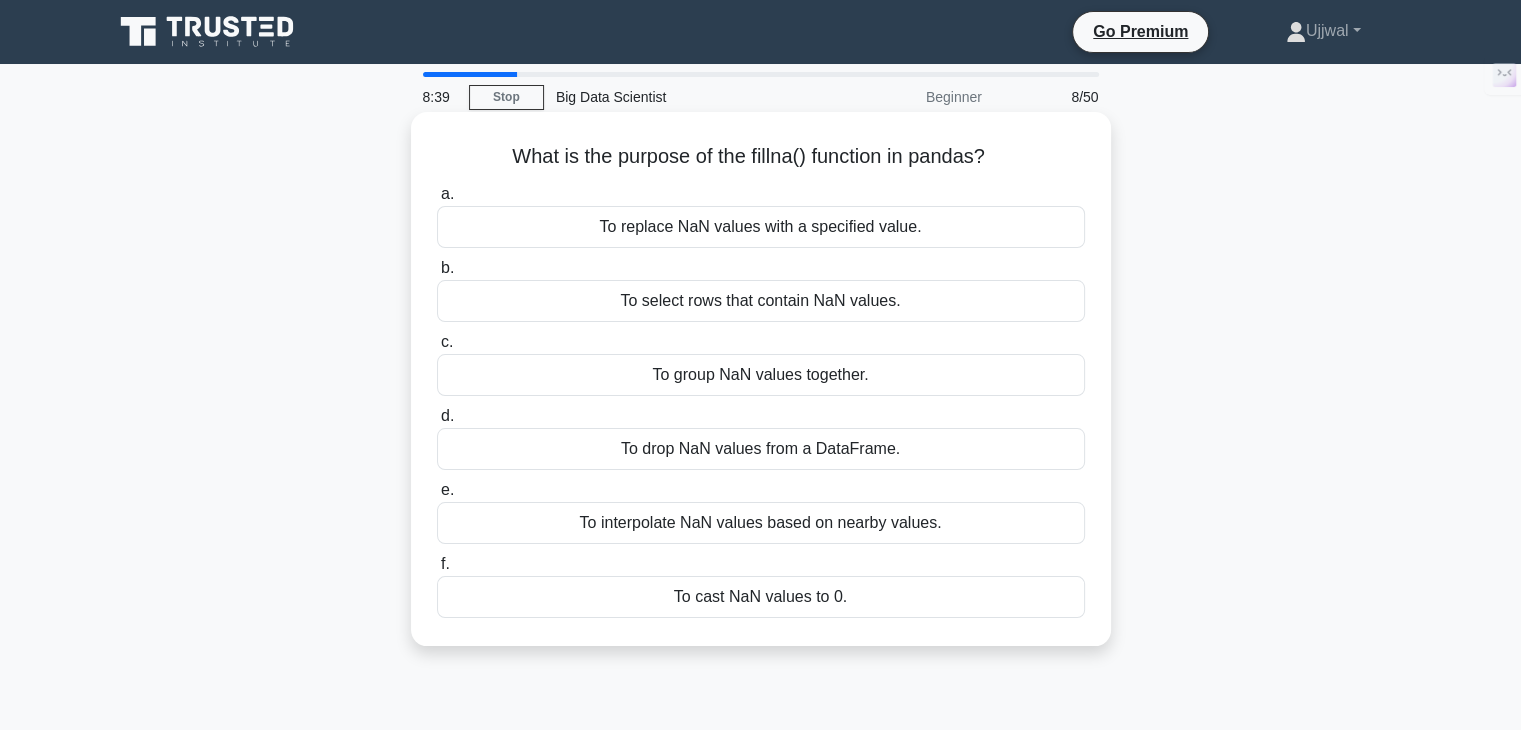 click on "To replace NaN values with a specified value." at bounding box center (761, 227) 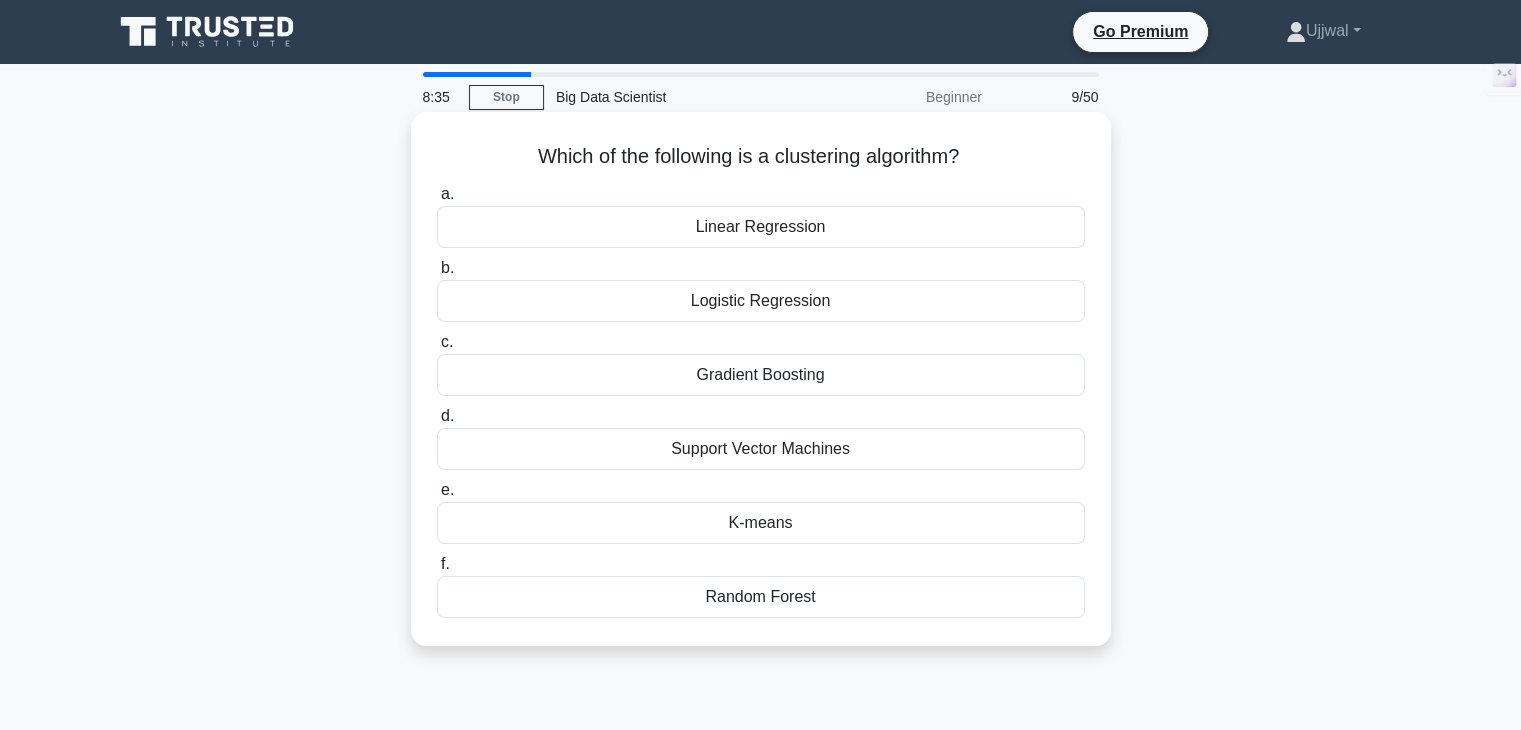 click on "K-means" at bounding box center (761, 523) 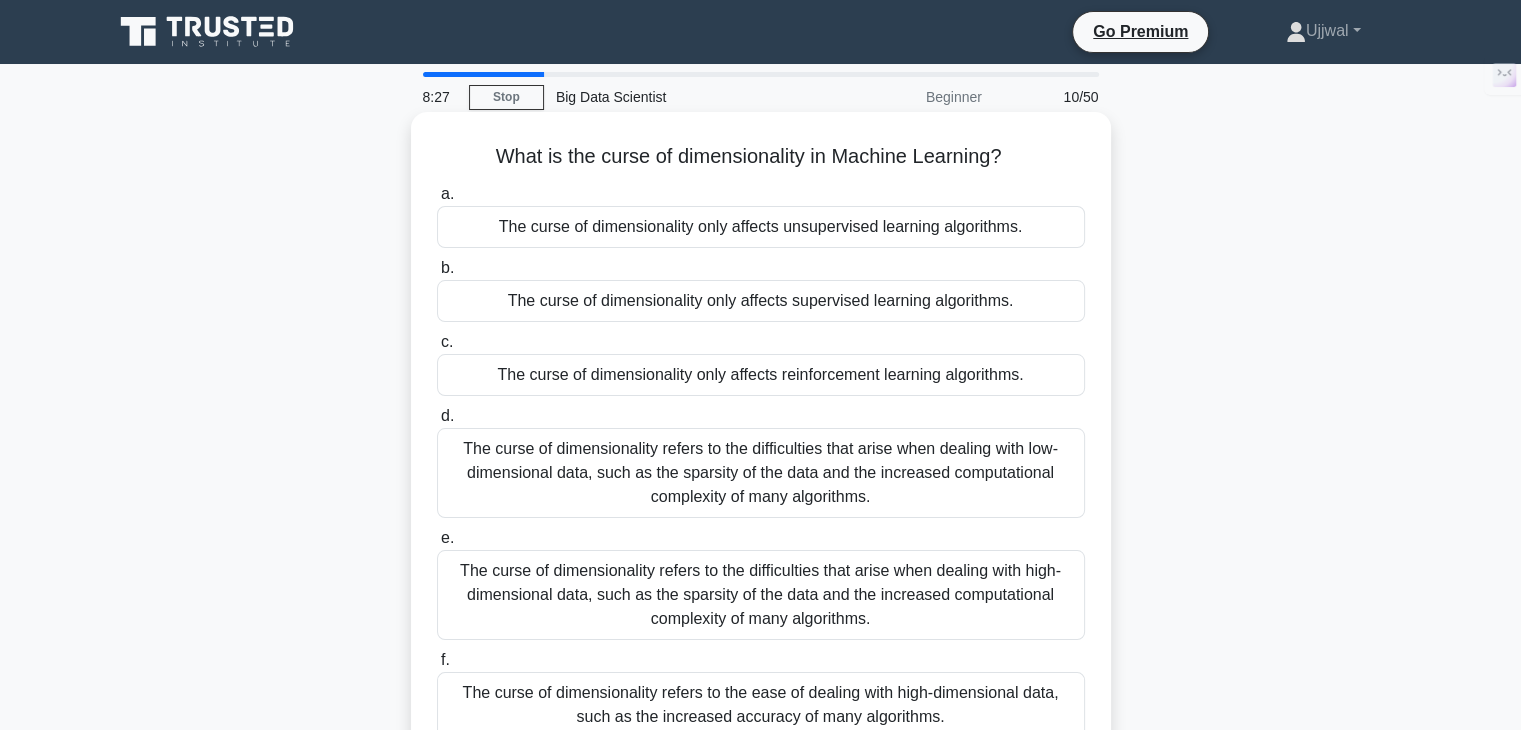 scroll, scrollTop: 100, scrollLeft: 0, axis: vertical 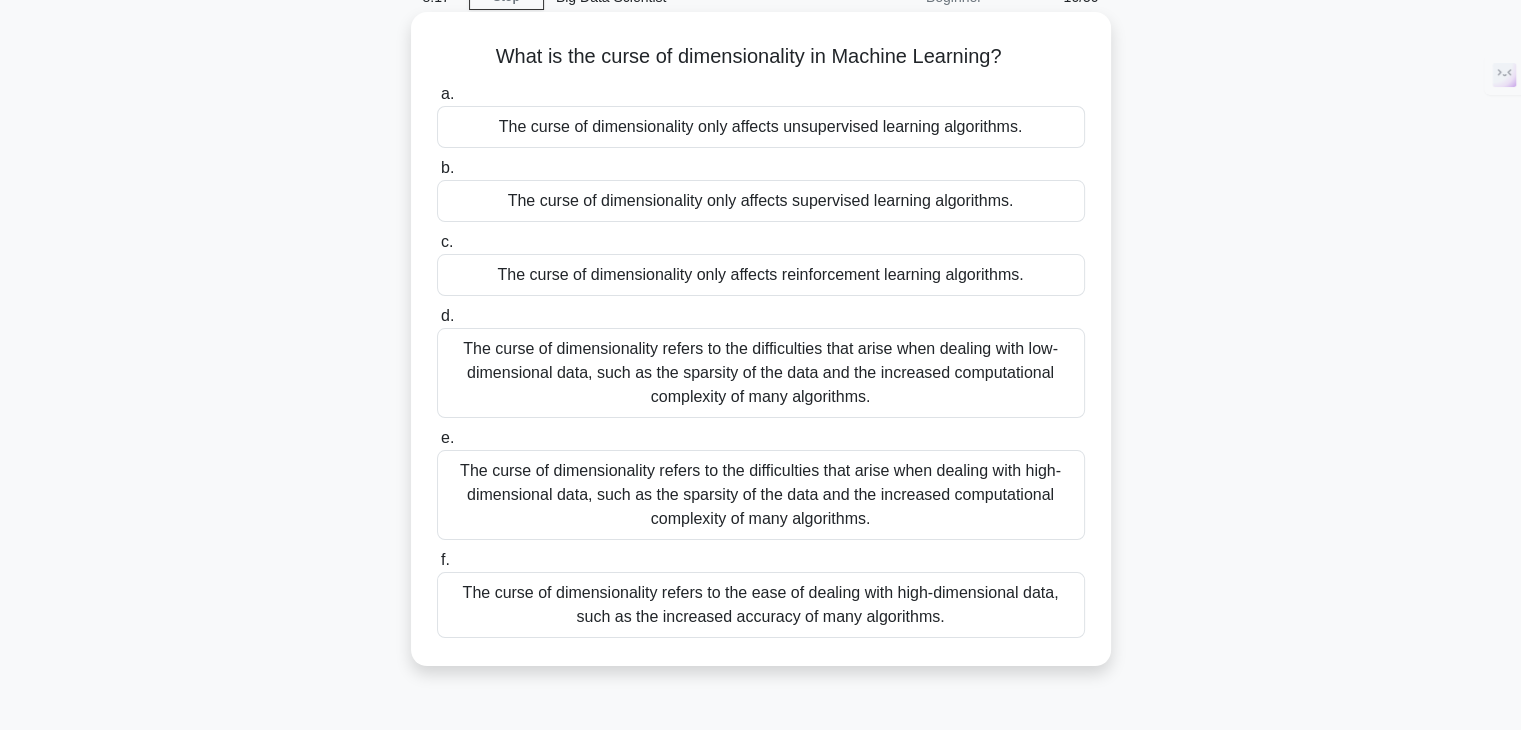 click on "The curse of dimensionality refers to the difficulties that arise when dealing with high-dimensional data, such as the sparsity of the data and the increased computational complexity of many algorithms." at bounding box center (761, 495) 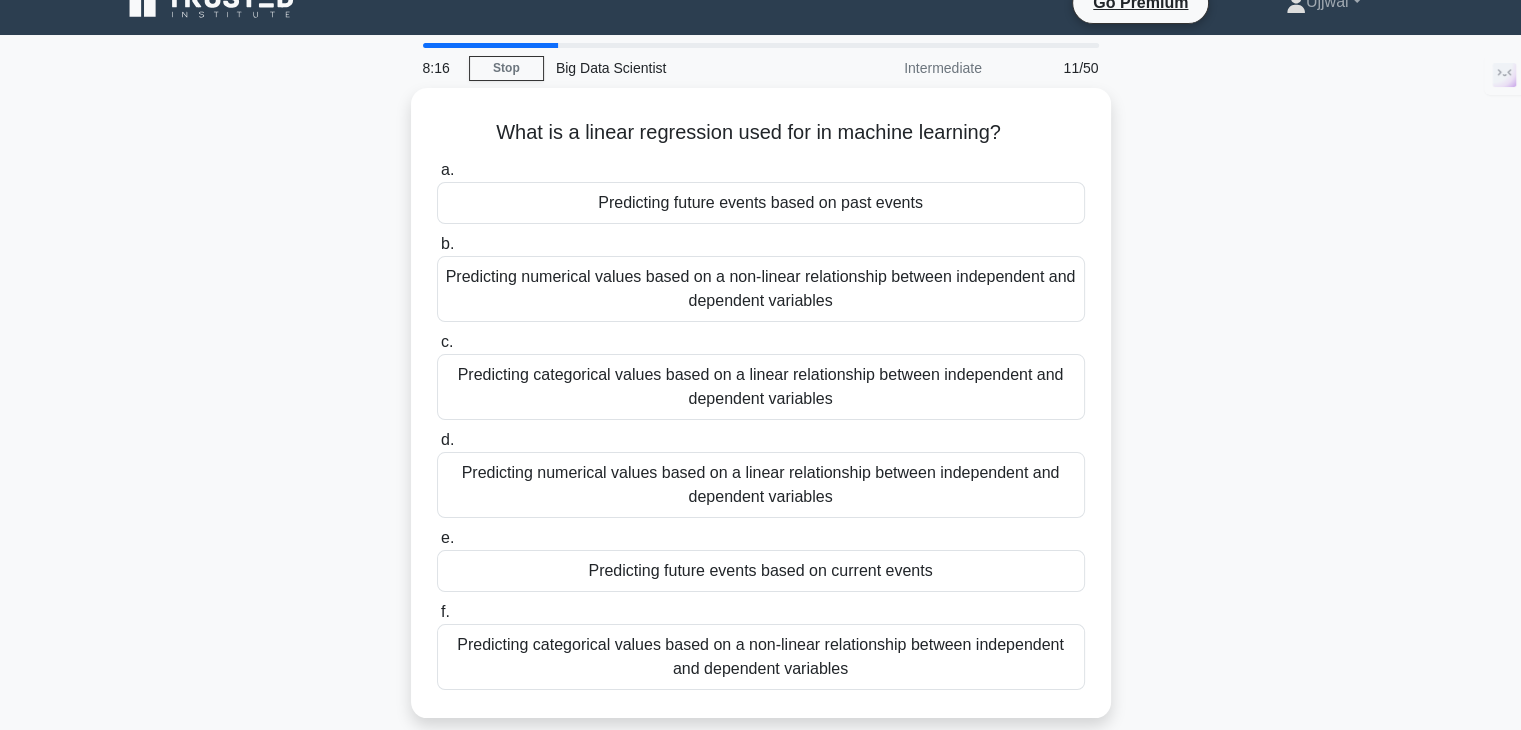 scroll, scrollTop: 0, scrollLeft: 0, axis: both 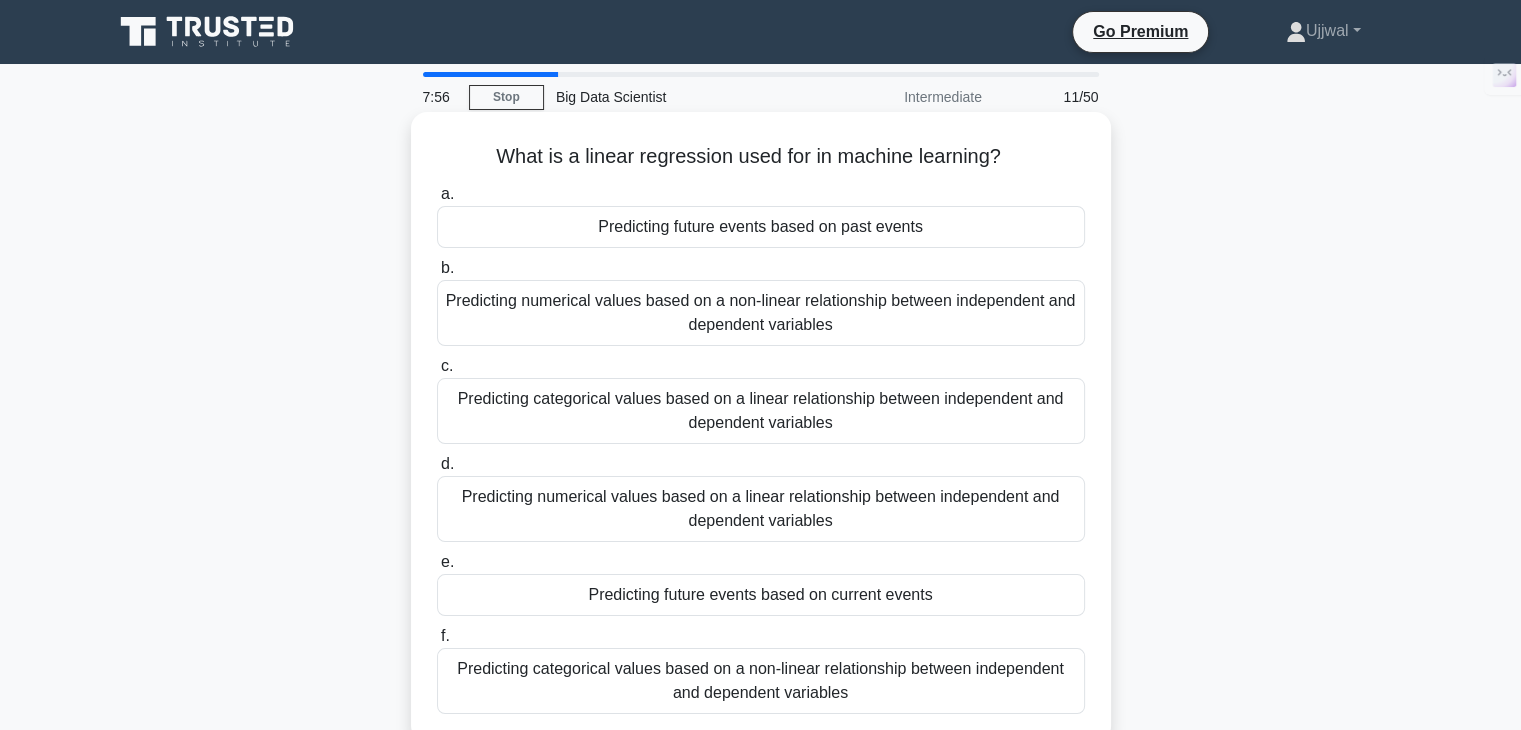 click on "Predicting numerical values based on a linear relationship between independent and dependent variables" at bounding box center (761, 509) 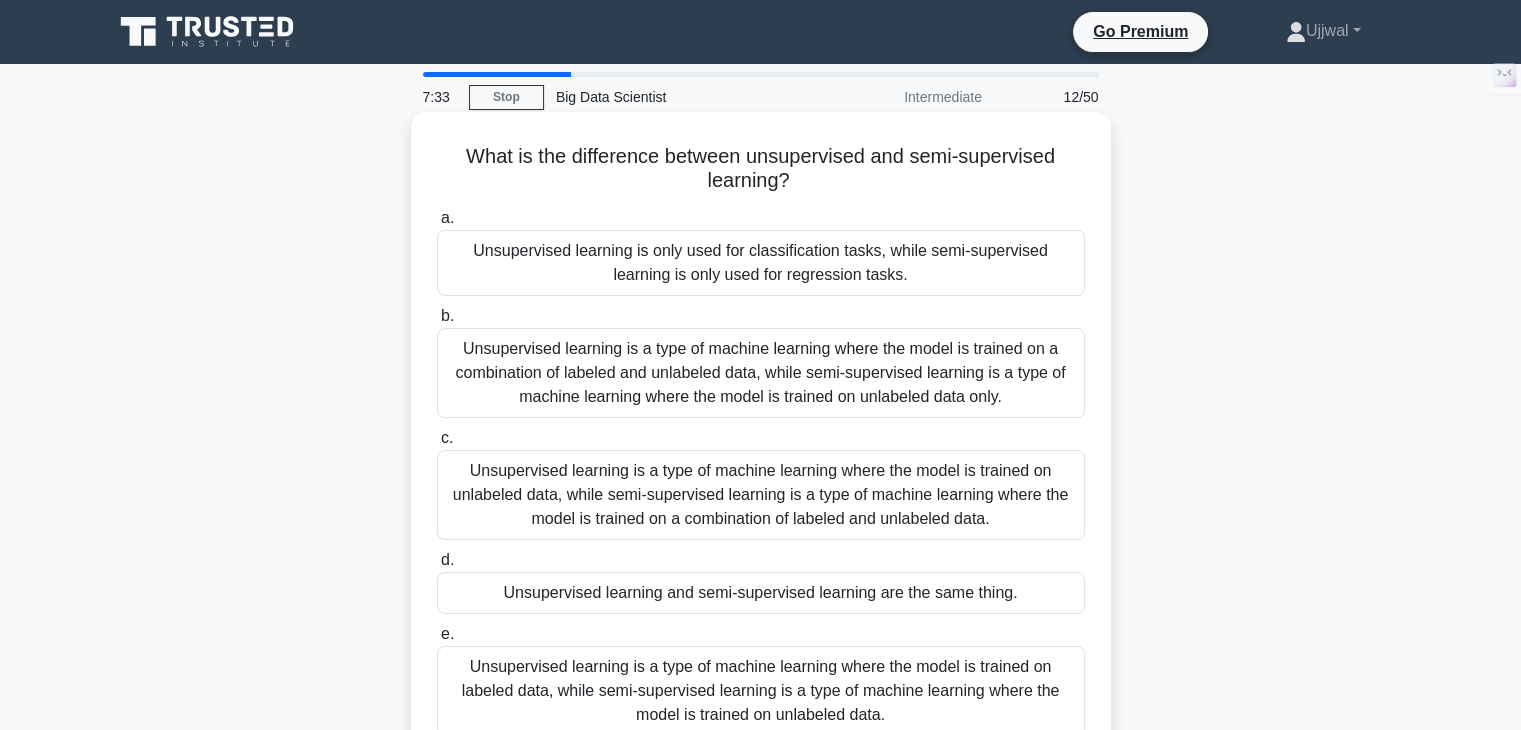 click on "Unsupervised learning is a type of machine learning where the model is trained on unlabeled data, while semi-supervised learning is a type of machine learning where the model is trained on a combination of labeled and unlabeled data." at bounding box center [761, 495] 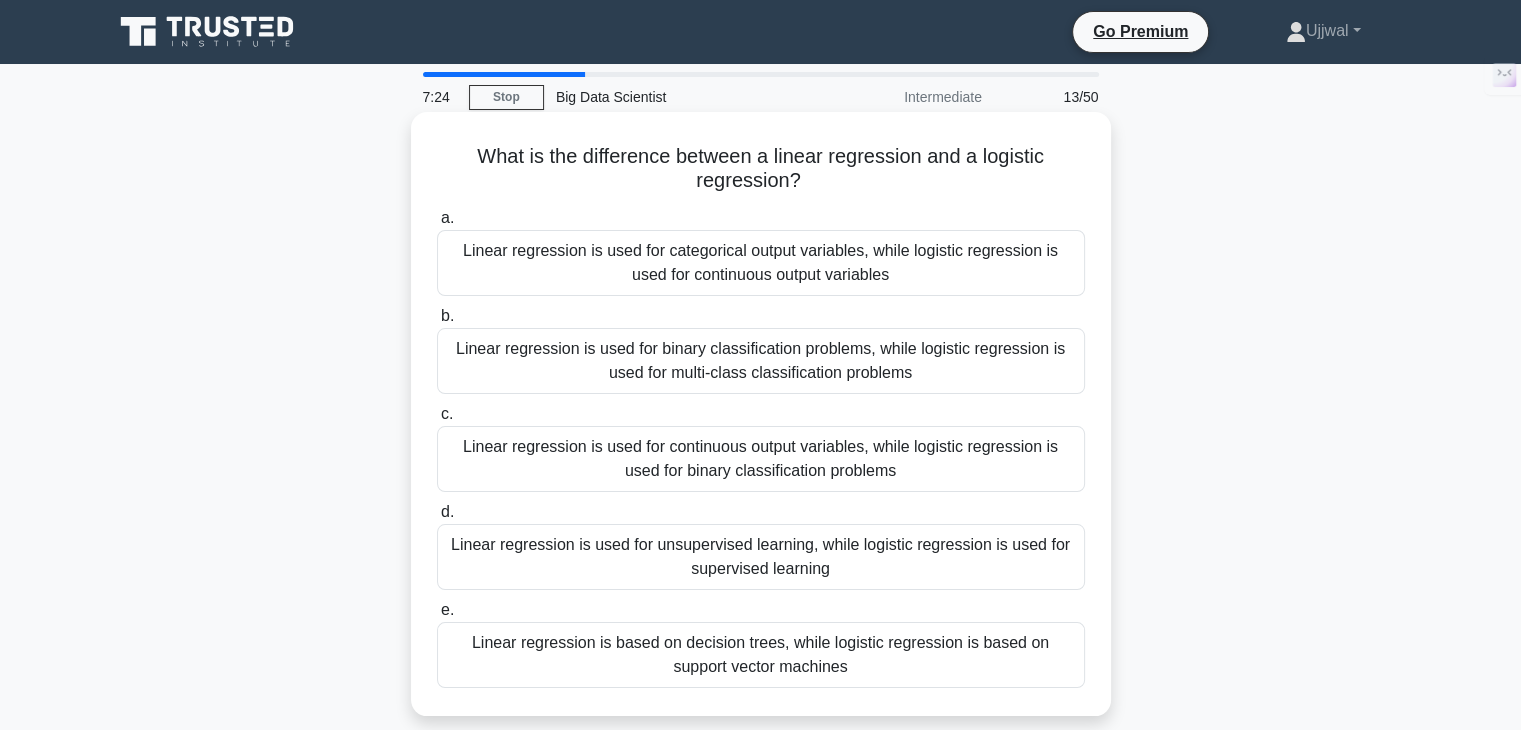 click on "Linear regression is used for continuous output variables, while logistic regression is used for binary classification problems" at bounding box center (761, 459) 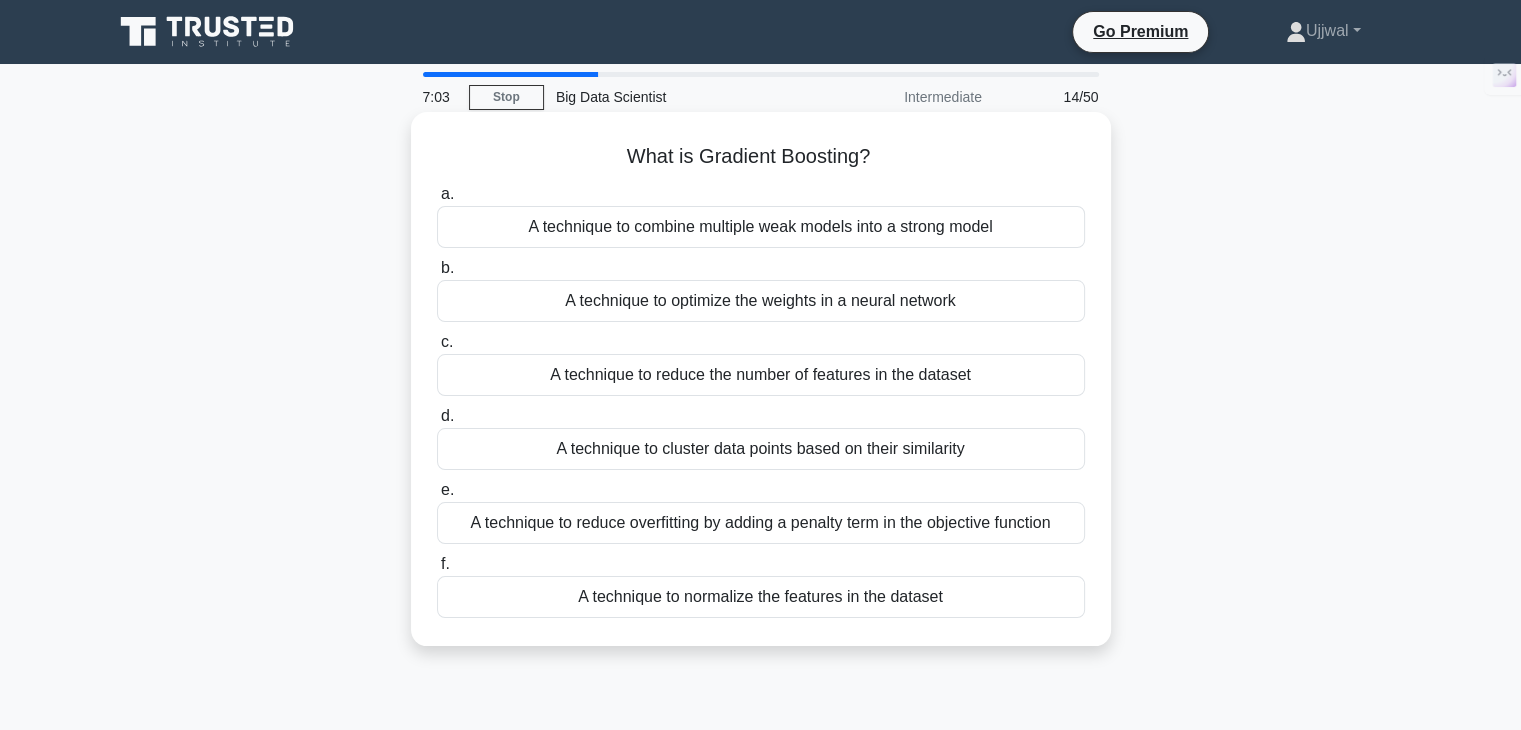 click on "A technique to combine multiple weak models into a strong model" at bounding box center [761, 227] 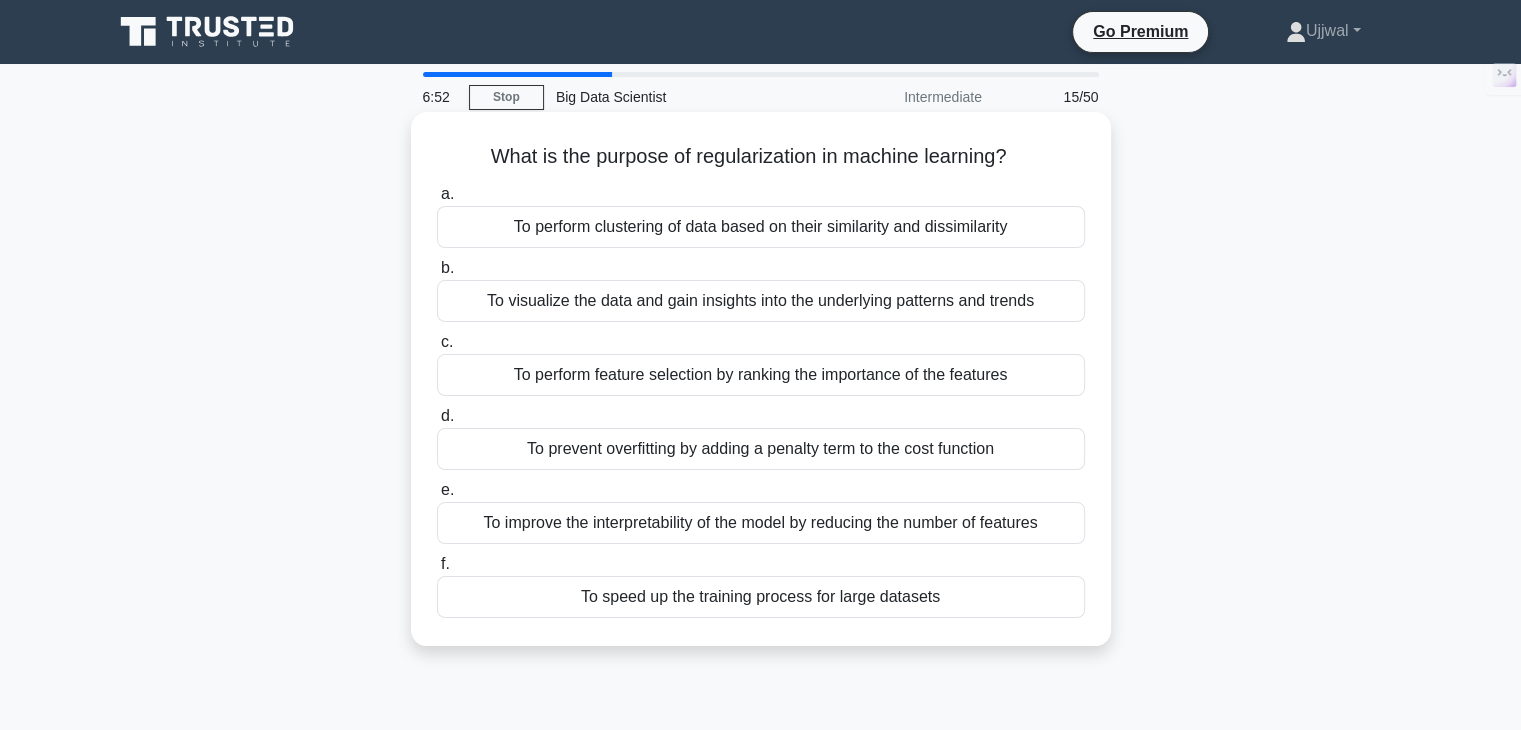 click on "To prevent overfitting by adding a penalty term to the cost function" at bounding box center (761, 449) 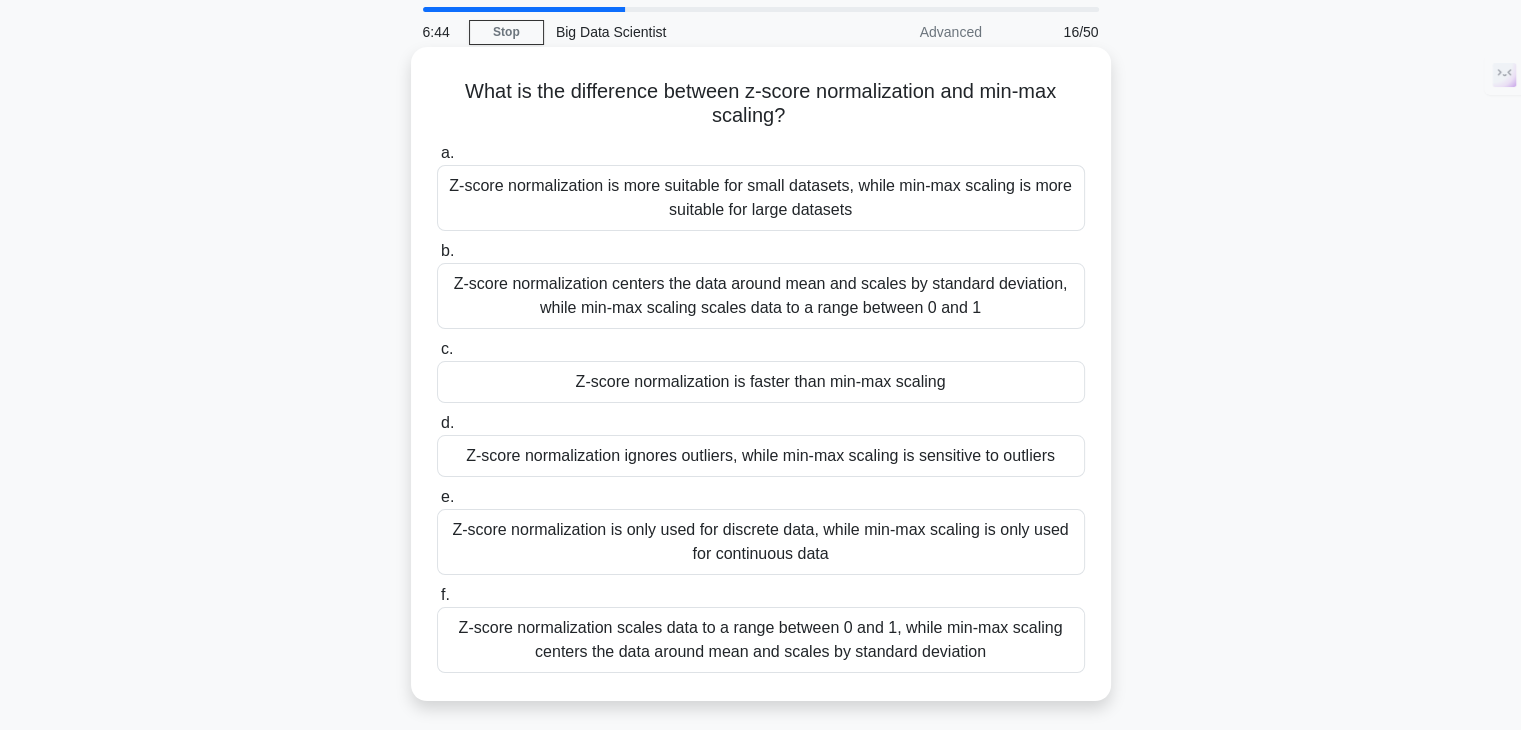 scroll, scrollTop: 100, scrollLeft: 0, axis: vertical 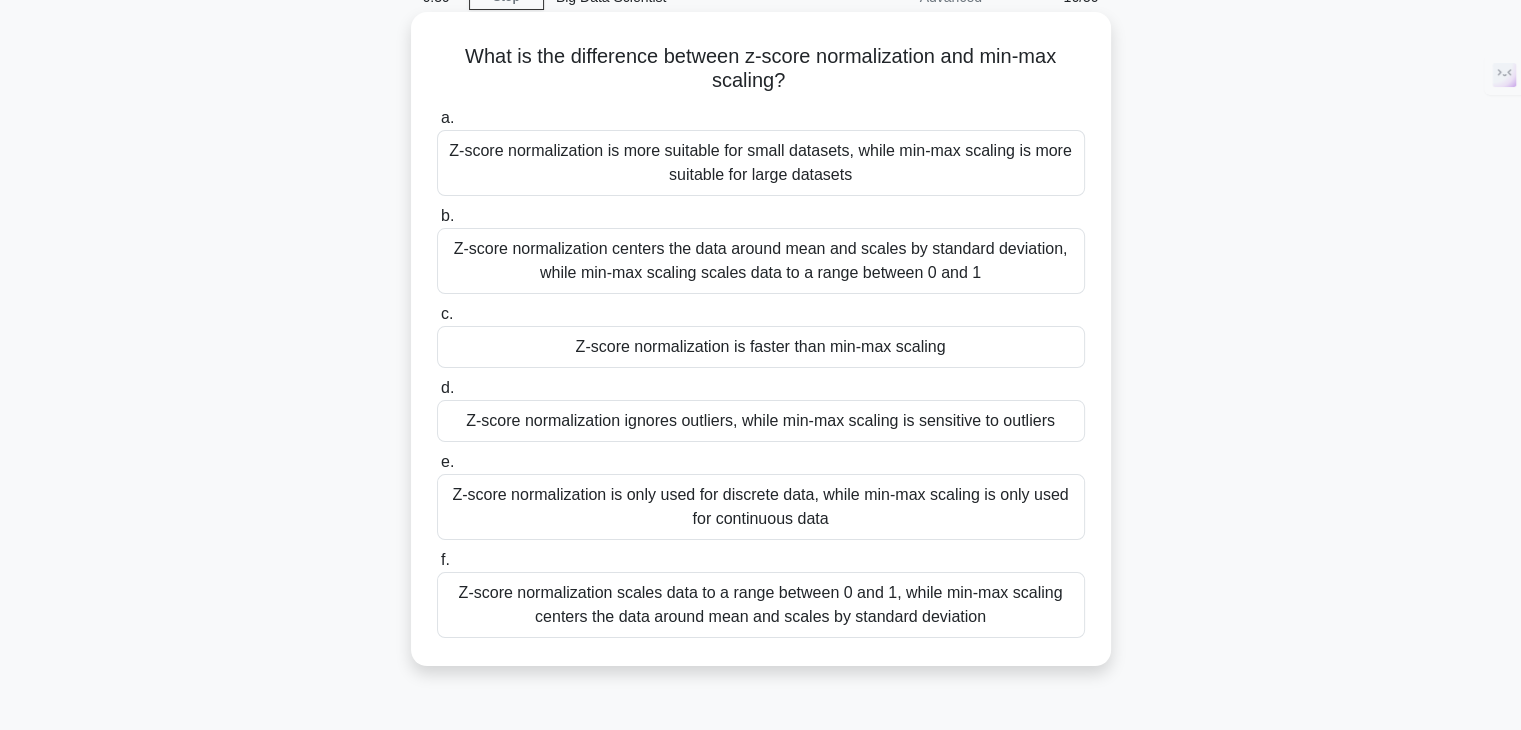 click on "Z-score normalization scales data to a range between 0 and 1, while min-max scaling centers the data around mean and scales by standard deviation" at bounding box center [761, 605] 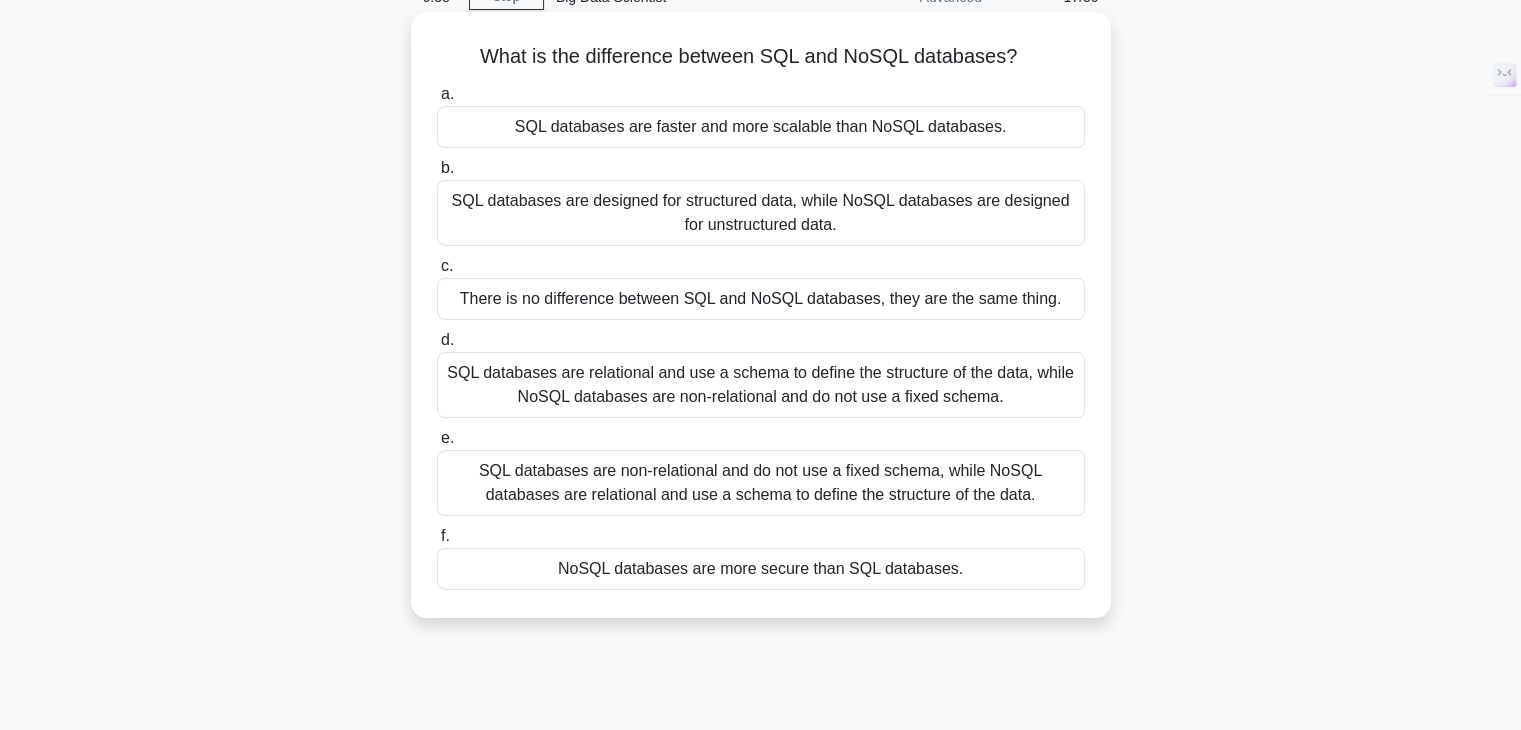 scroll, scrollTop: 0, scrollLeft: 0, axis: both 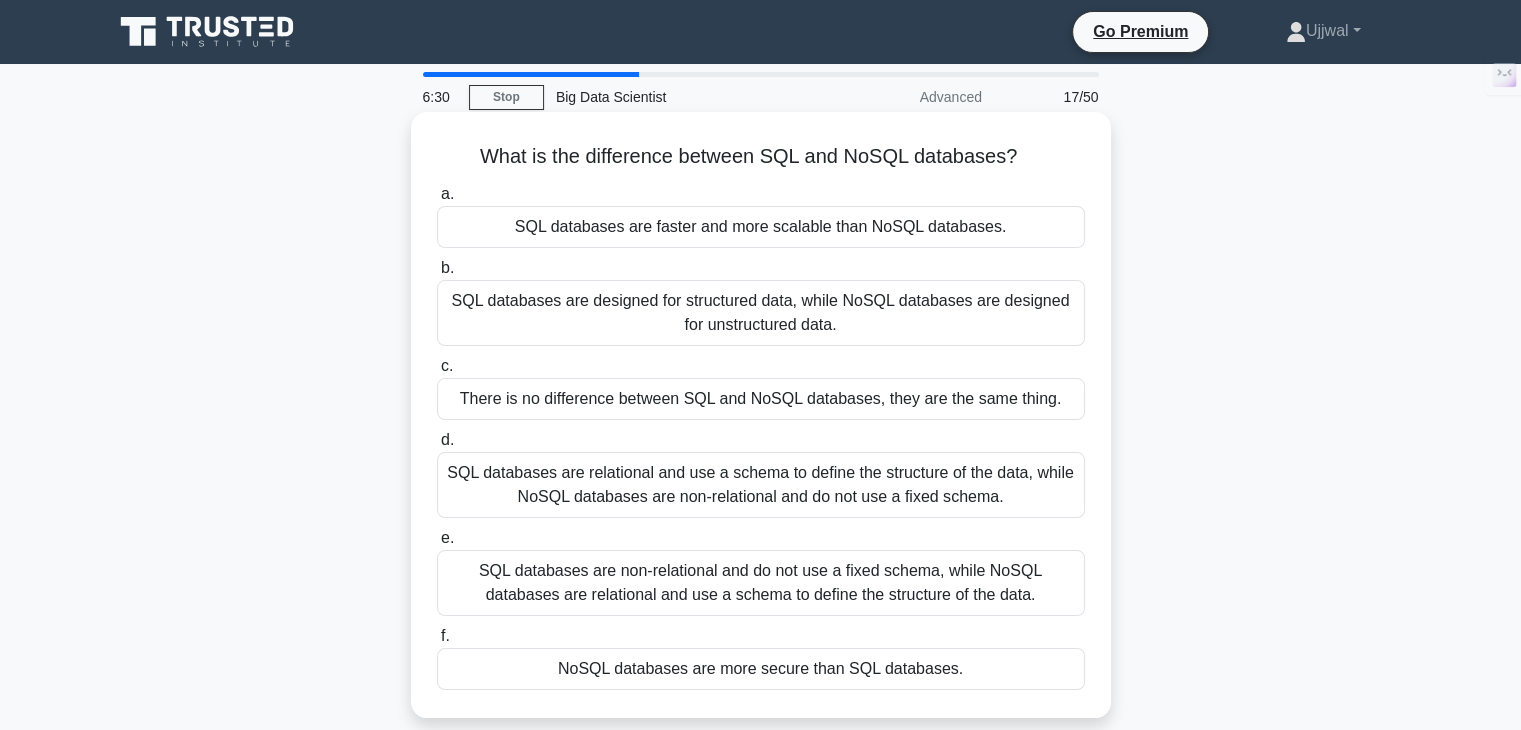 click on "SQL databases are non-relational and do not use a fixed schema, while NoSQL databases are relational and use a schema to define the structure of the data." at bounding box center [761, 583] 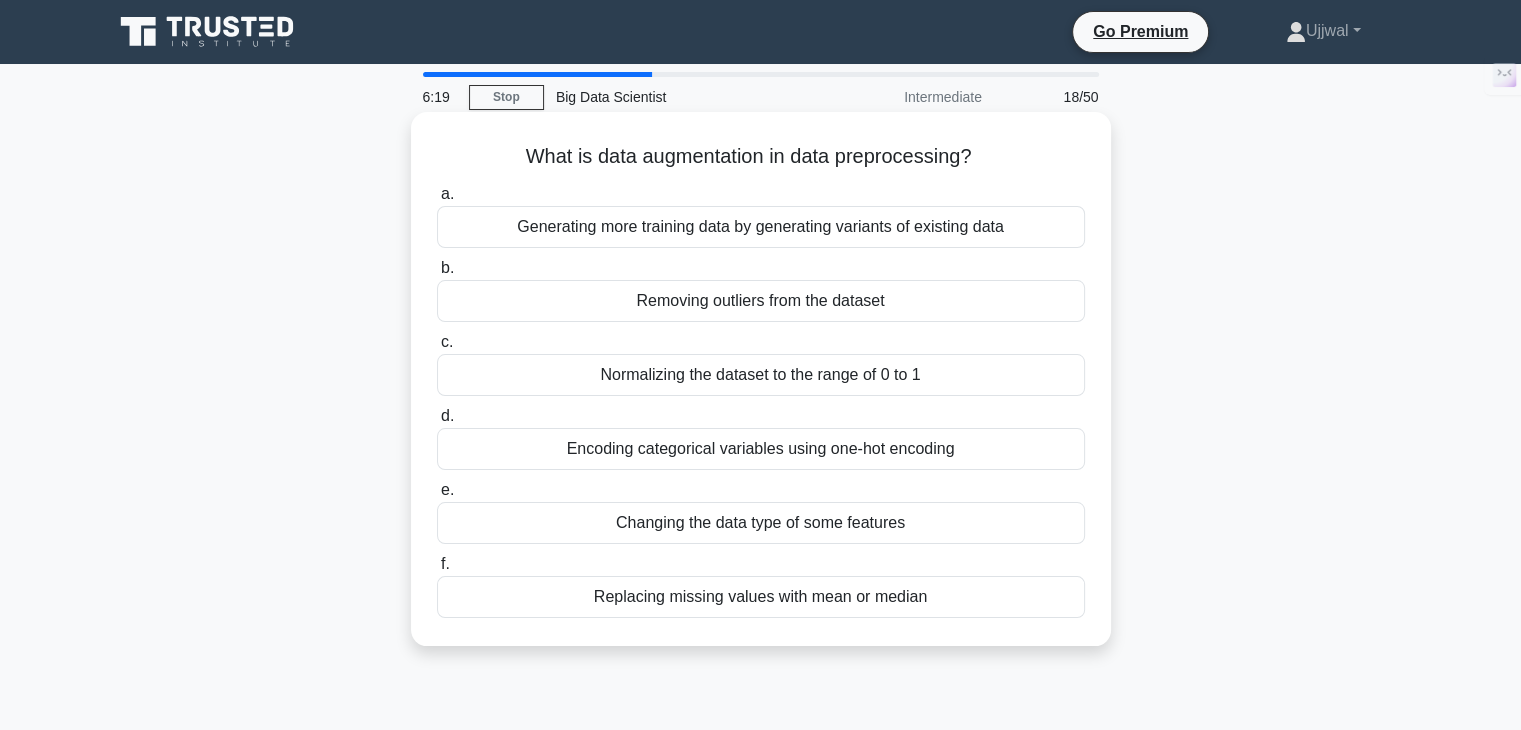 click on "Generating more training data by generating variants of existing data" at bounding box center (761, 227) 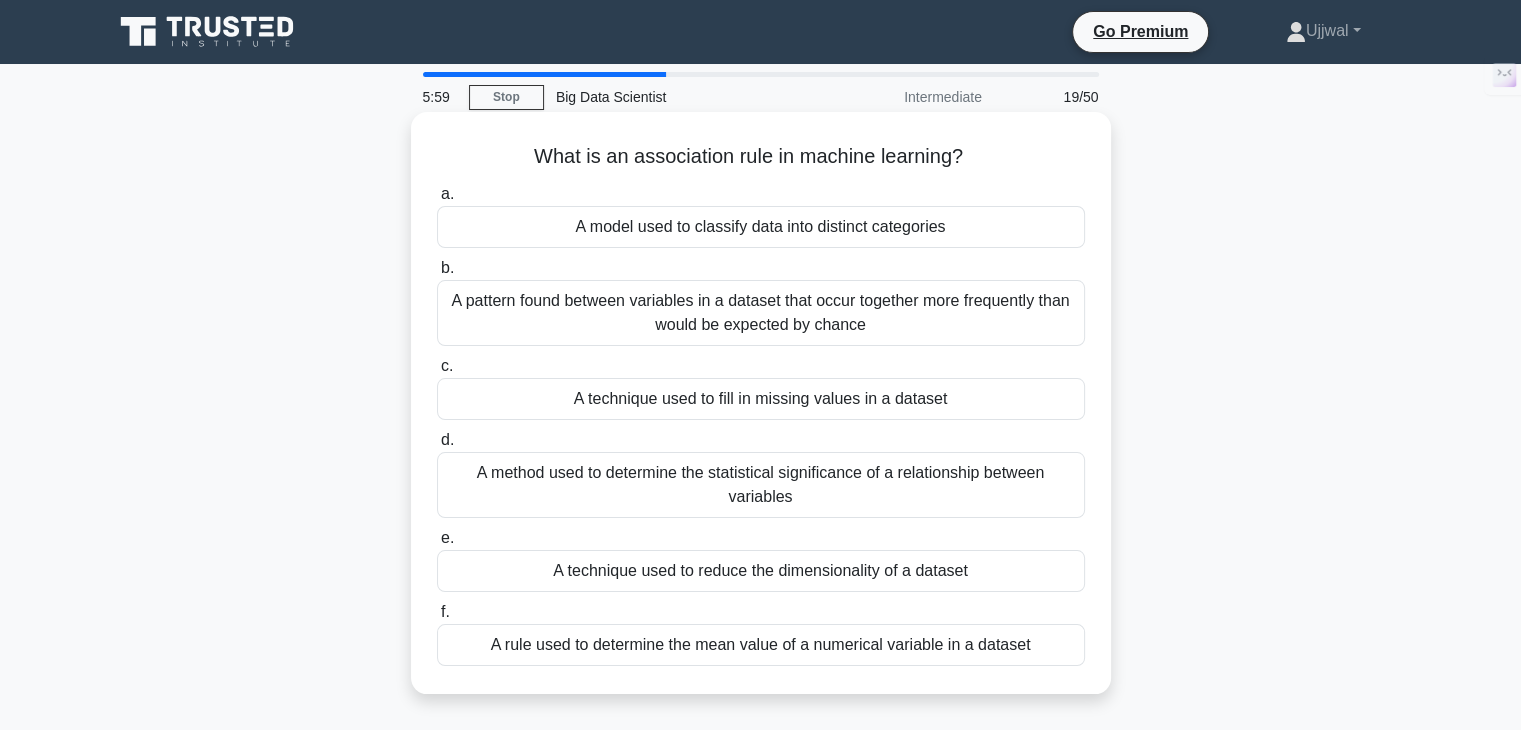 click on "A pattern found between variables in a dataset that occur together more frequently than would be expected by chance" at bounding box center [761, 313] 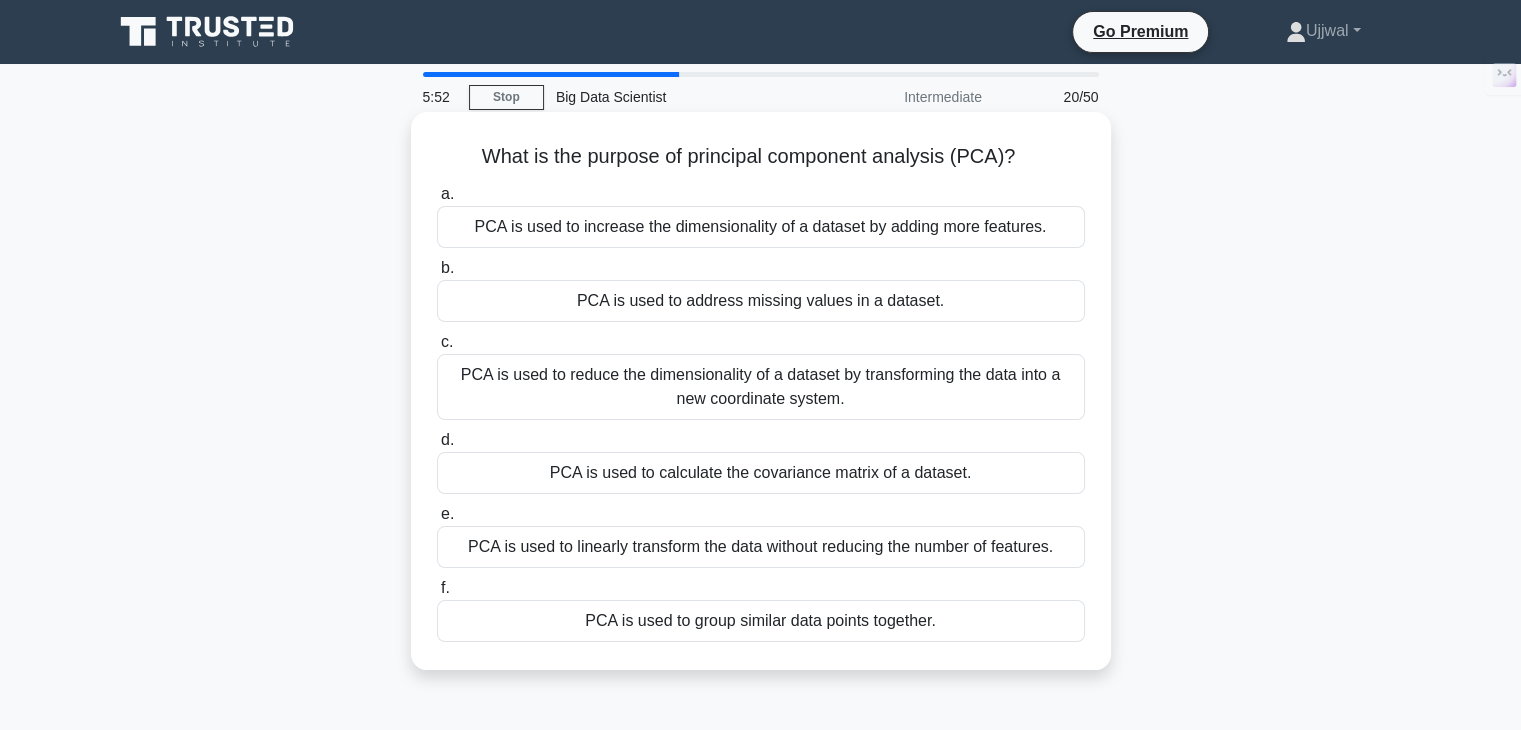 click on "PCA is used to reduce the dimensionality of a dataset by transforming the data into a new coordinate system." at bounding box center (761, 387) 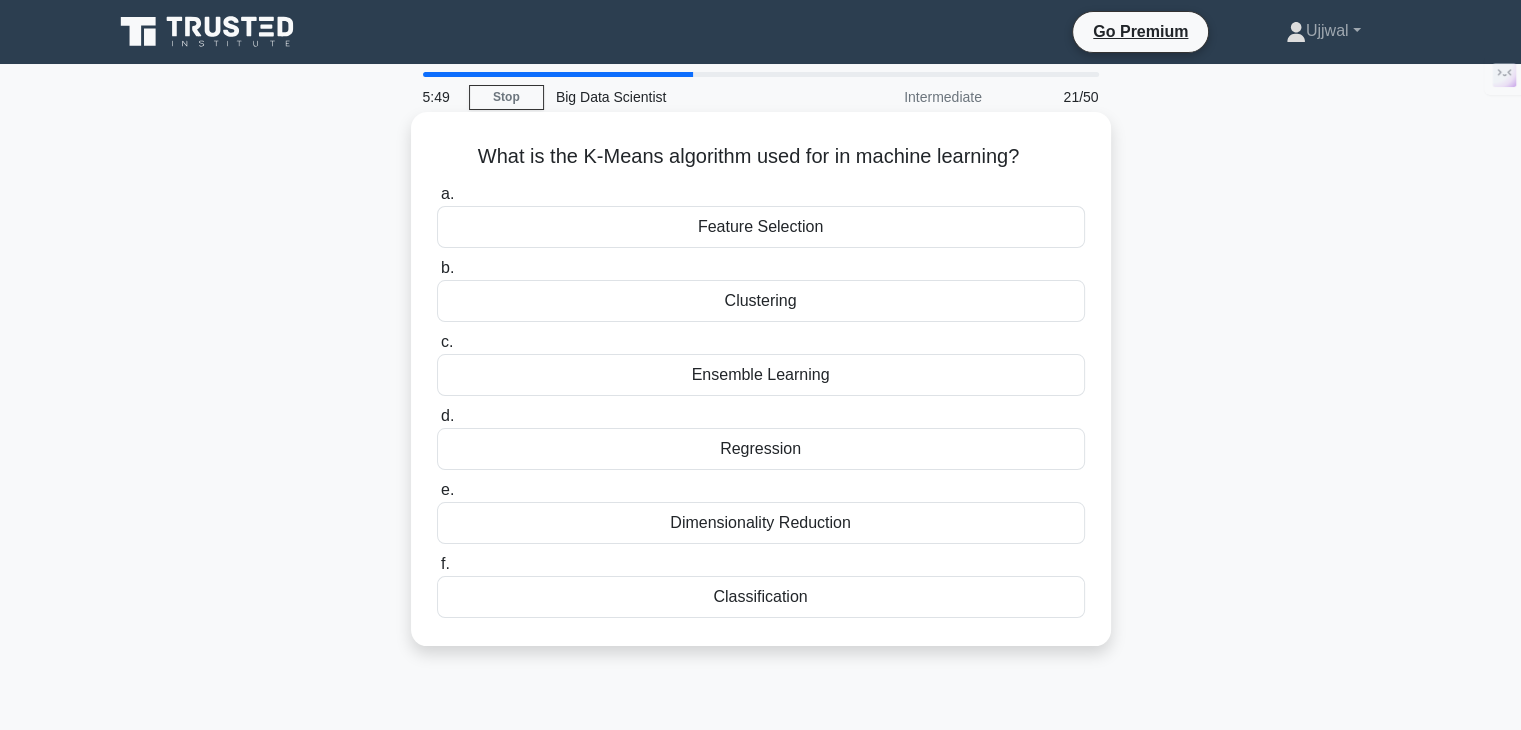 click on "Clustering" at bounding box center (761, 301) 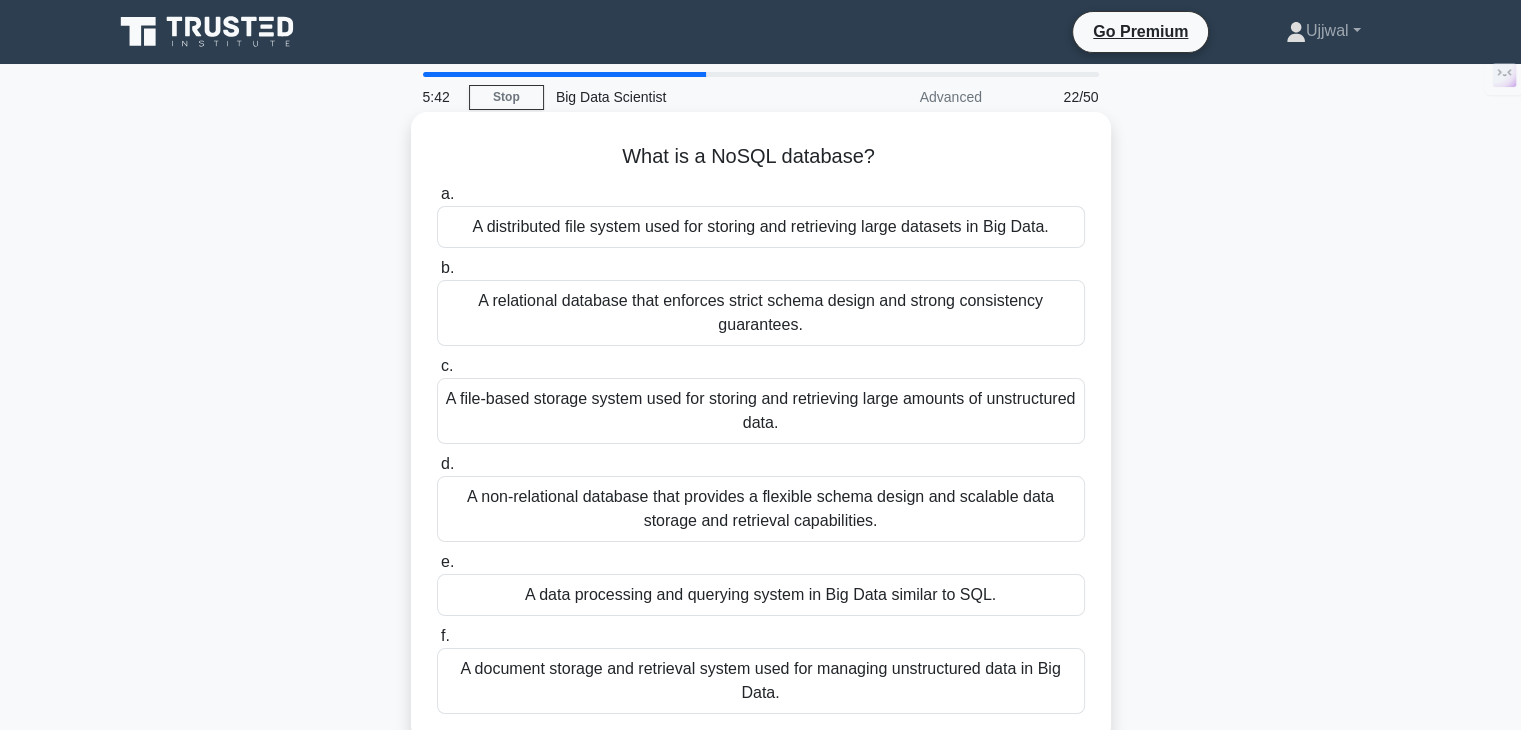 click on "A non-relational database that provides a flexible schema design and scalable data storage and retrieval capabilities." at bounding box center (761, 509) 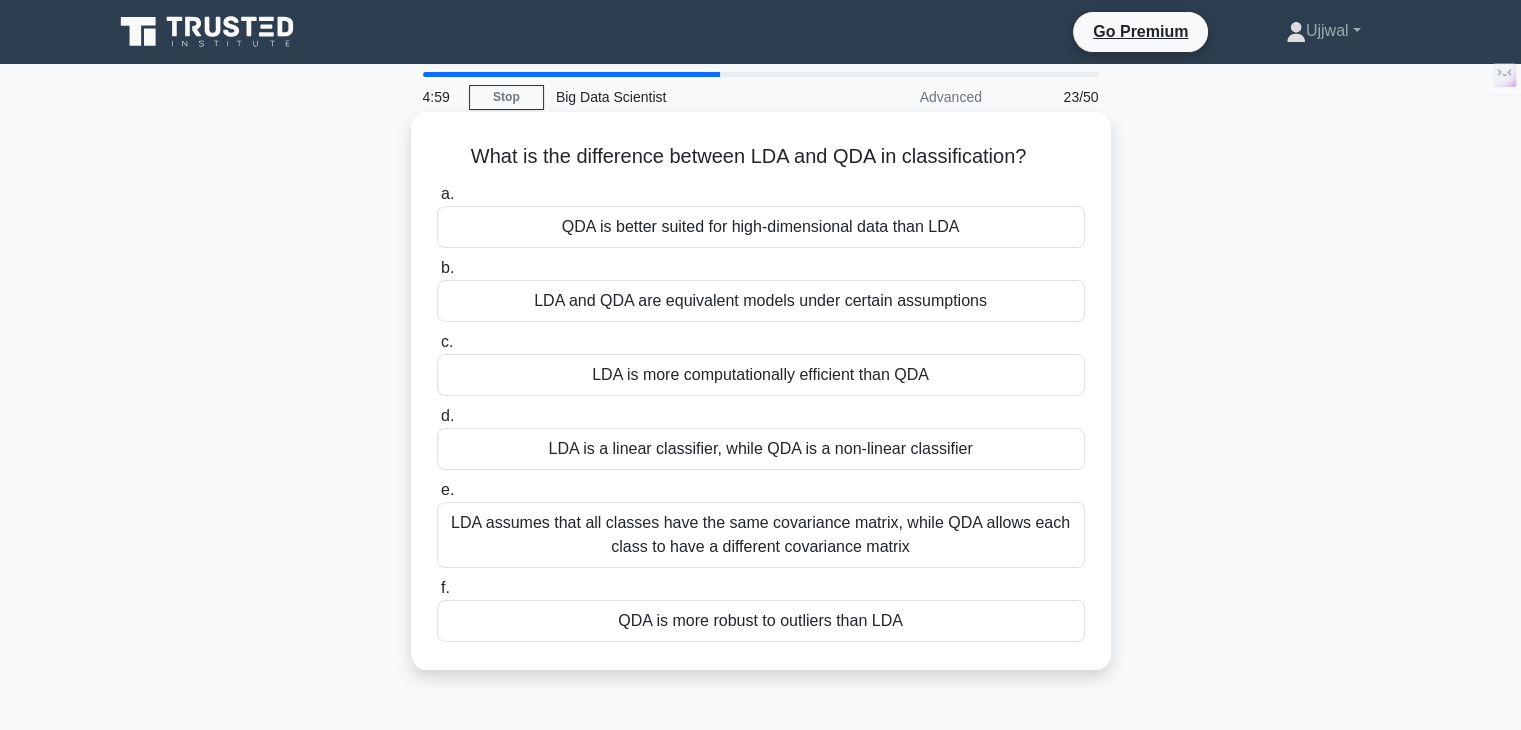 click on "LDA assumes that all classes have the same covariance matrix, while QDA allows each class to have a different covariance matrix" at bounding box center (761, 535) 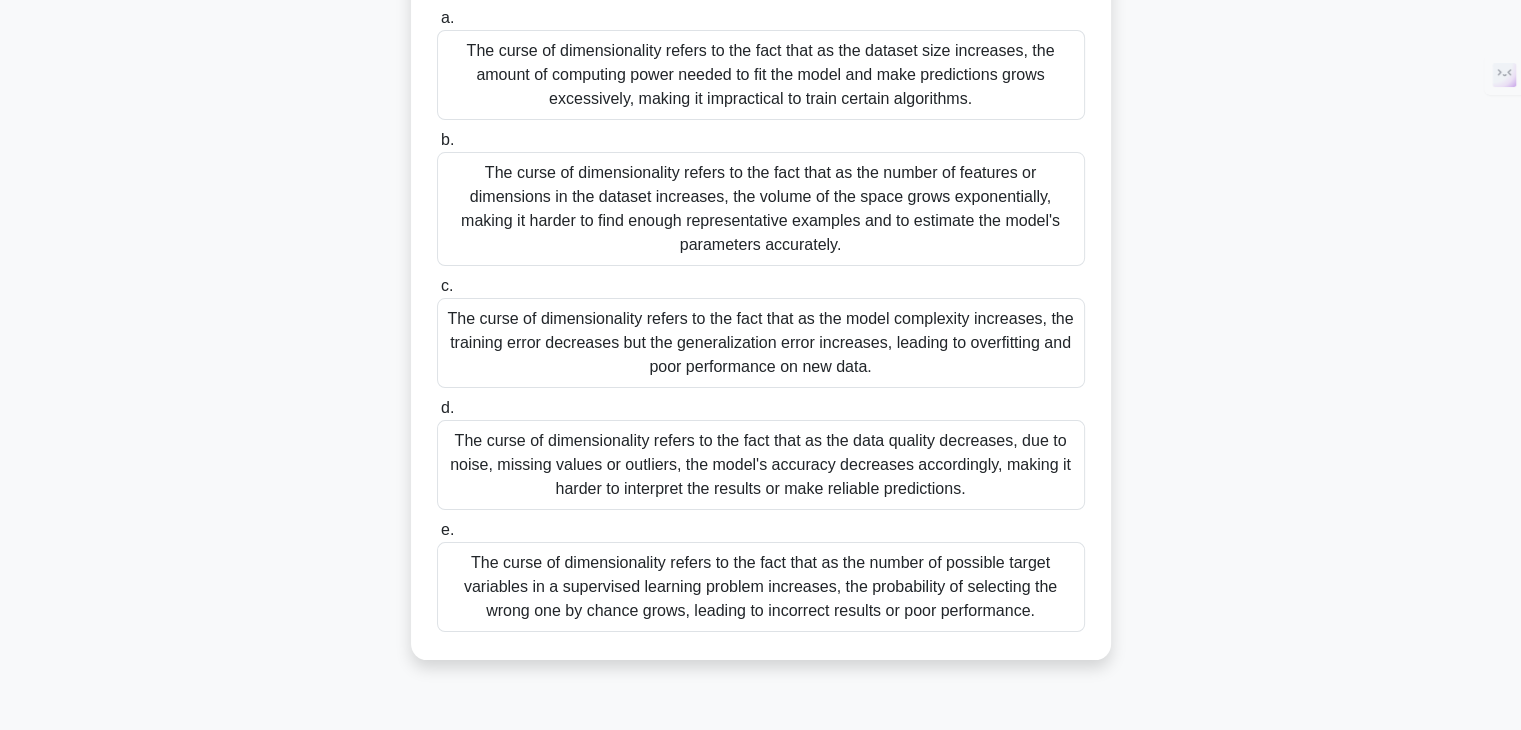 scroll, scrollTop: 0, scrollLeft: 0, axis: both 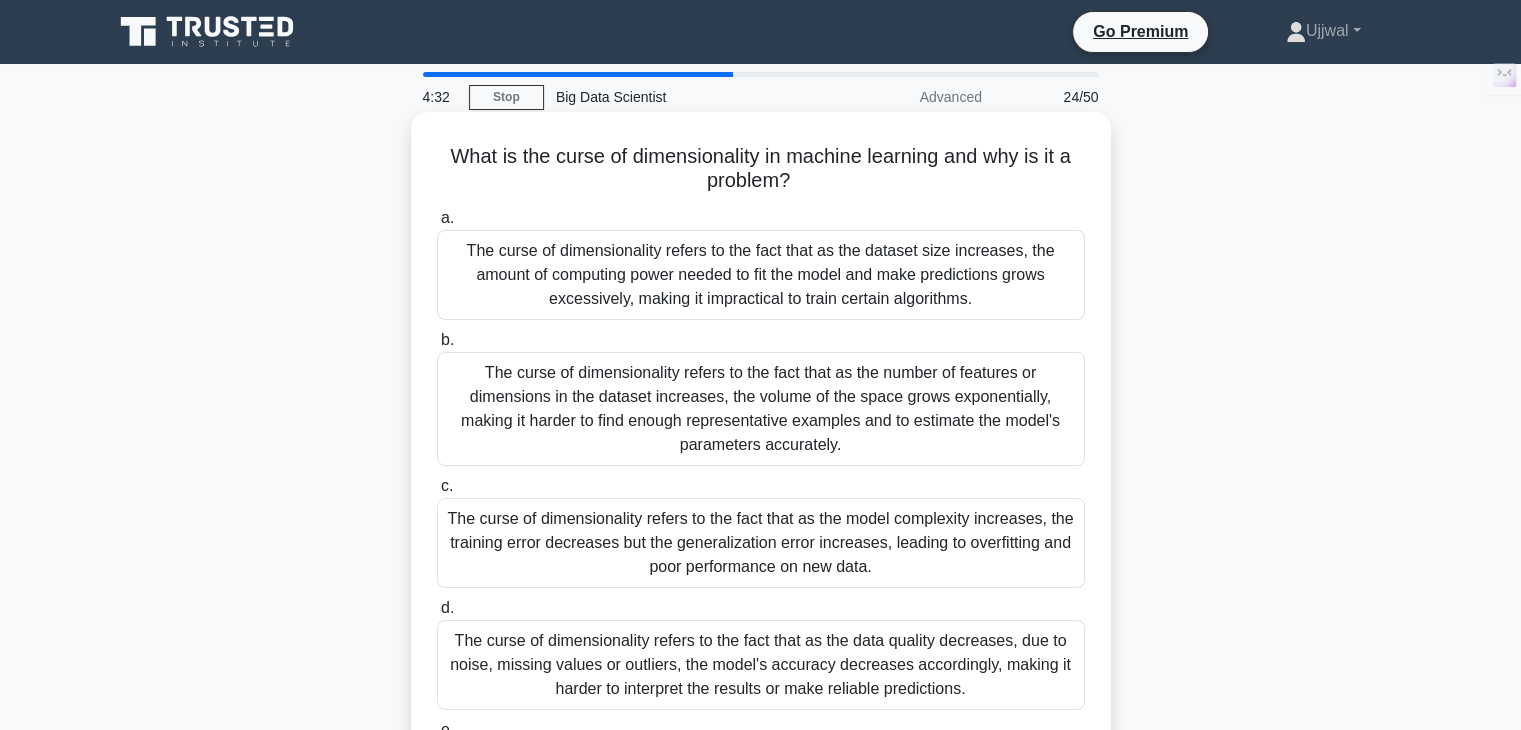 click on "The curse of dimensionality refers to the fact that as the number of features or dimensions in the dataset increases, the volume of the space grows exponentially, making it harder to find enough representative examples and to estimate the model's parameters accurately." at bounding box center [761, 409] 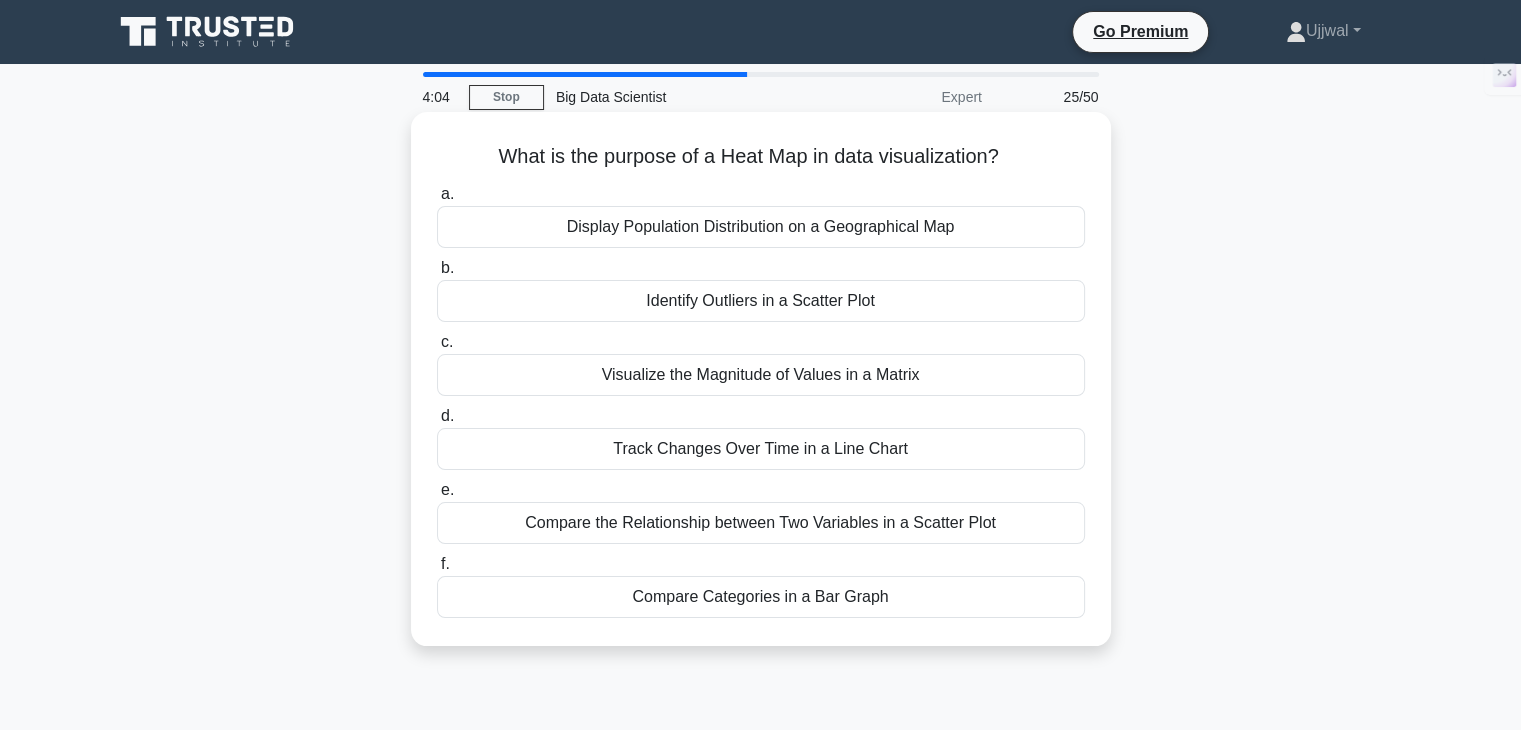 click on "Display Population Distribution on a Geographical Map" at bounding box center [761, 227] 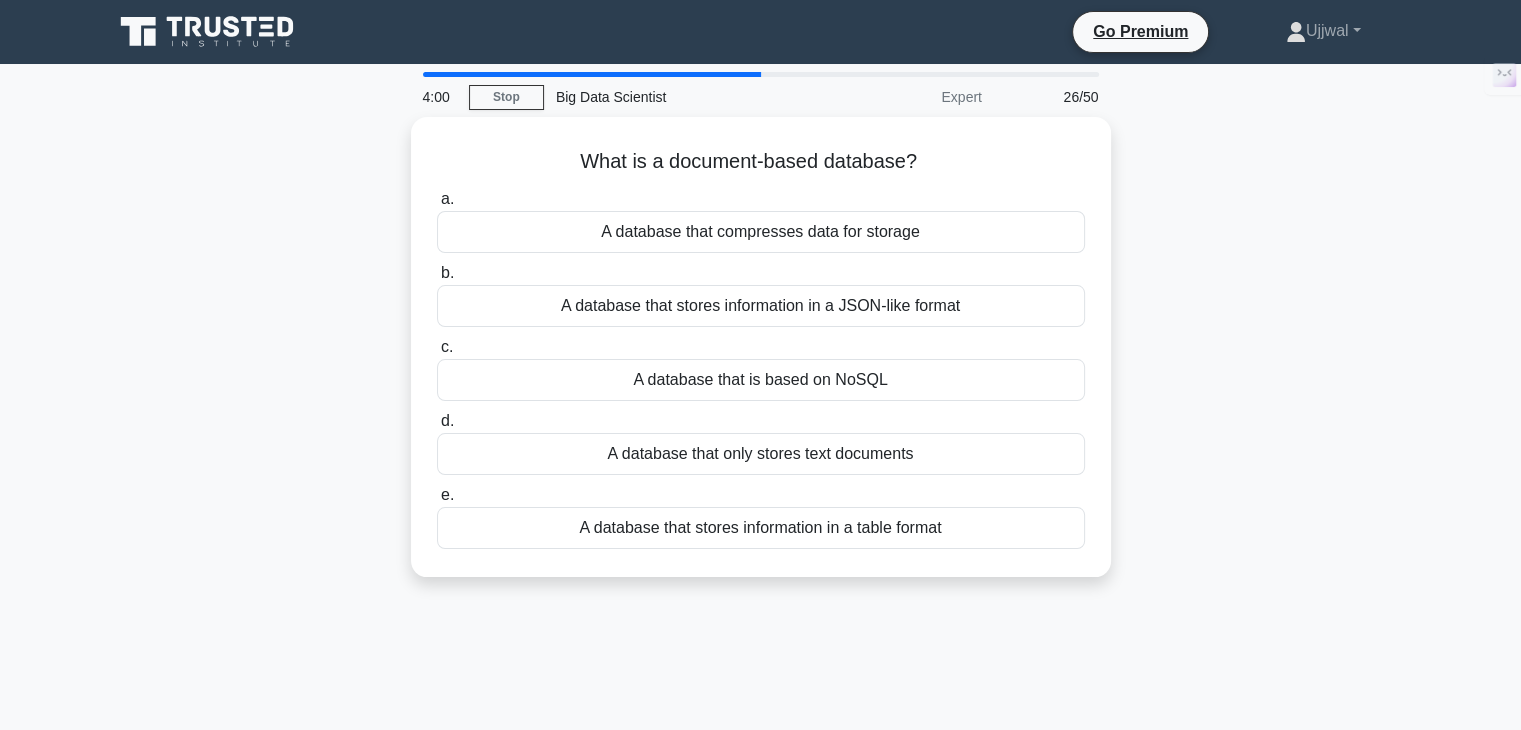 click on "A database that compresses data for storage" at bounding box center (761, 232) 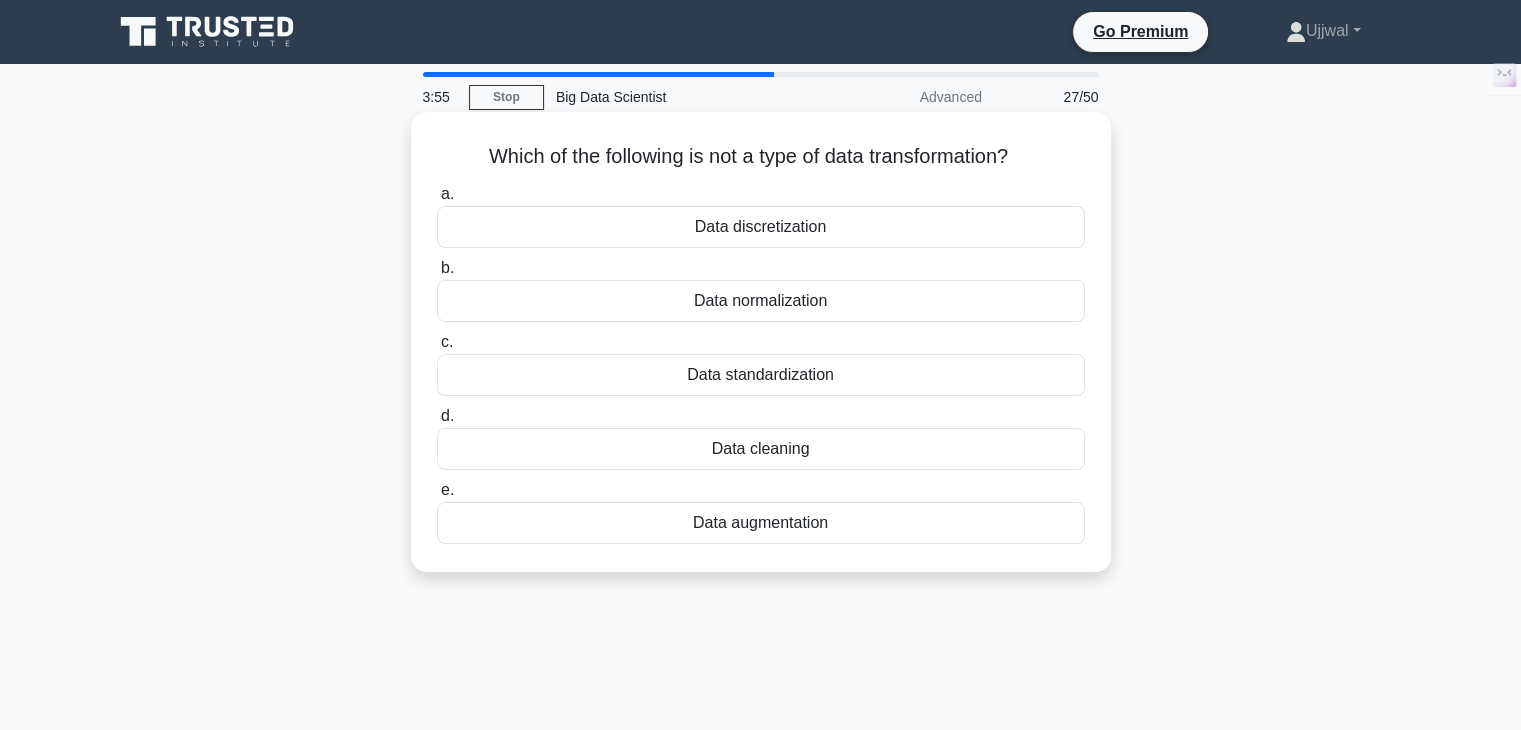 click on "Data cleaning" at bounding box center [761, 449] 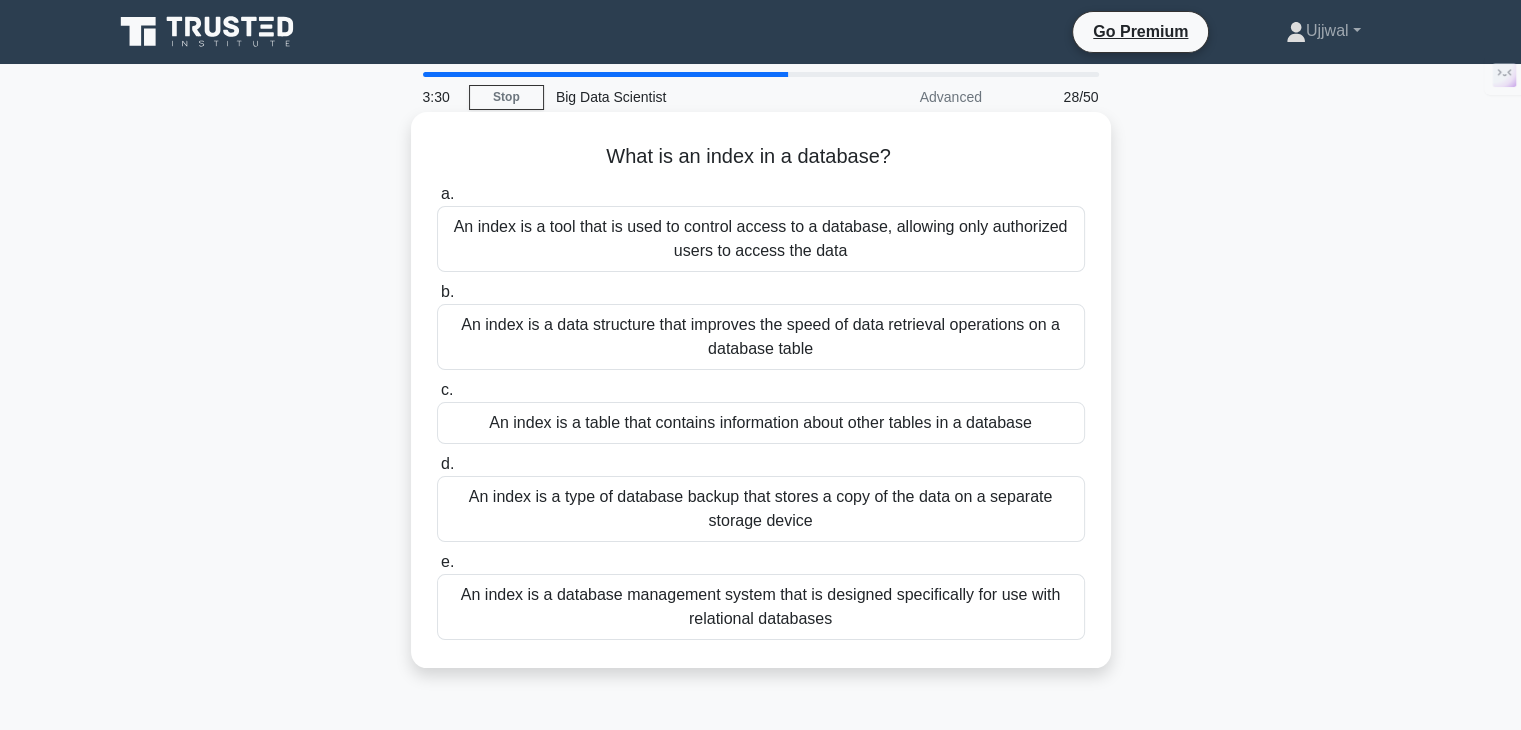 click on "An index is a data structure that improves the speed of data retrieval operations on a database table" at bounding box center [761, 337] 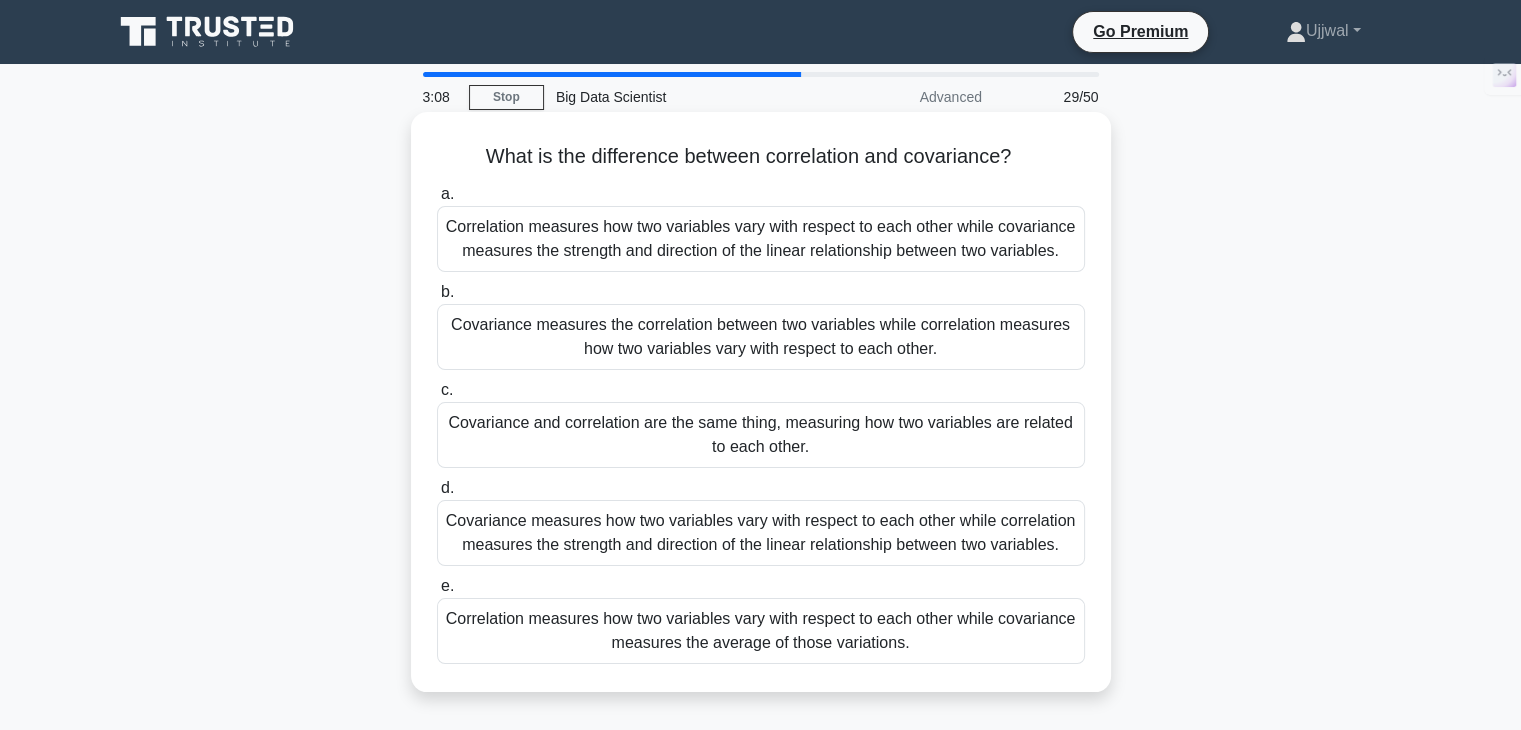 click on "Correlation measures how two variables vary with respect to each other while covariance measures the strength and direction of the linear relationship between two variables." at bounding box center (761, 239) 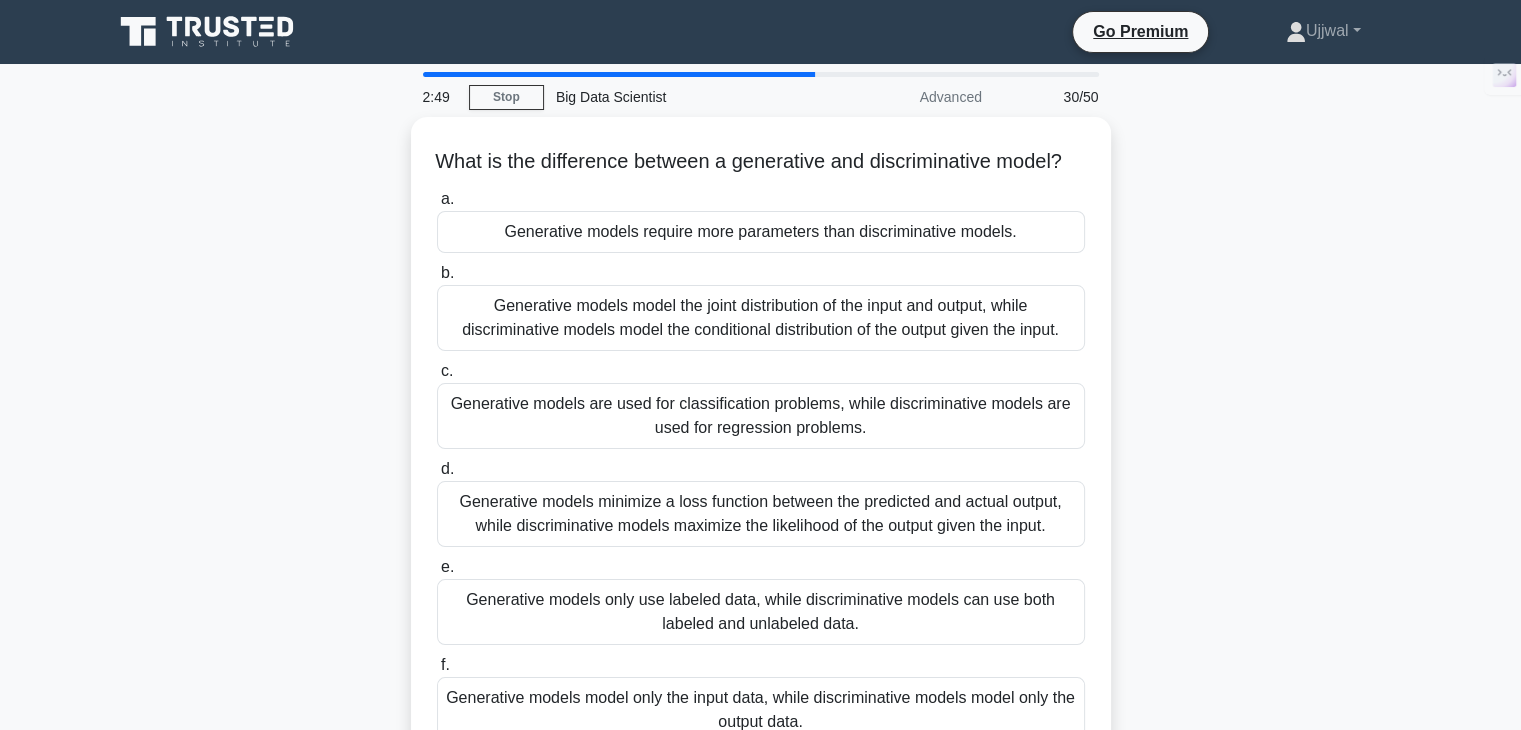 click on "Generative models require more parameters than discriminative models." at bounding box center (761, 232) 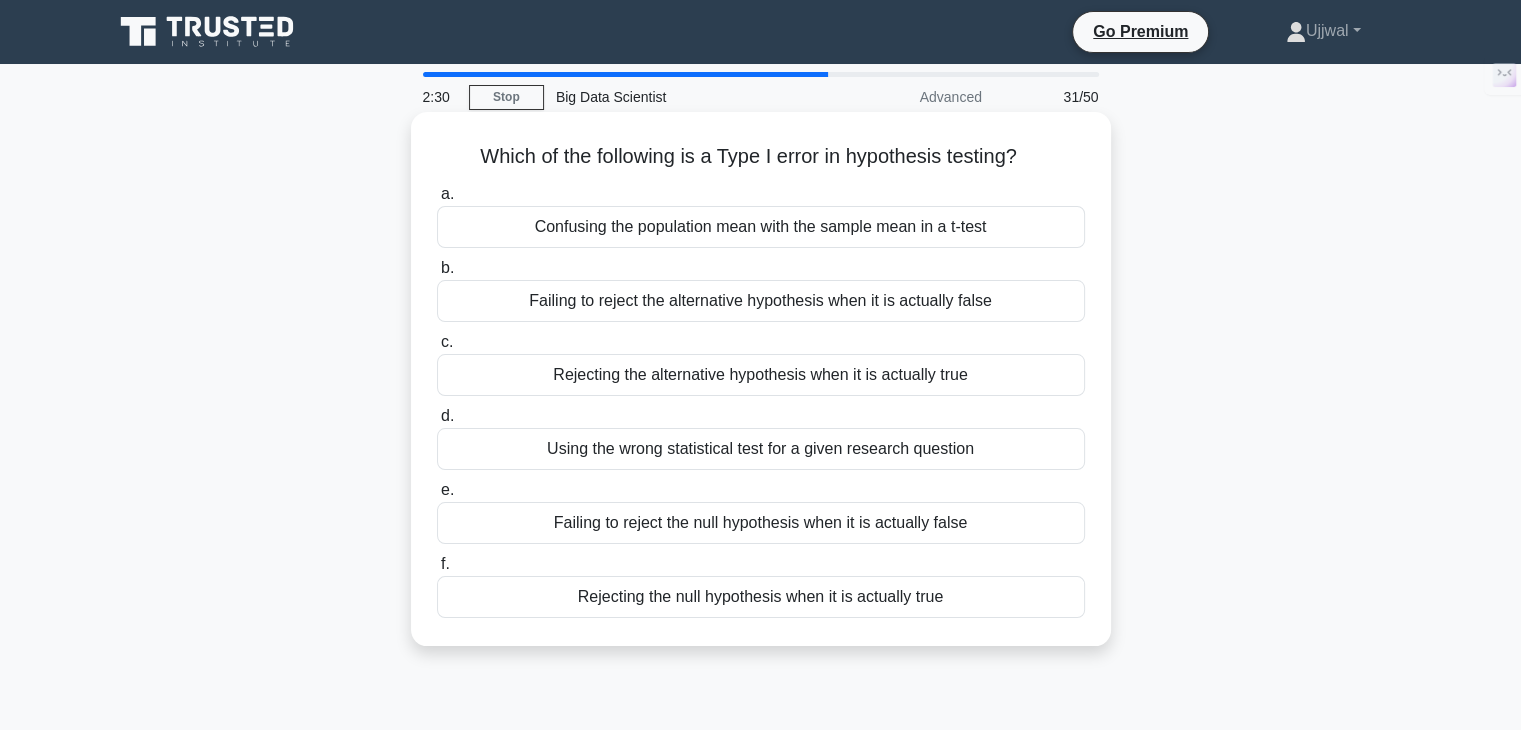 click on "Rejecting the alternative hypothesis when it is actually true" at bounding box center (761, 375) 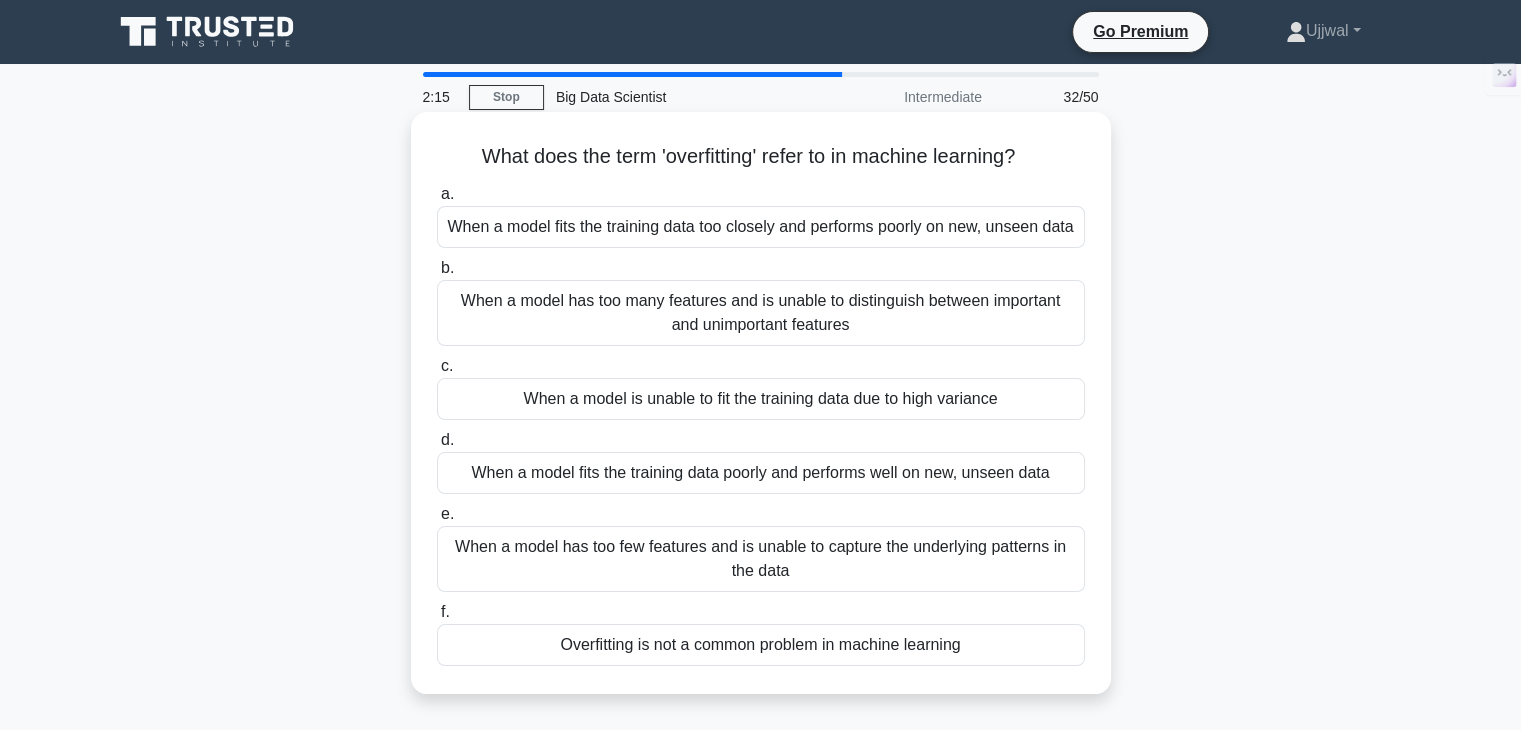 click on "When a model fits the training data too closely and performs poorly on new, unseen data" at bounding box center (761, 227) 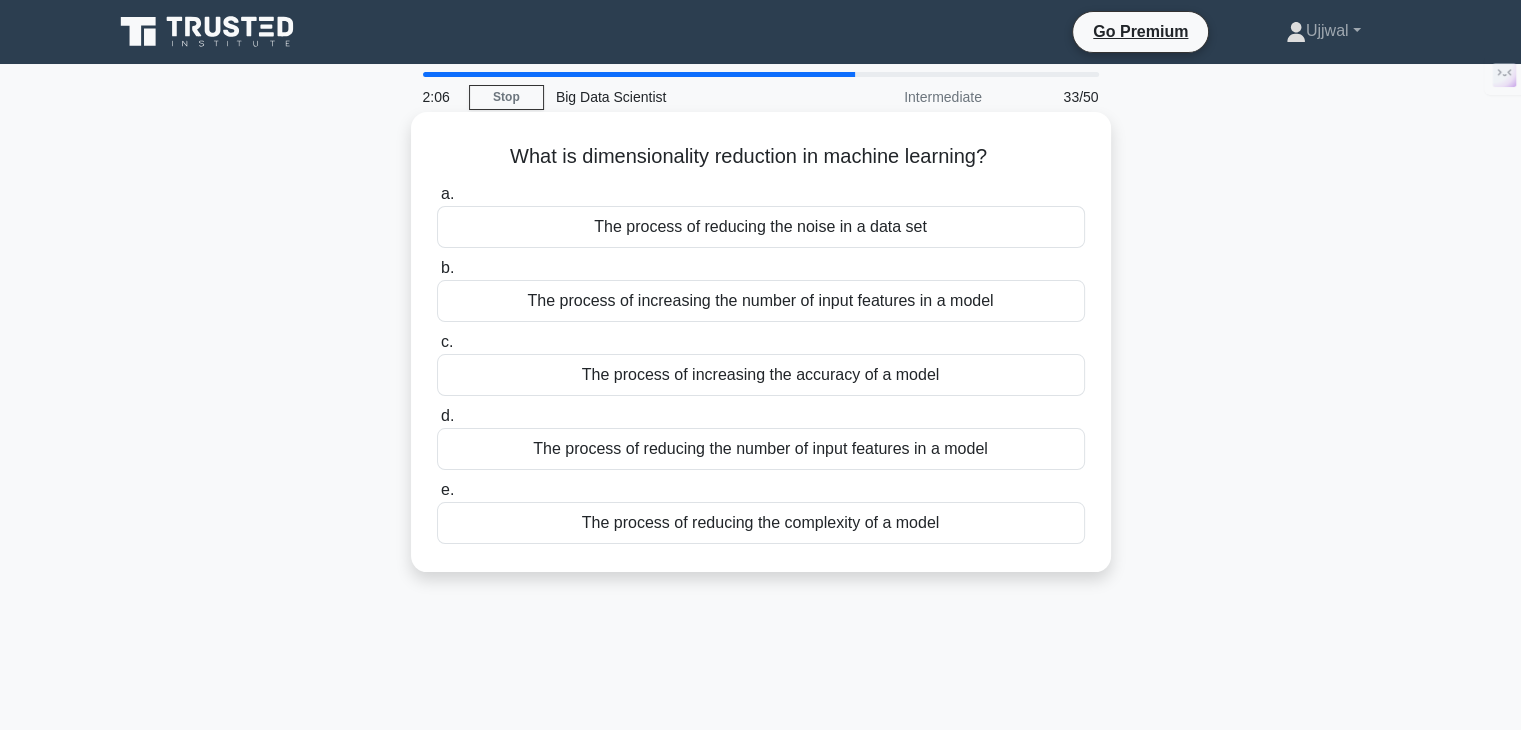 click on "The process of reducing the number of input features in a model" at bounding box center (761, 449) 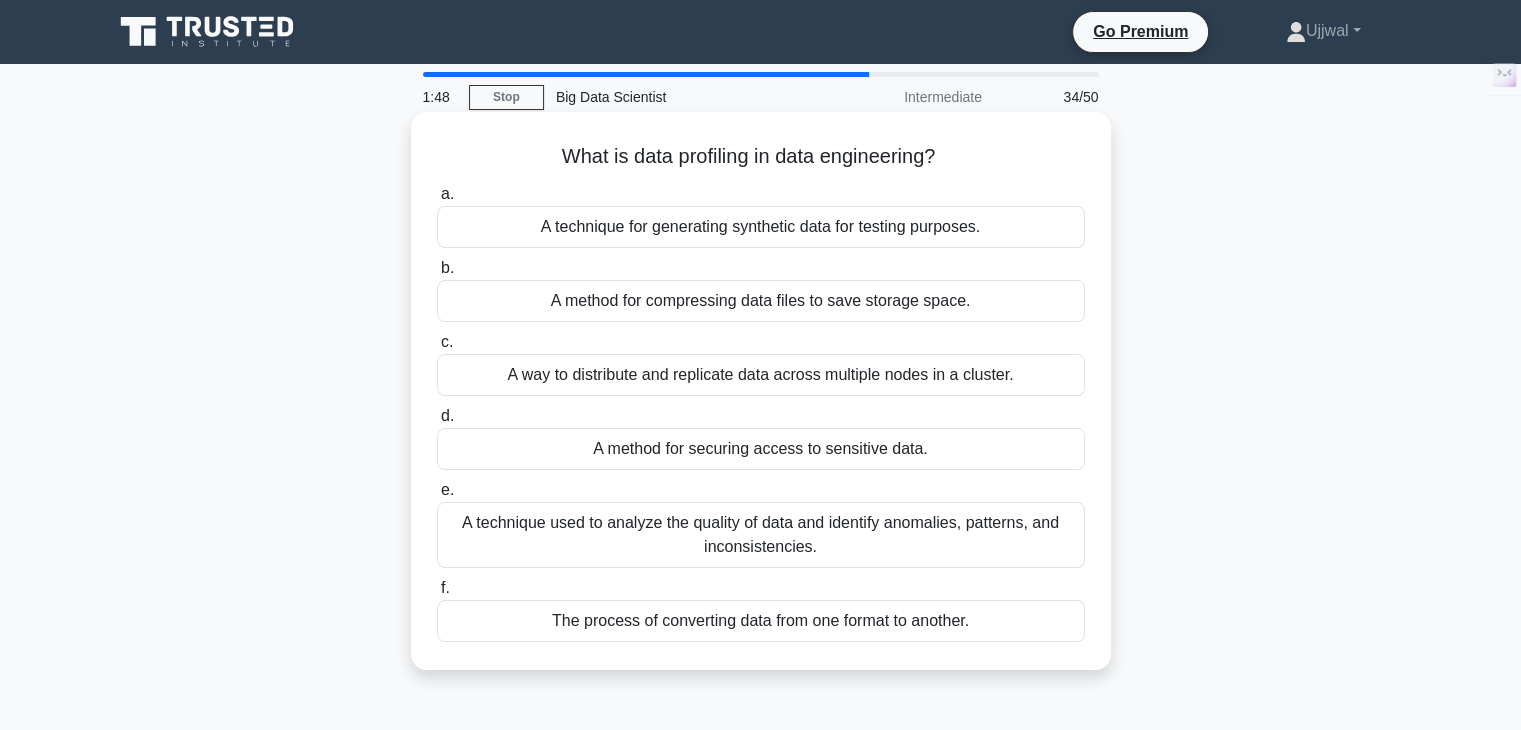 click on "A technique used to analyze the quality of data and identify anomalies, patterns, and inconsistencies." at bounding box center (761, 535) 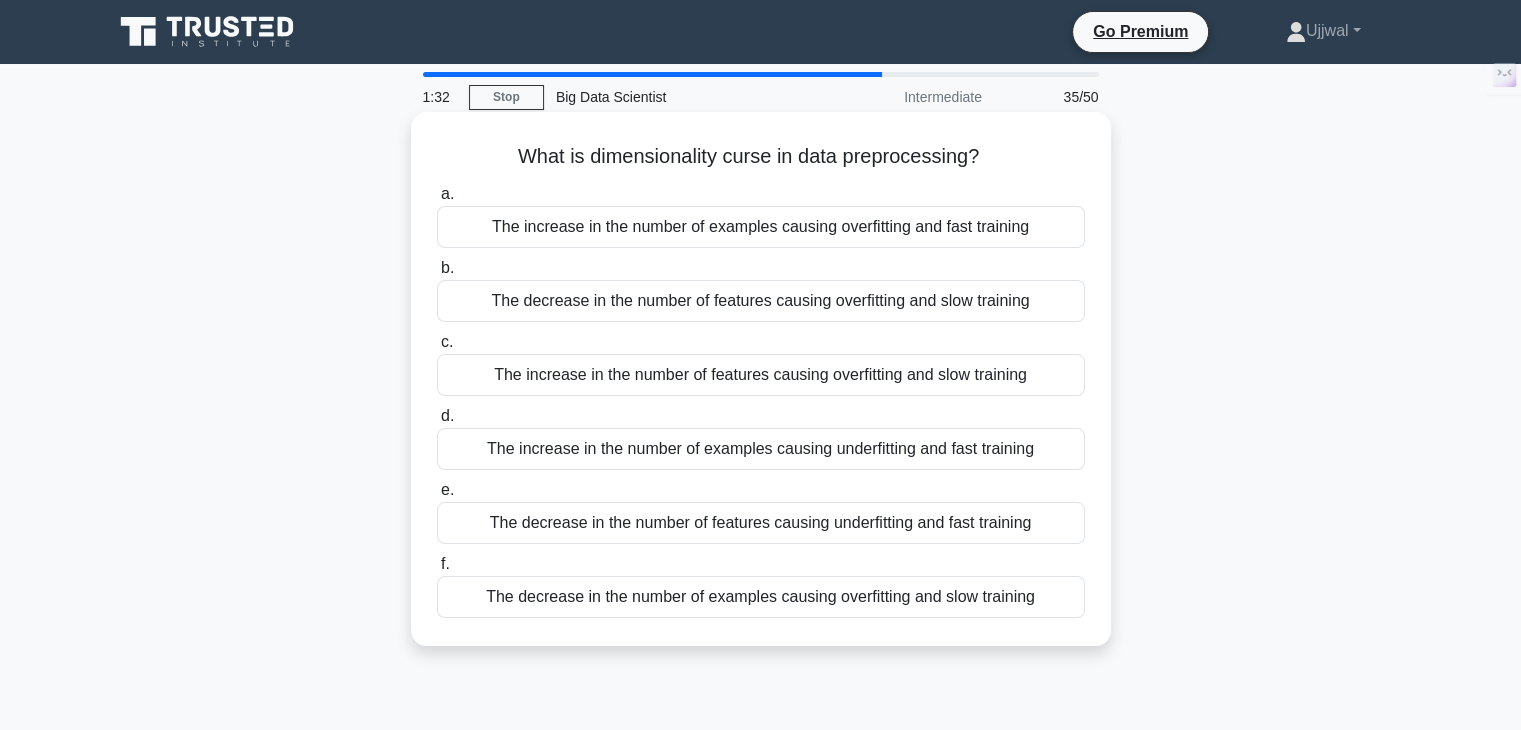 click on "The increase in the number of features causing overfitting and slow training" at bounding box center [761, 375] 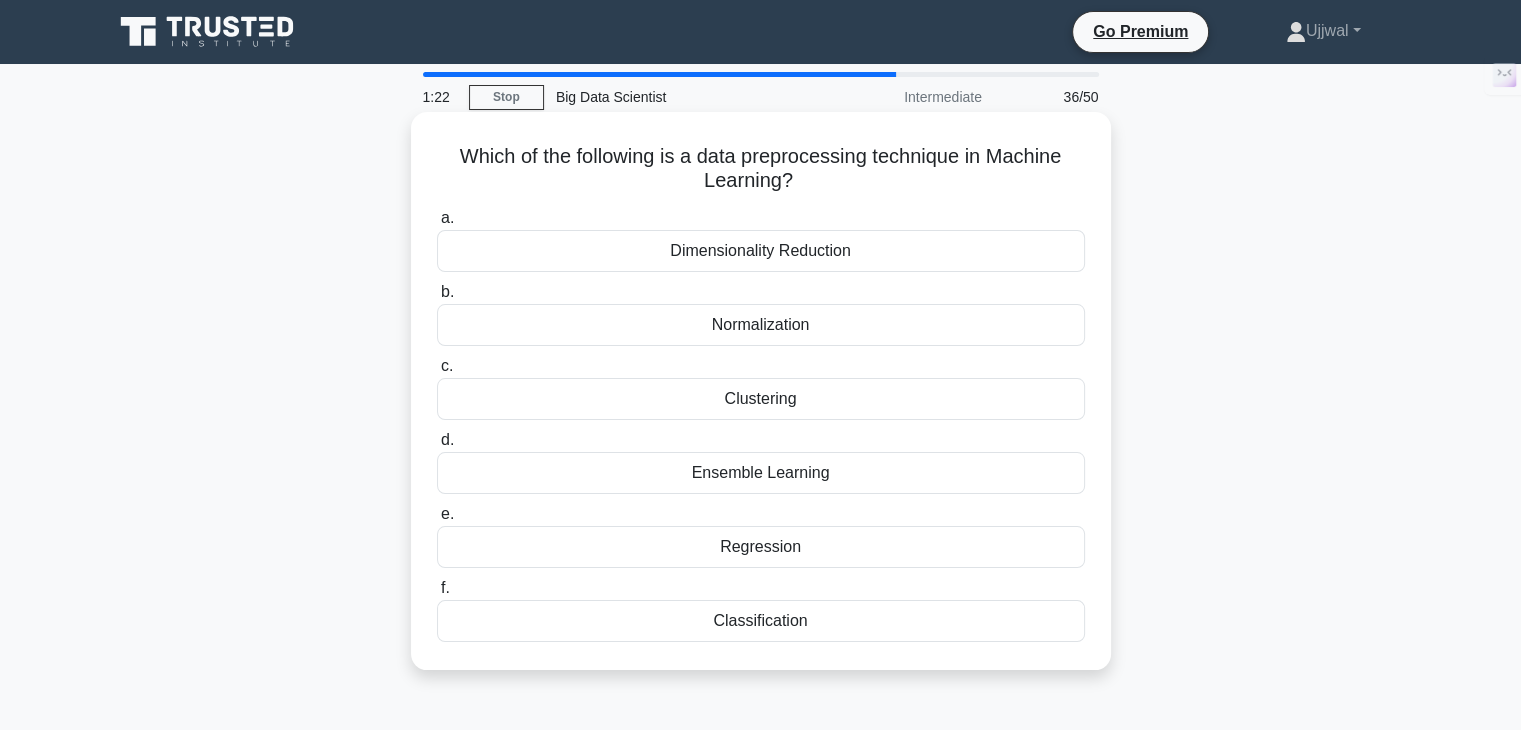 click on "Normalization" at bounding box center (761, 325) 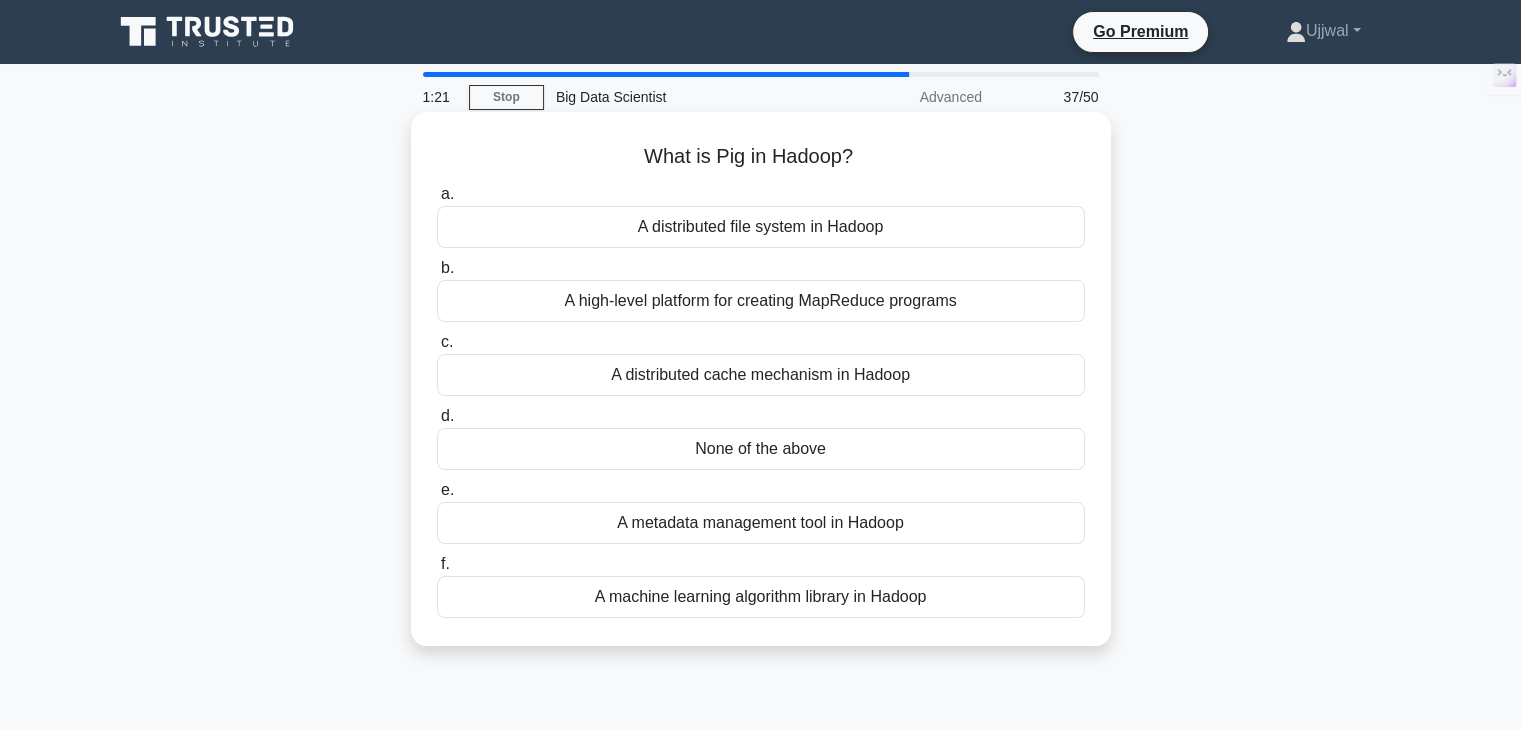 click on "c.
A distributed cache mechanism in Hadoop" at bounding box center [761, 363] 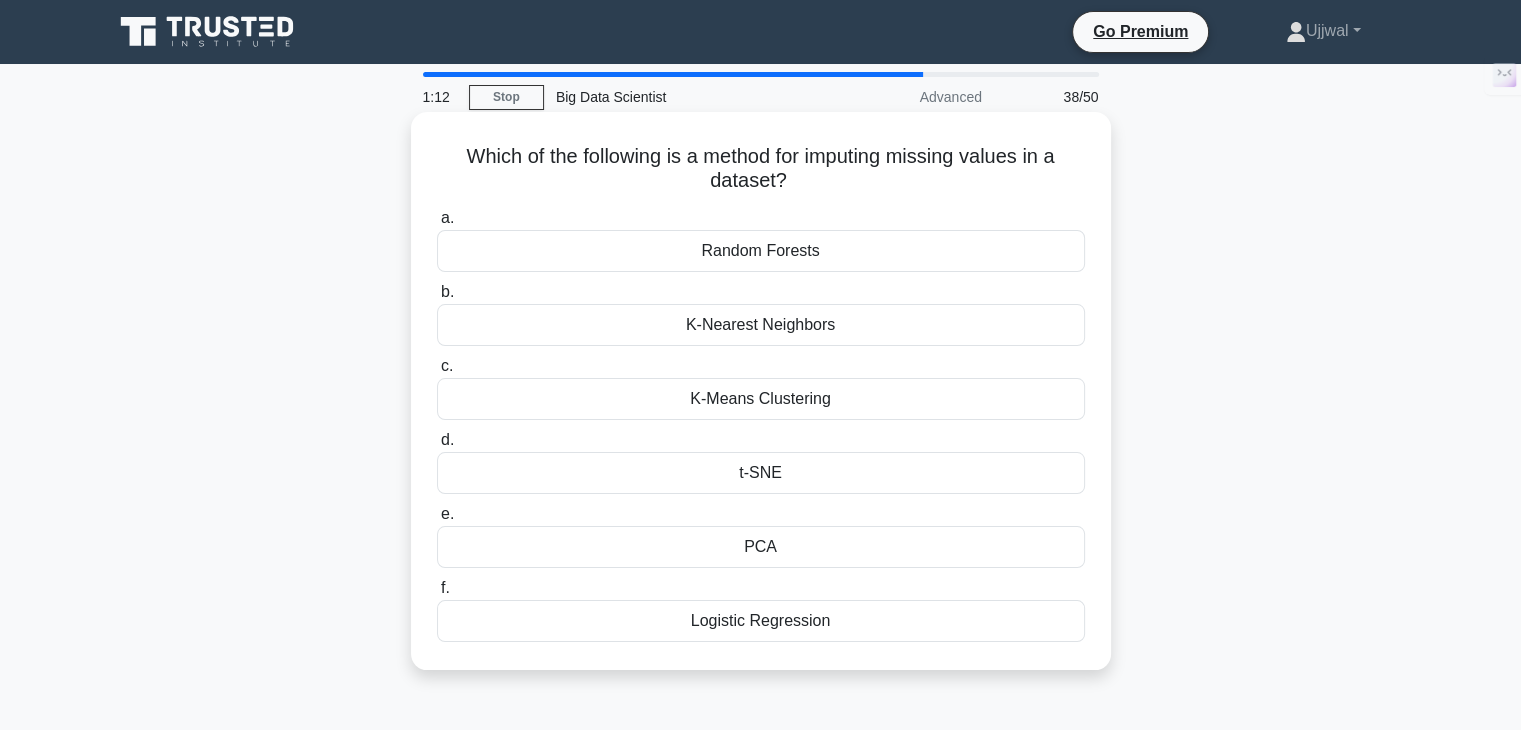 click on "K-Nearest Neighbors" at bounding box center [761, 325] 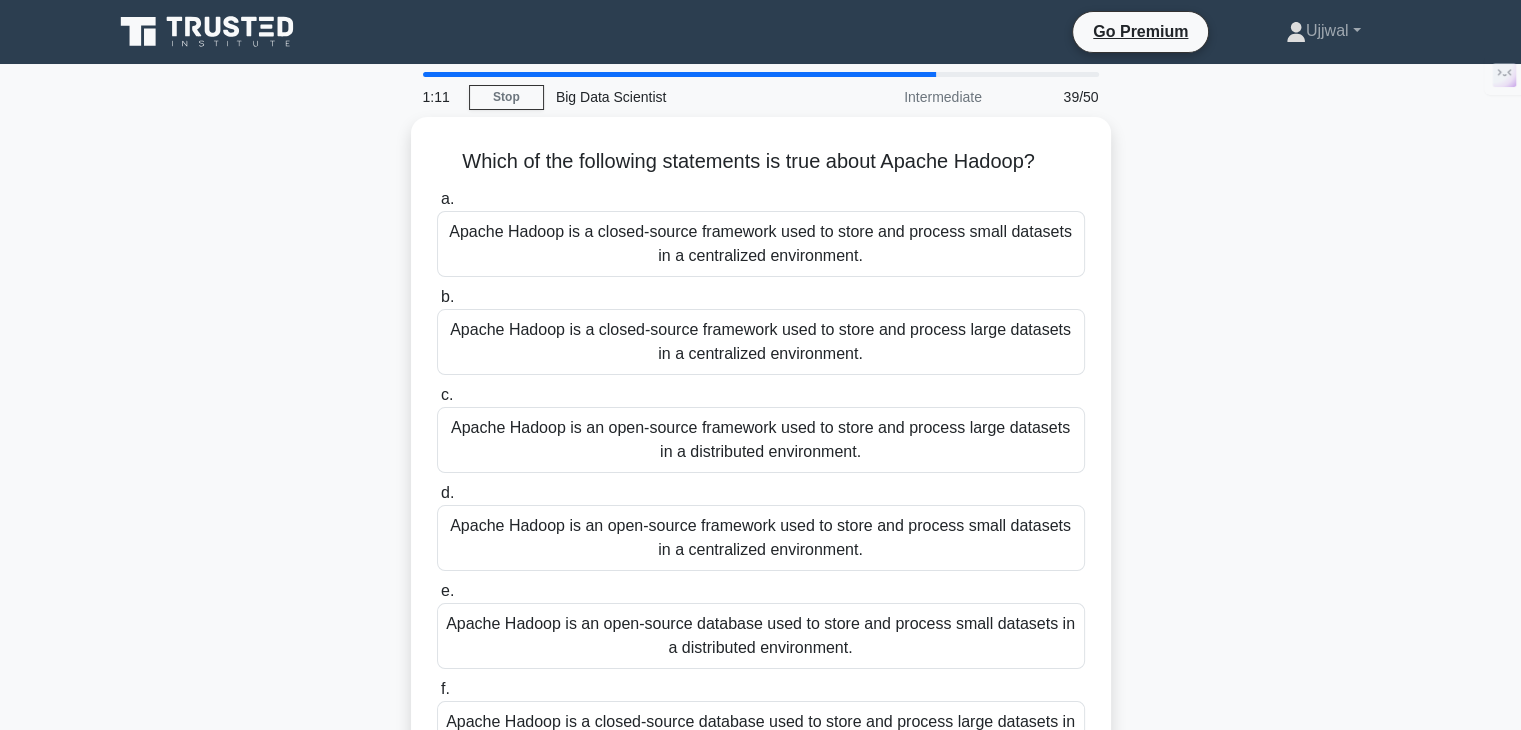 click on "Apache Hadoop is a closed-source framework used to store and process large datasets in a centralized environment." at bounding box center [761, 342] 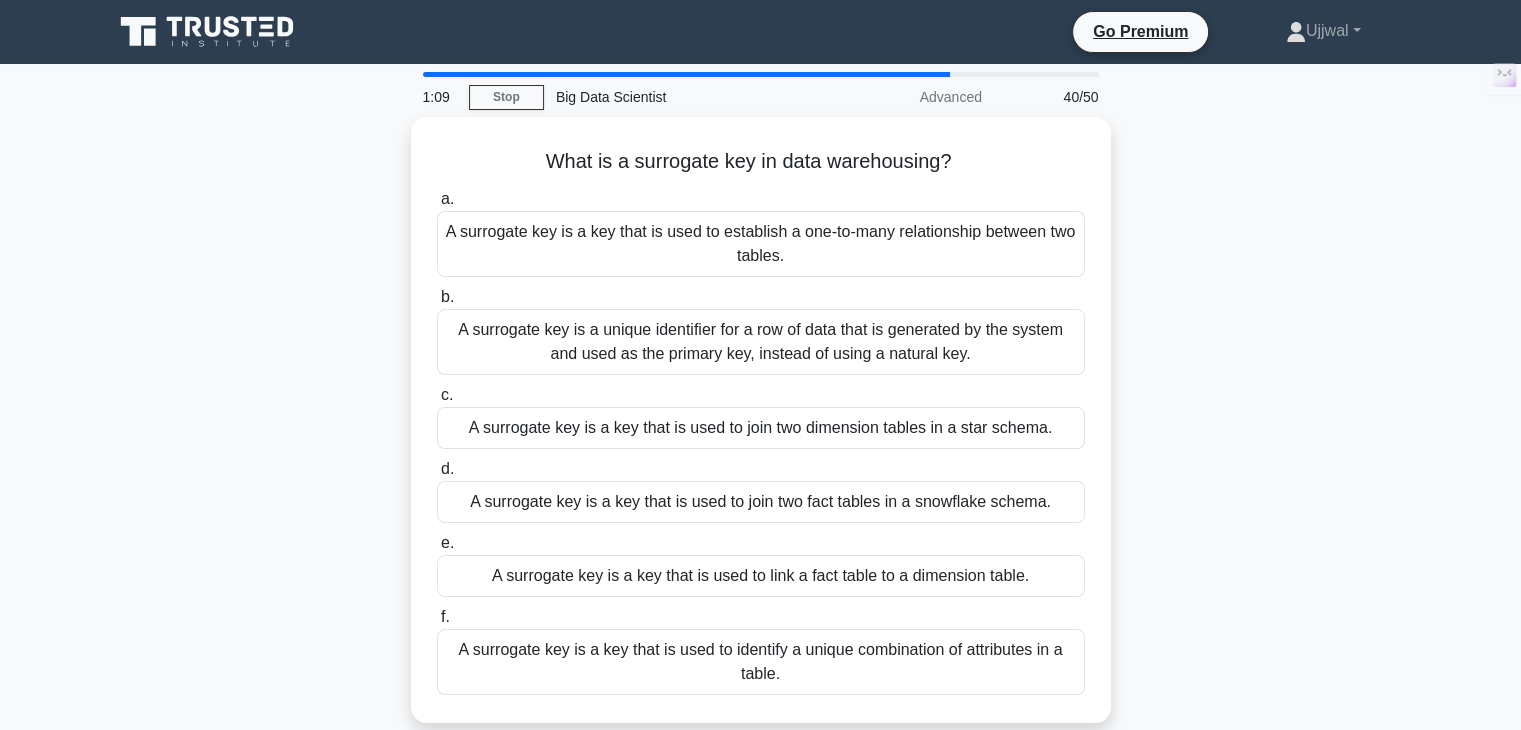 click on "A surrogate key is a unique identifier for a row of data that is generated by the system and used as the primary key, instead of using a natural key." at bounding box center (761, 342) 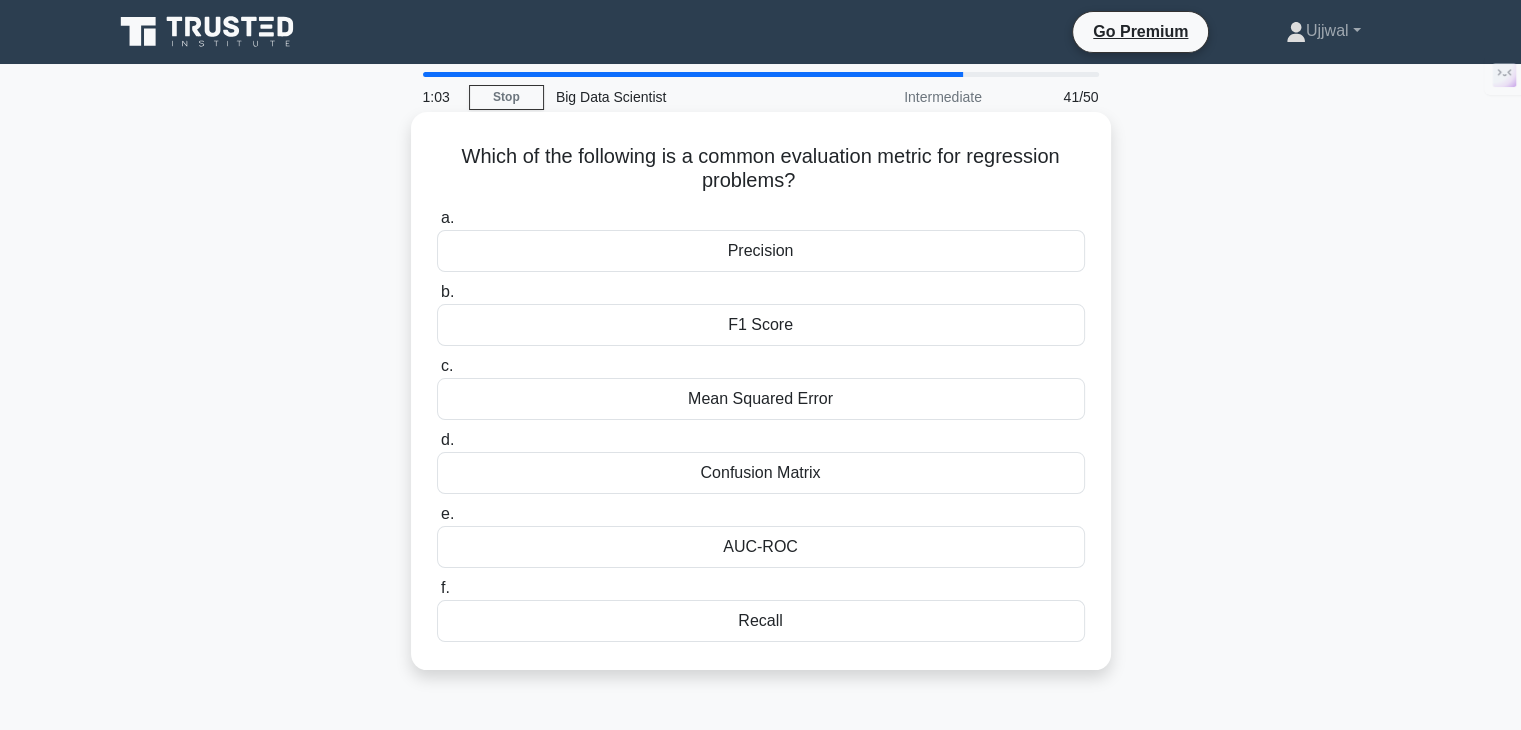 click on "Mean Squared Error" at bounding box center (761, 399) 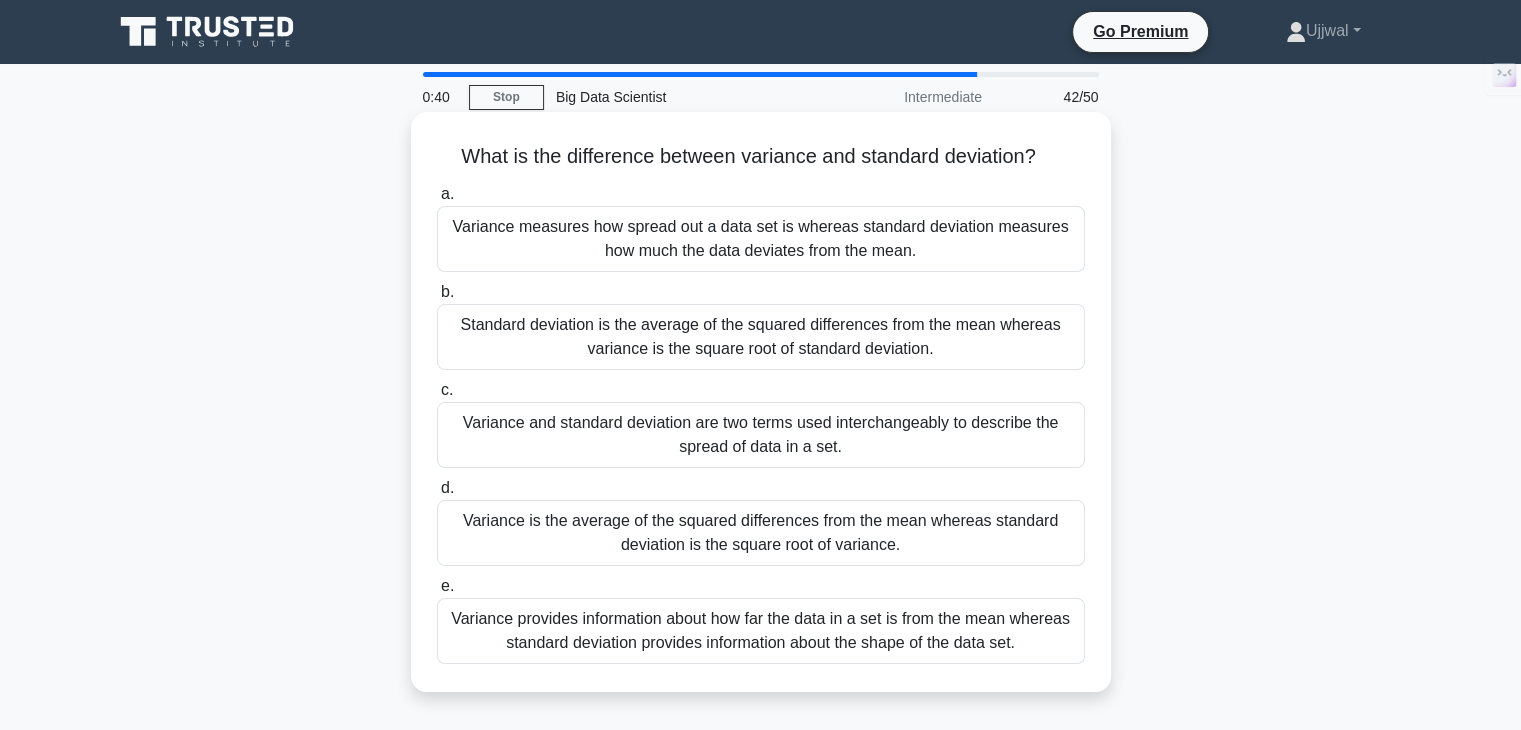 click on "Variance is the average of the squared differences from the mean whereas standard deviation is the square root of variance." at bounding box center (761, 533) 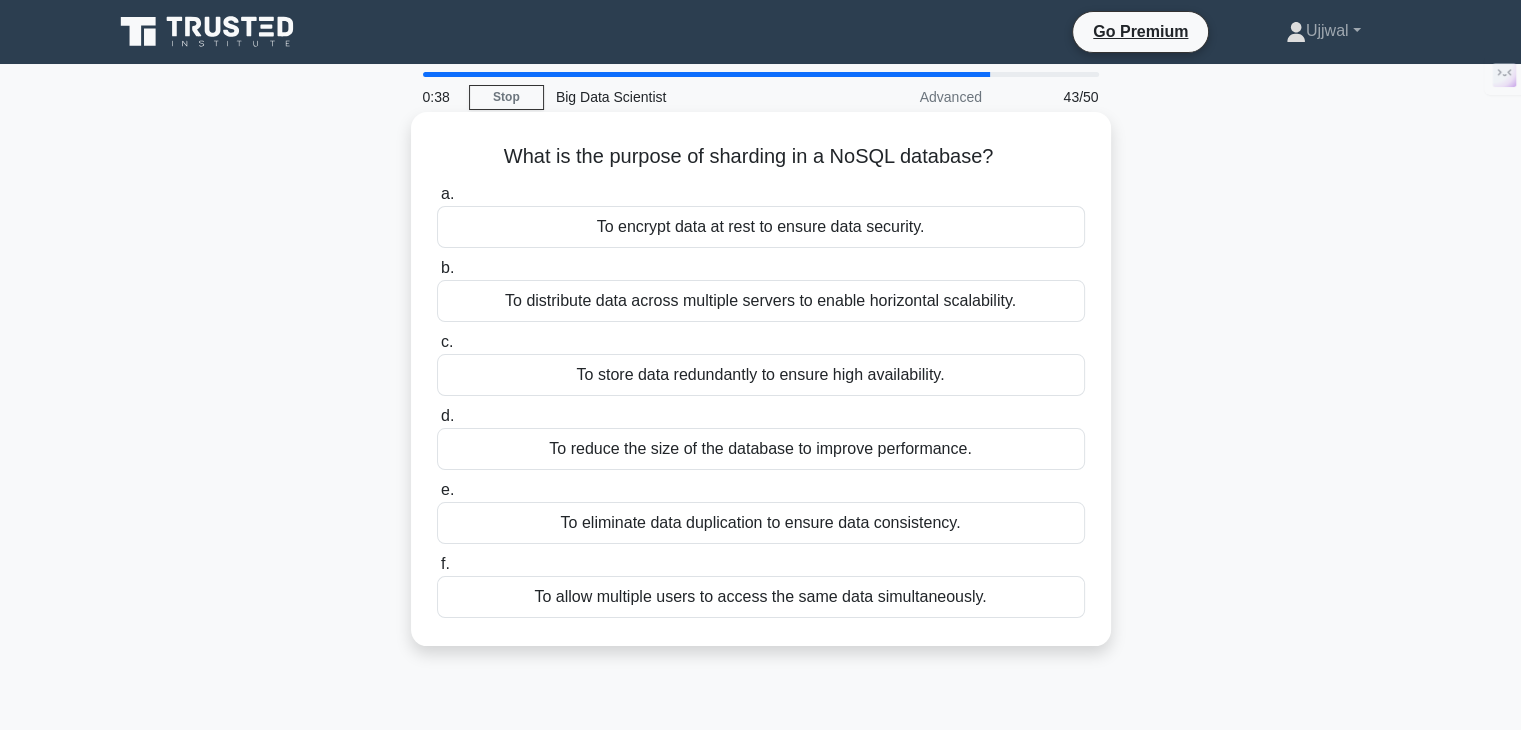 click on "To reduce the size of the database to improve performance." at bounding box center (761, 449) 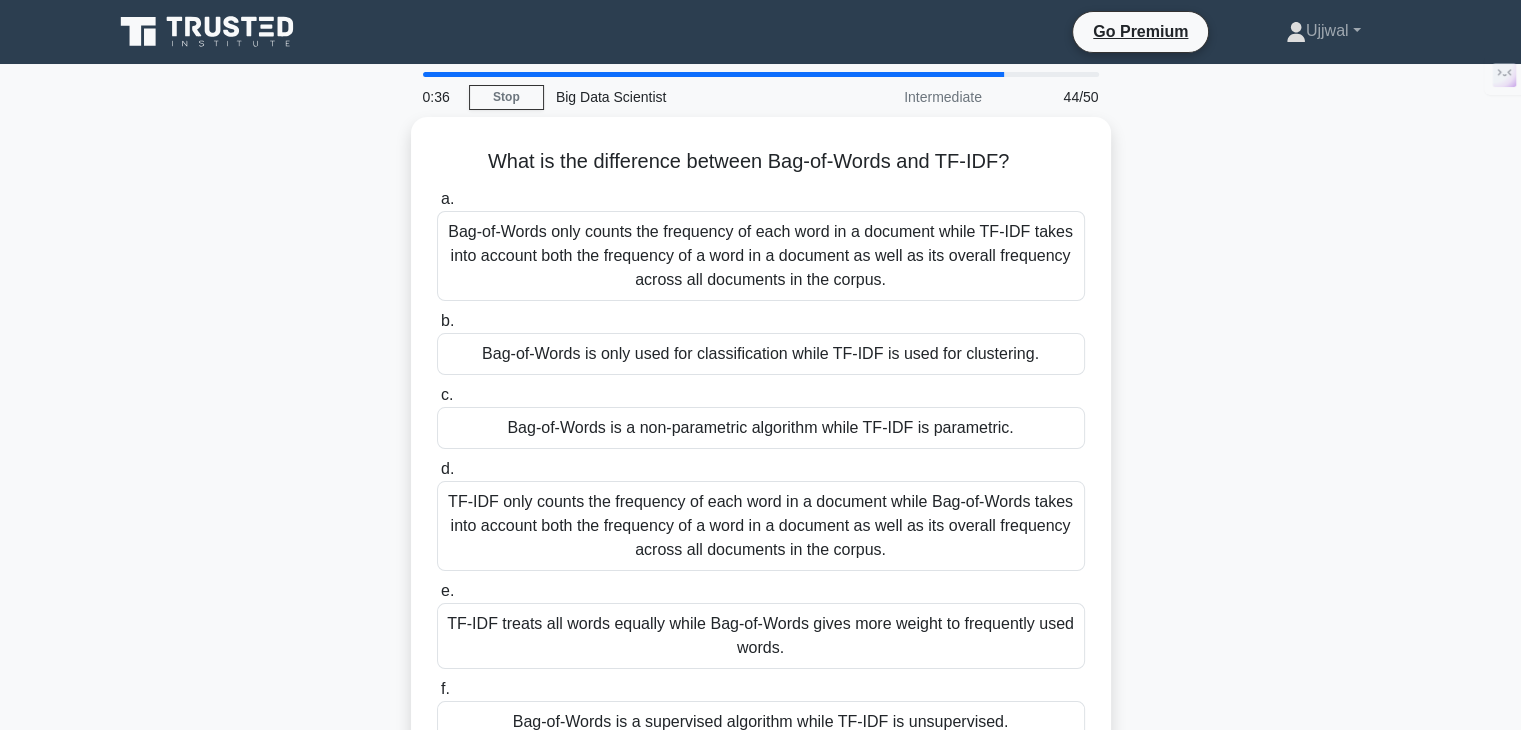 click on "d.
TF-IDF only counts the frequency of each word in a document while Bag-of-Words takes into account both the frequency of a word in a document as well as its overall frequency across all documents in the corpus." at bounding box center (761, 514) 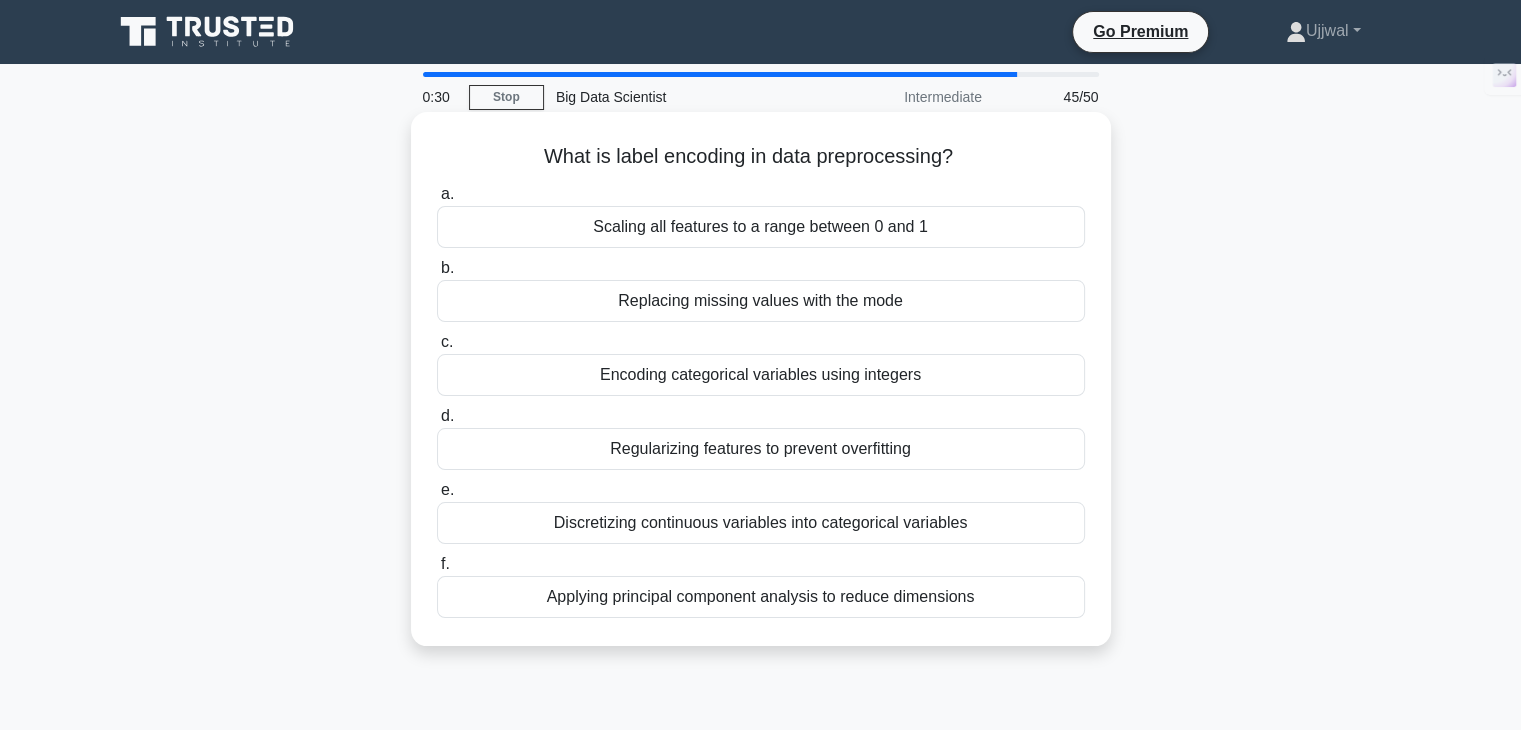 click on "Encoding categorical variables using integers" at bounding box center (761, 375) 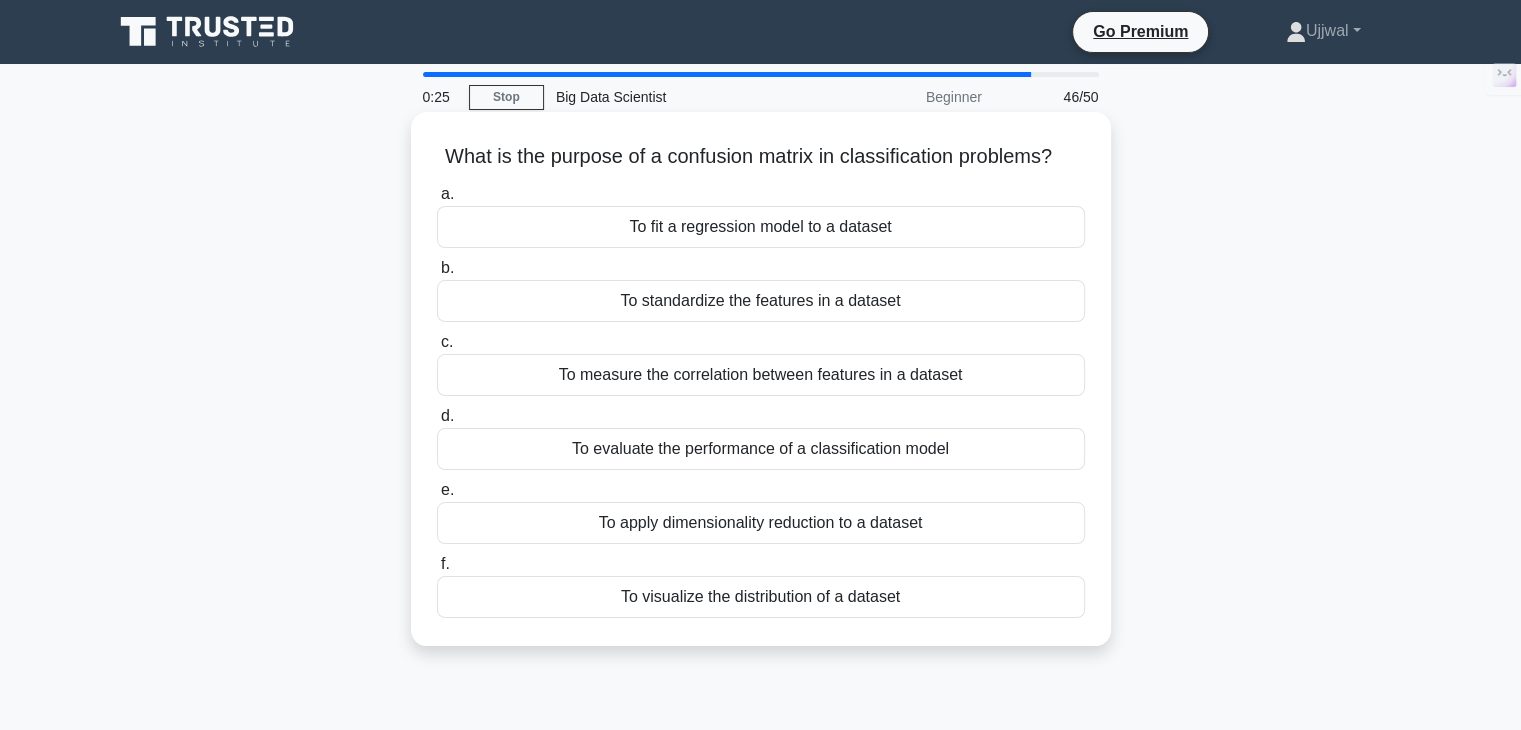 click on "To evaluate the performance of a classification model" at bounding box center [761, 449] 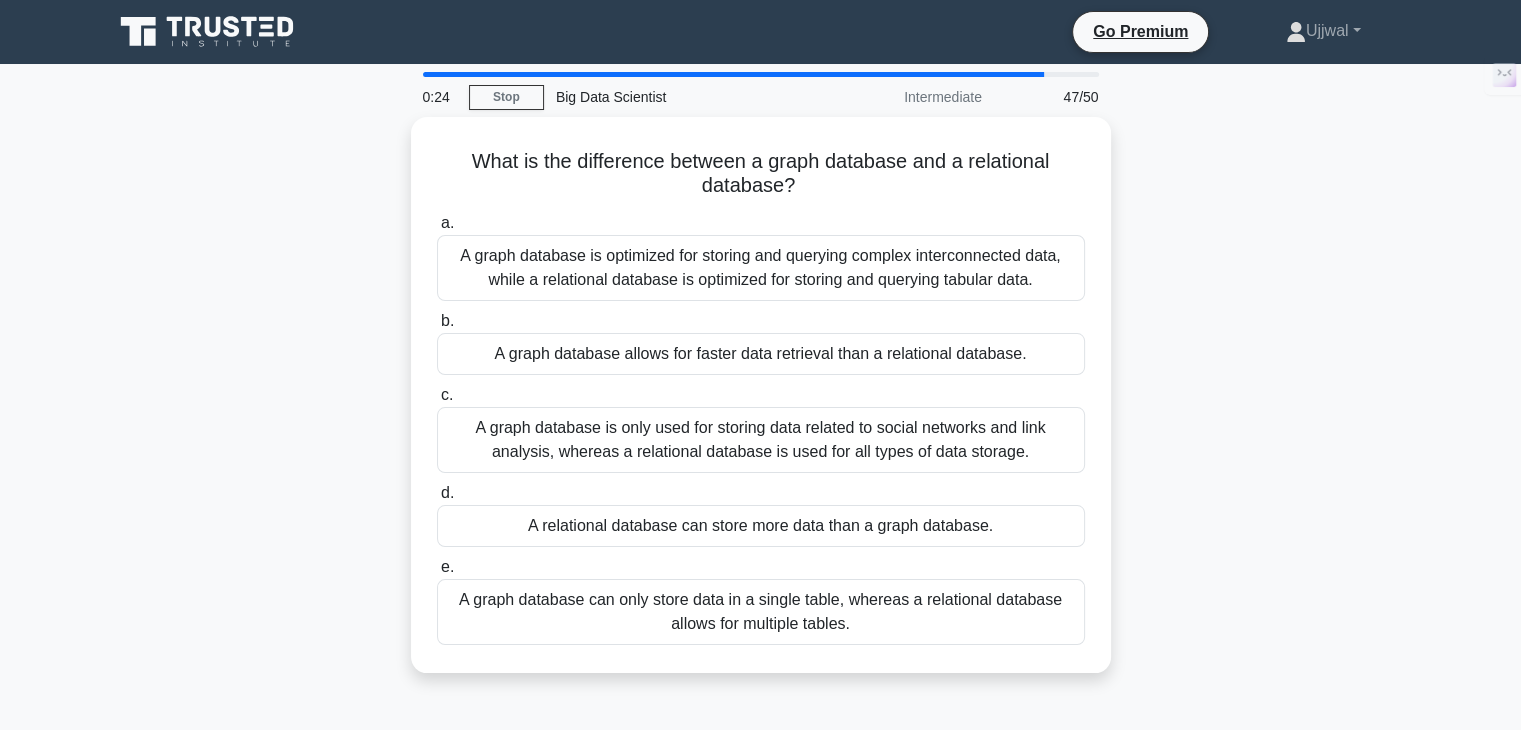 click on "a.
A graph database is optimized for storing and querying complex interconnected data, while a relational database is optimized for storing and querying tabular data.
b.
c." at bounding box center (761, 428) 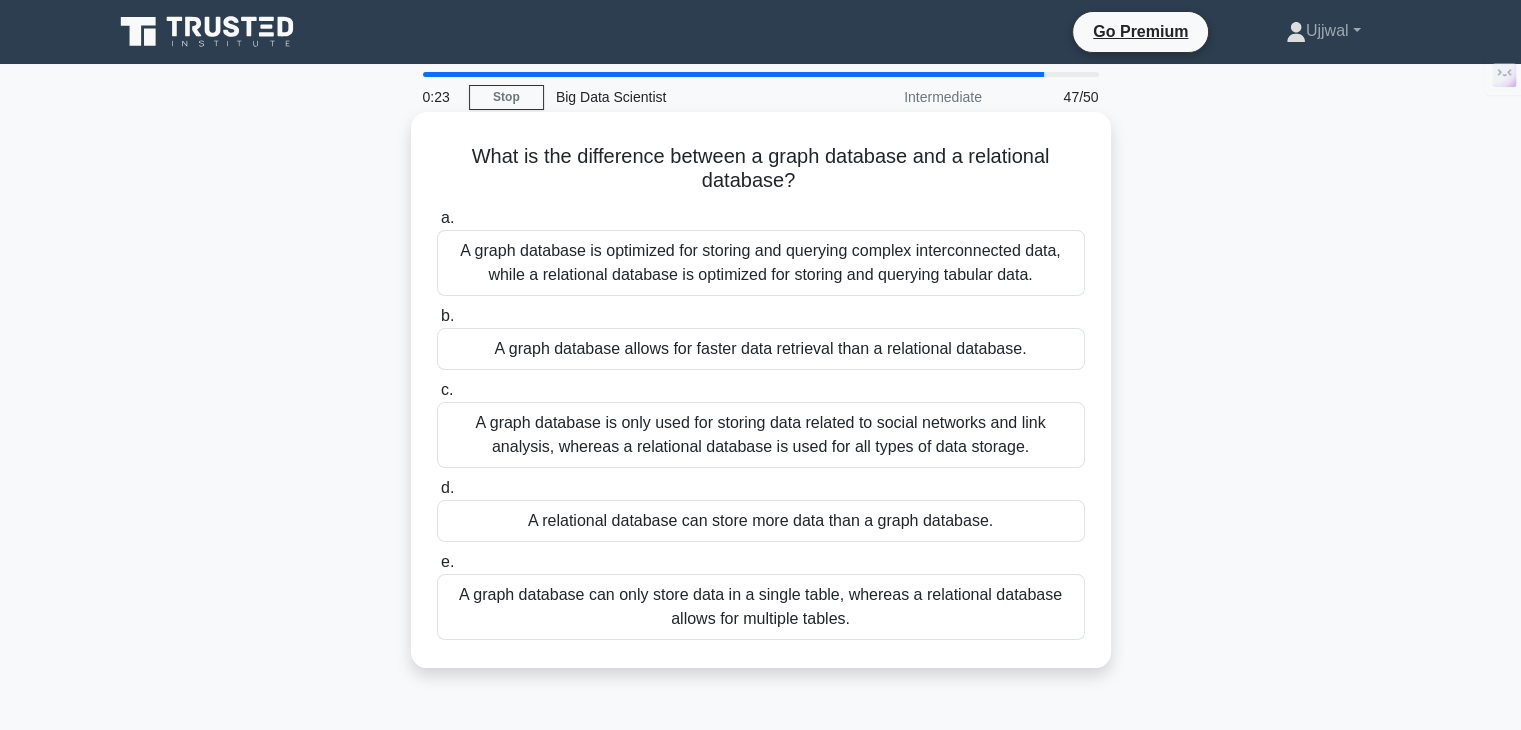 click on "A graph database is only used for storing data related to social networks and link analysis, whereas a relational database is used for all types of data storage." at bounding box center [761, 435] 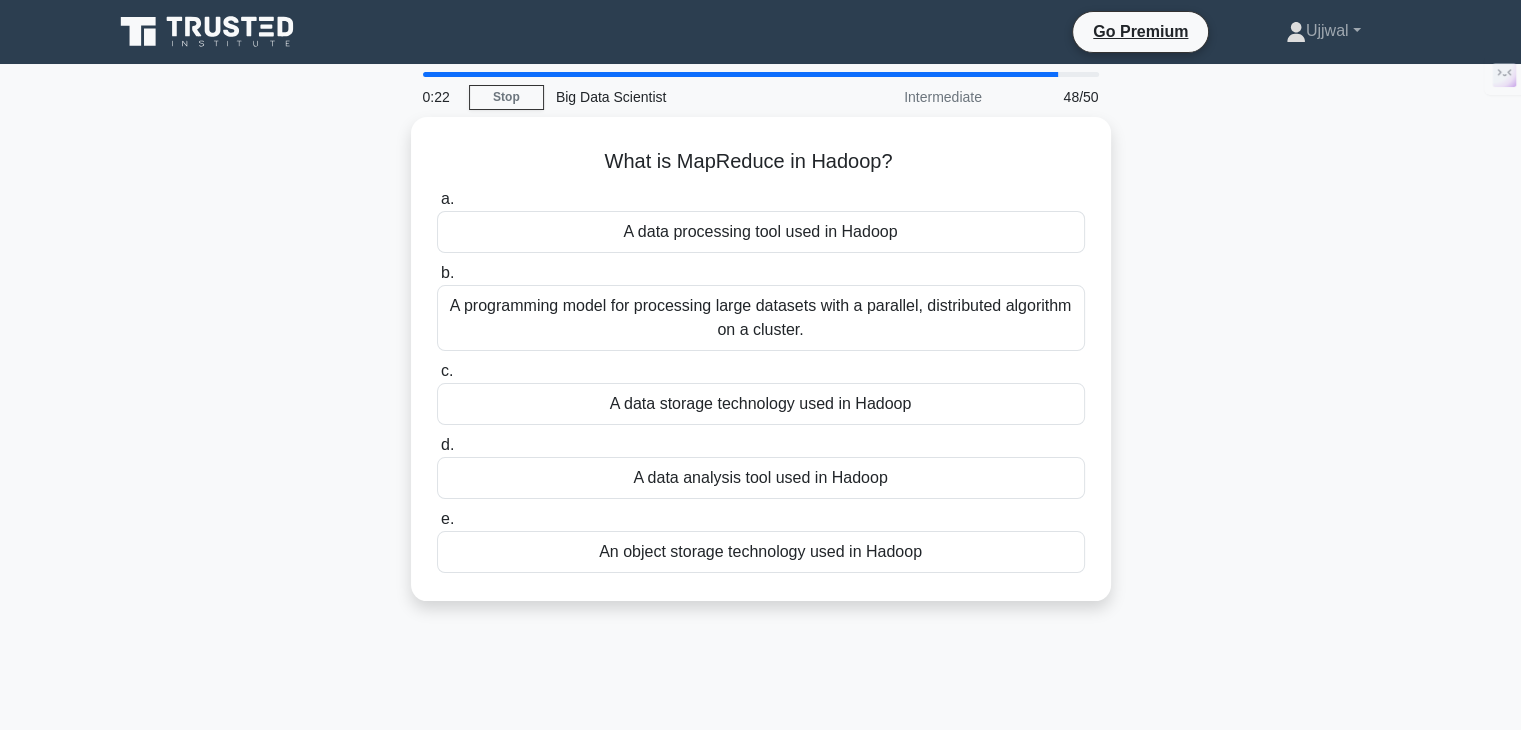 click on "d.
A data analysis tool used in Hadoop" at bounding box center (761, 466) 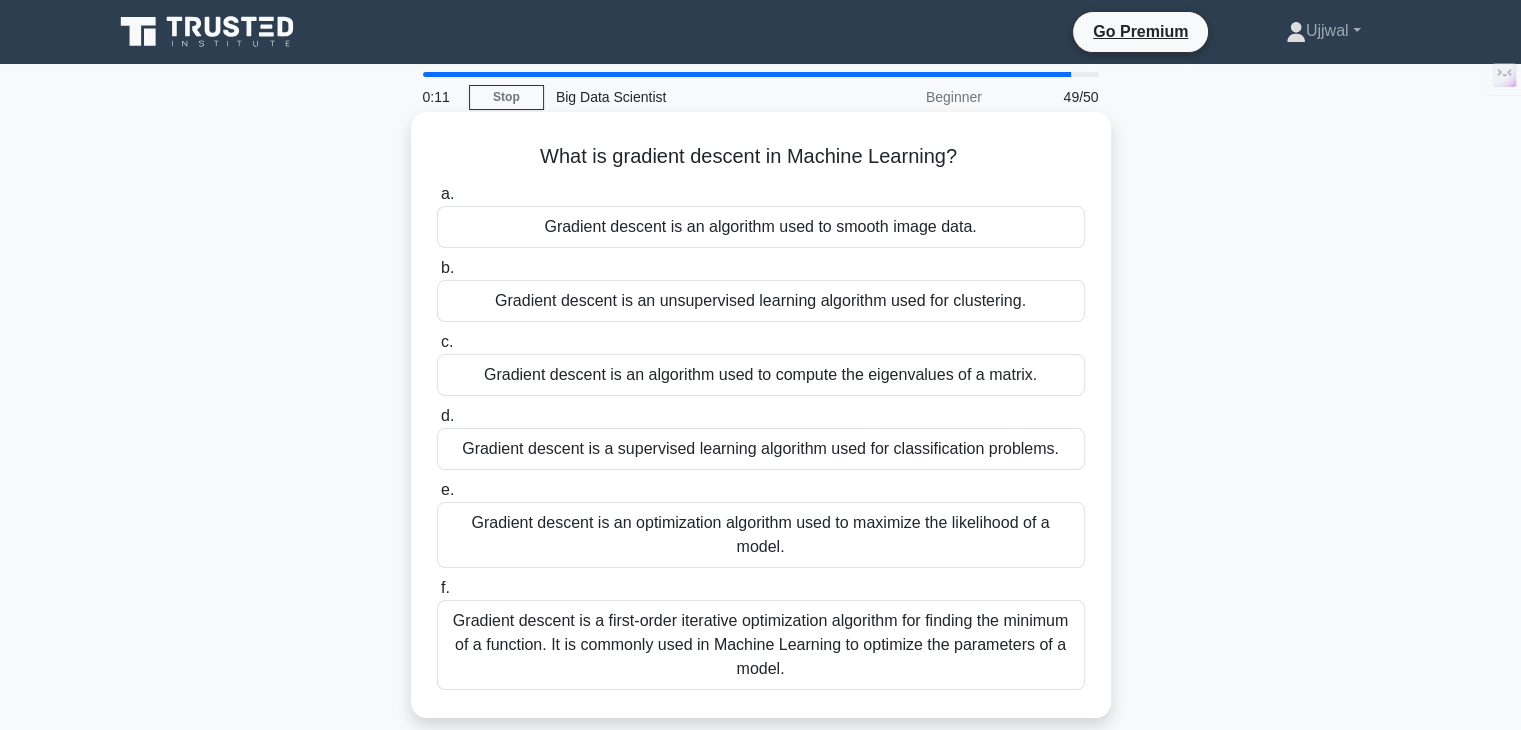 click on "Gradient descent is an optimization algorithm used to maximize the likelihood of a model." at bounding box center (761, 535) 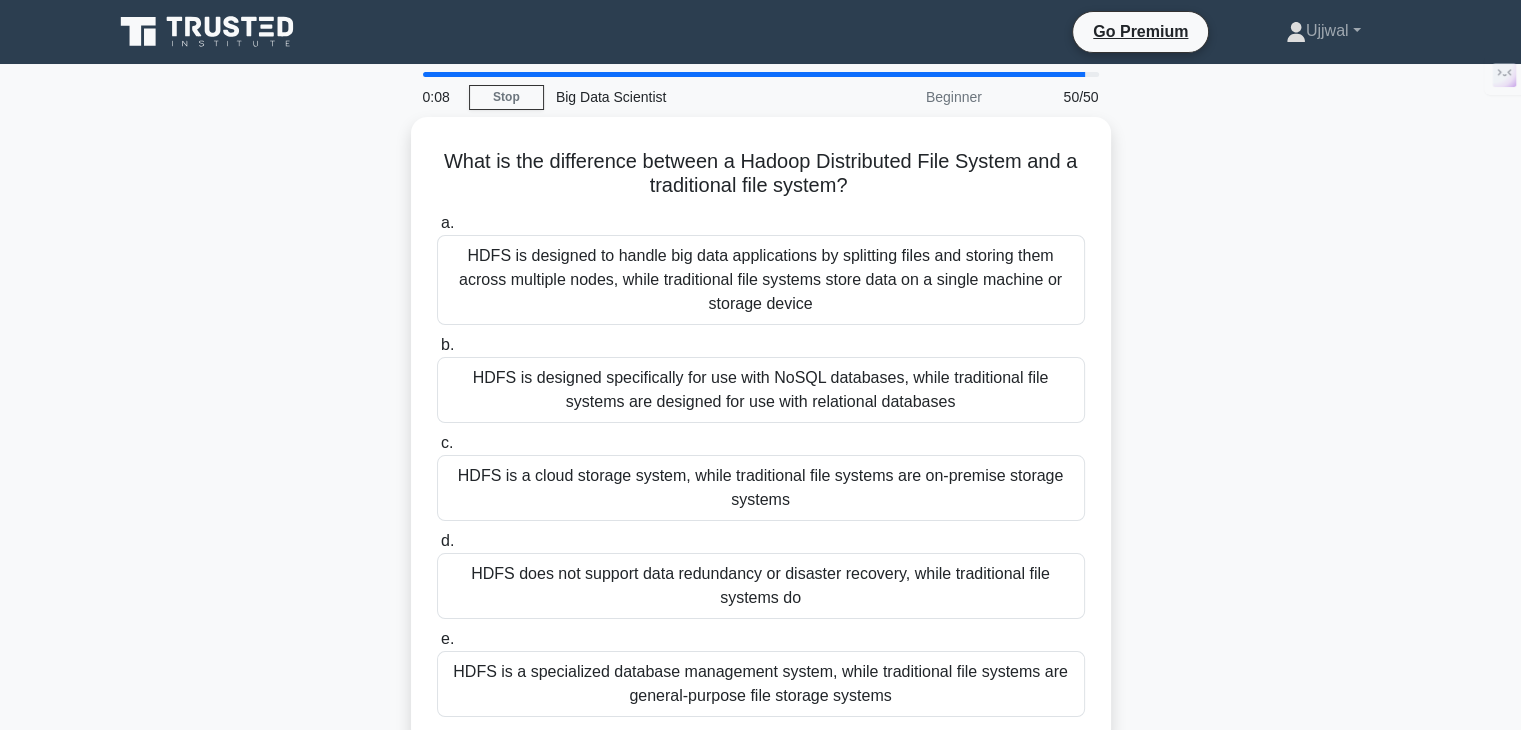 click on "HDFS does not support data redundancy or disaster recovery, while traditional file systems do" at bounding box center (761, 586) 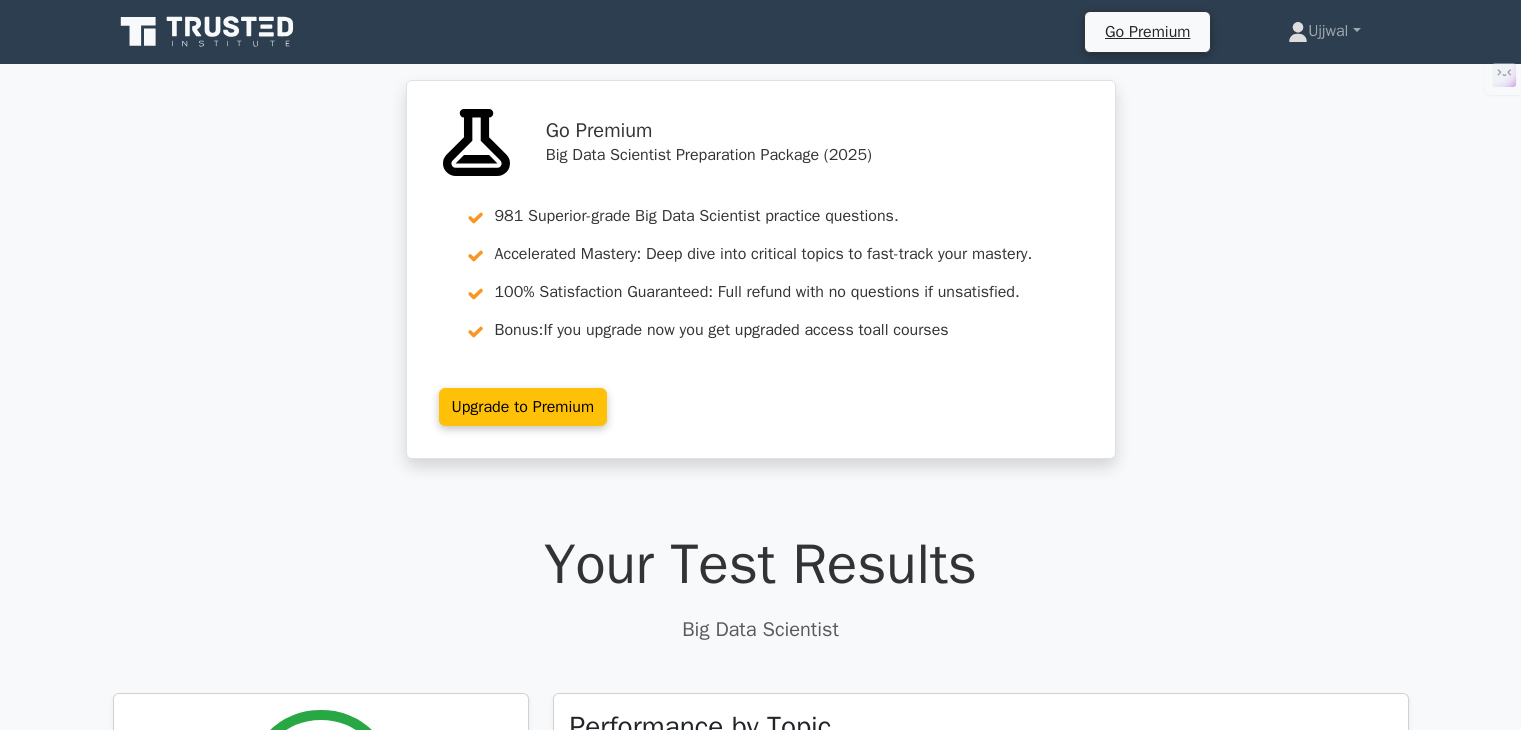 scroll, scrollTop: 1600, scrollLeft: 0, axis: vertical 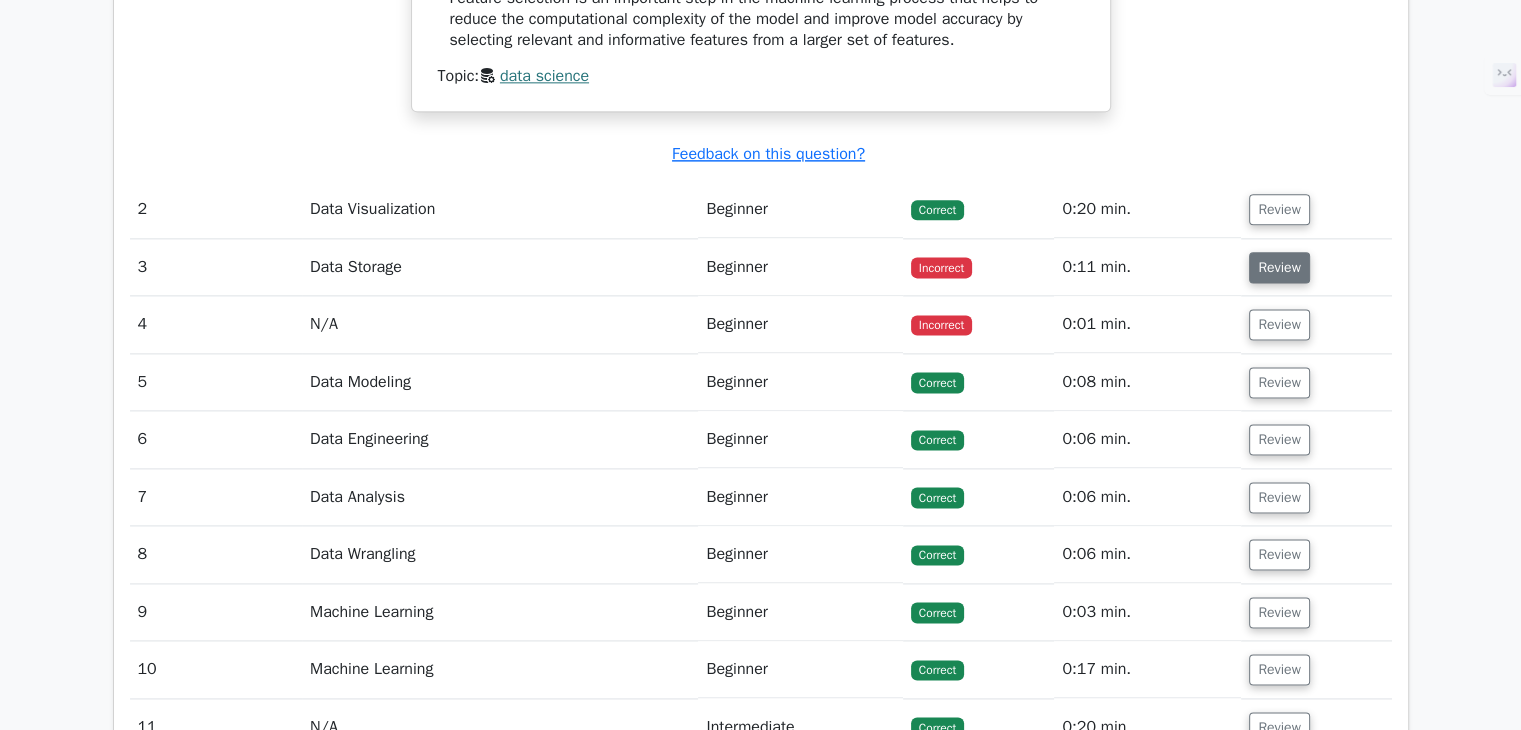 click on "Review" at bounding box center (1279, 267) 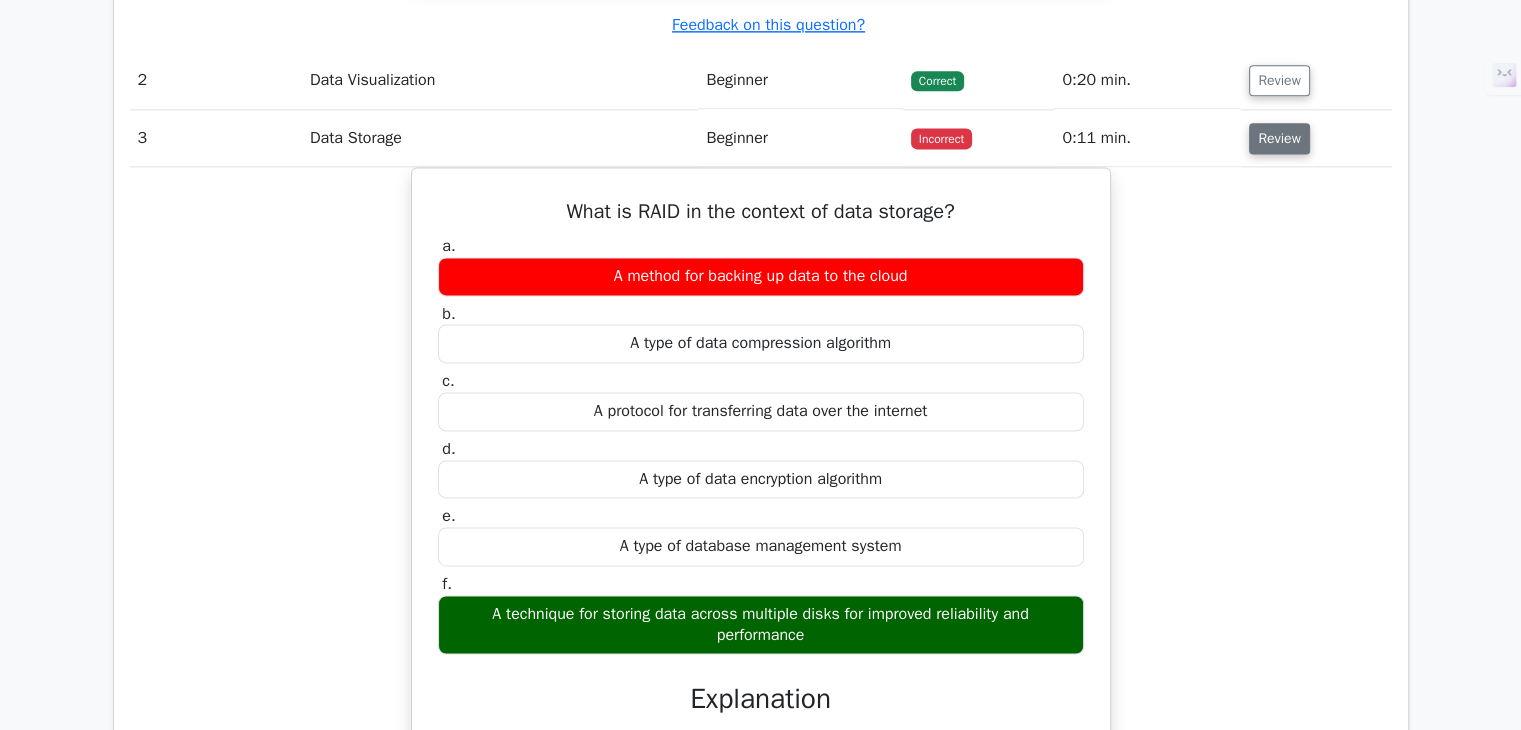 scroll, scrollTop: 2700, scrollLeft: 0, axis: vertical 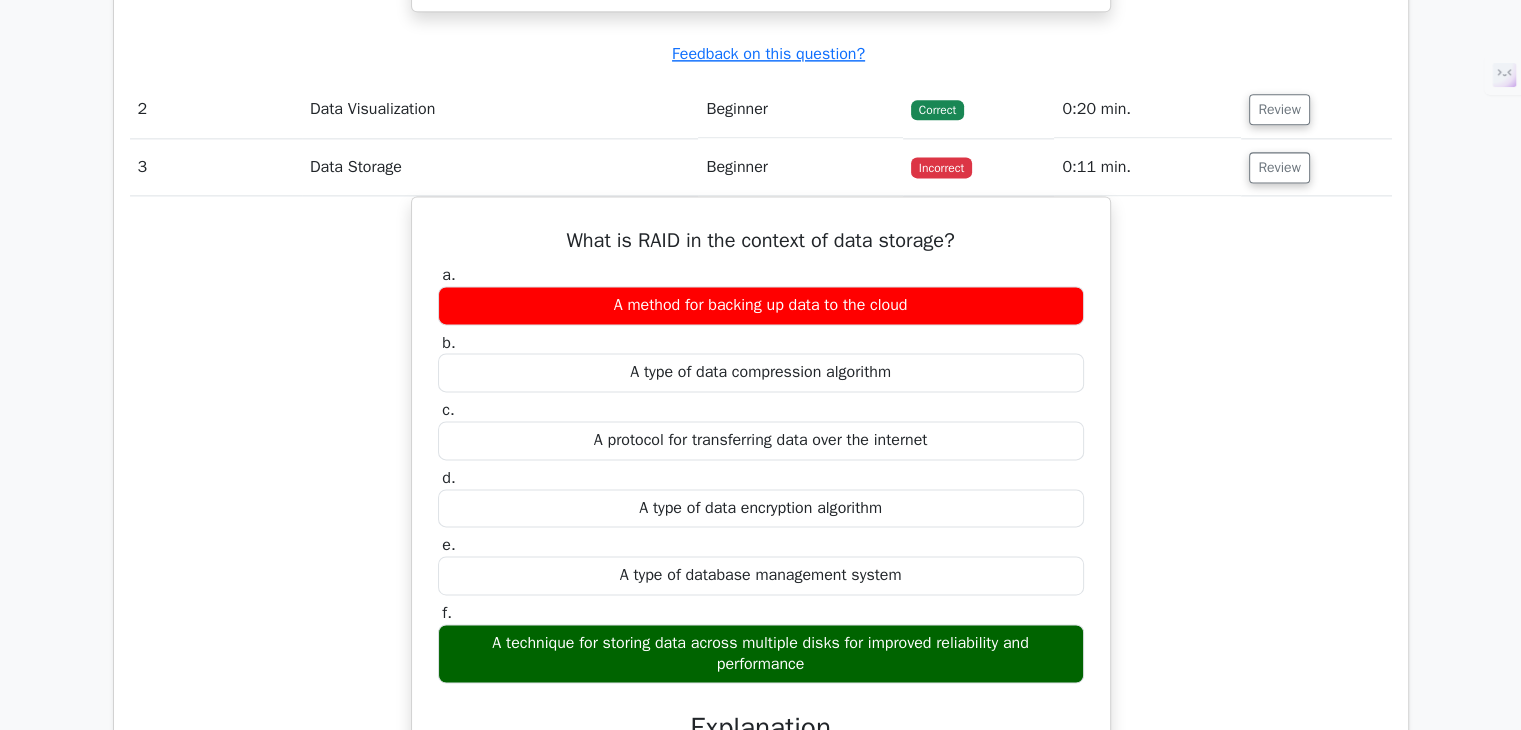 drag, startPoint x: 1264, startPoint y: 231, endPoint x: 1213, endPoint y: 256, distance: 56.797886 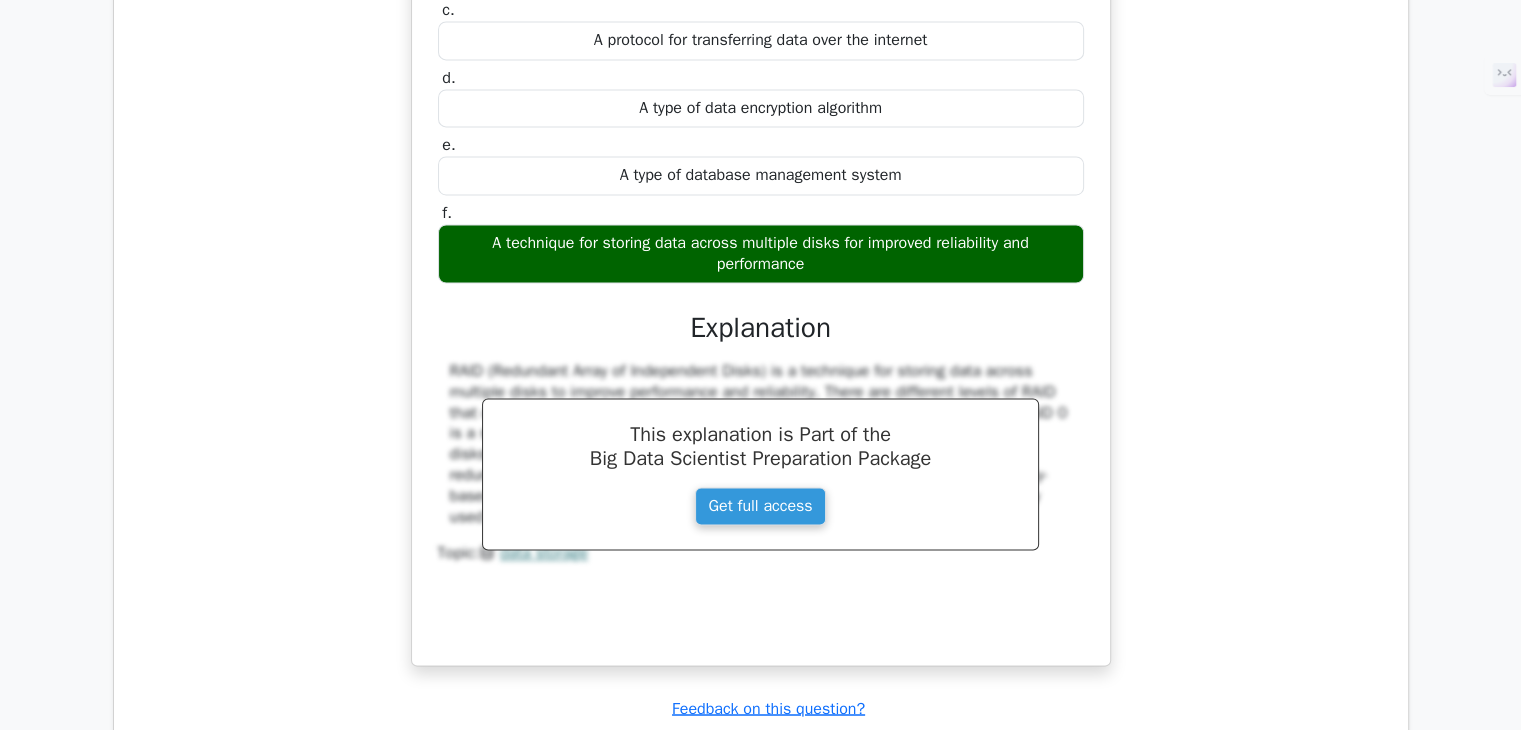 scroll, scrollTop: 3600, scrollLeft: 0, axis: vertical 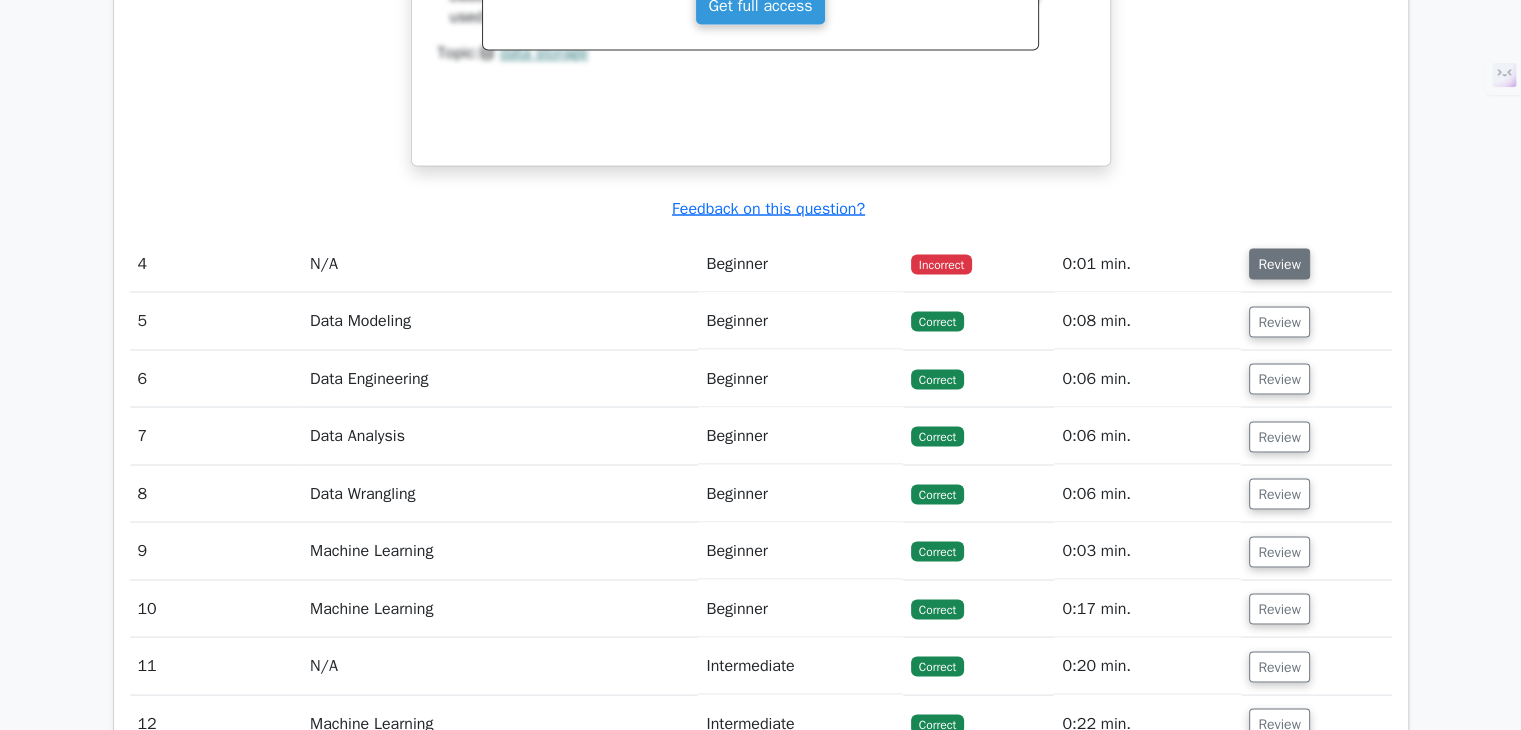 click on "Review" at bounding box center (1279, 263) 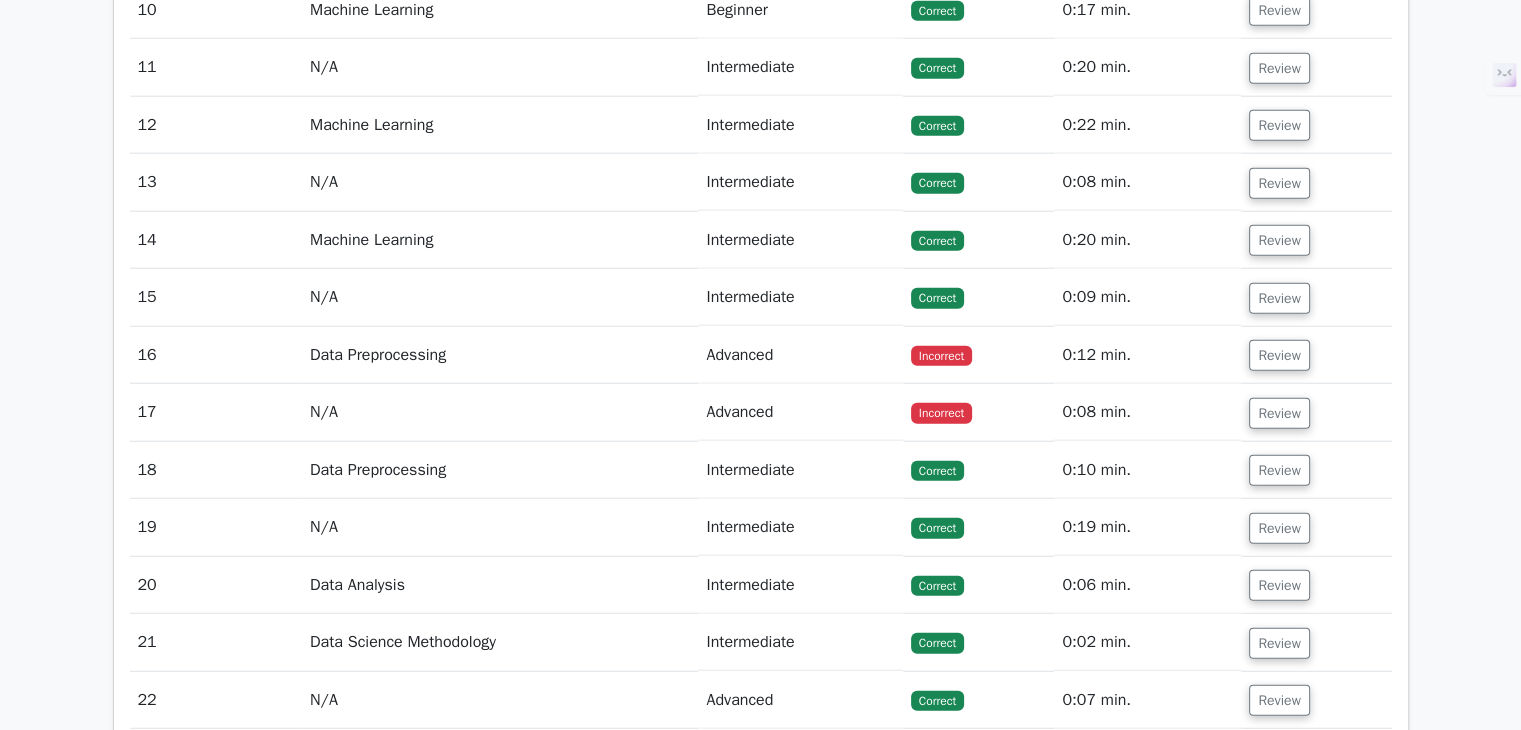 scroll, scrollTop: 5200, scrollLeft: 0, axis: vertical 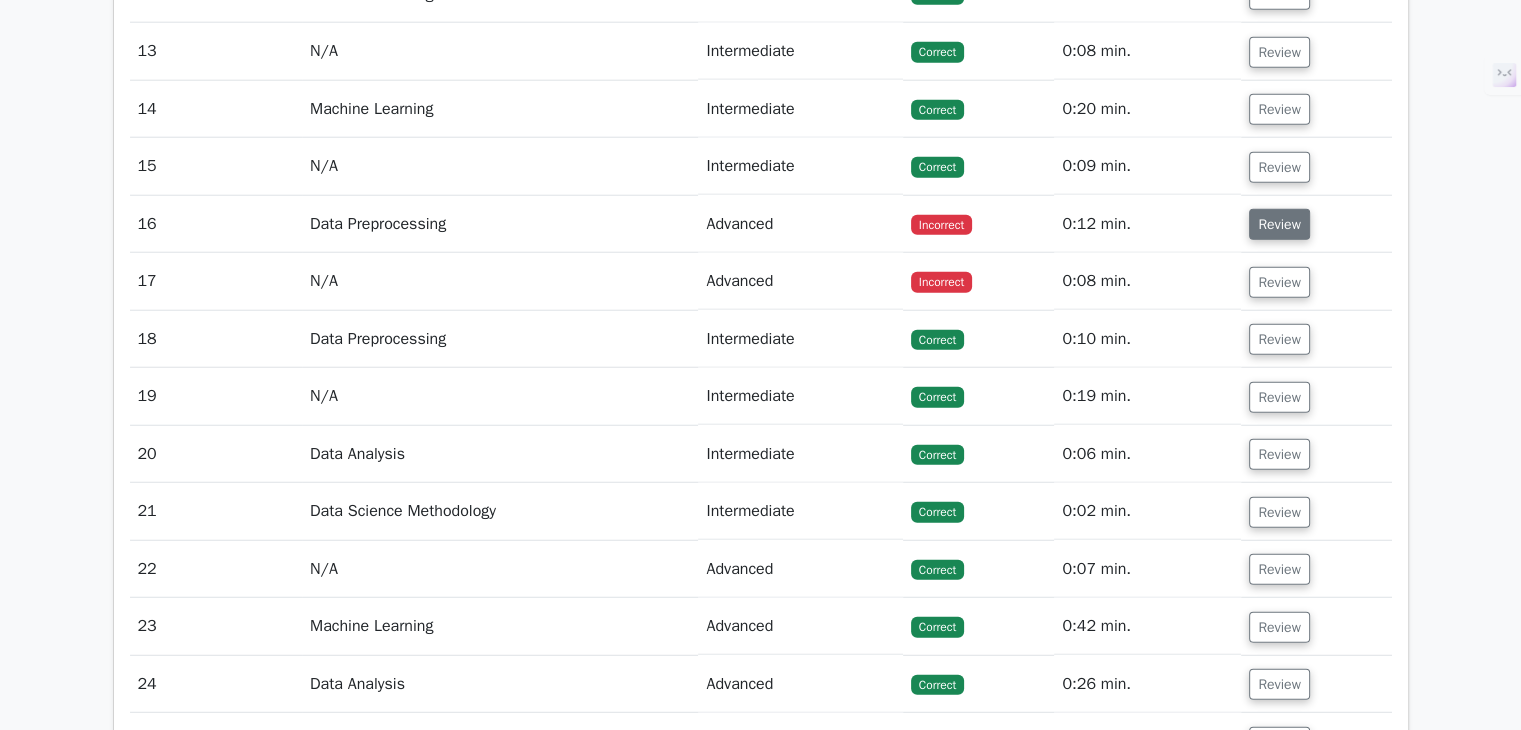 click on "Review" at bounding box center [1279, 224] 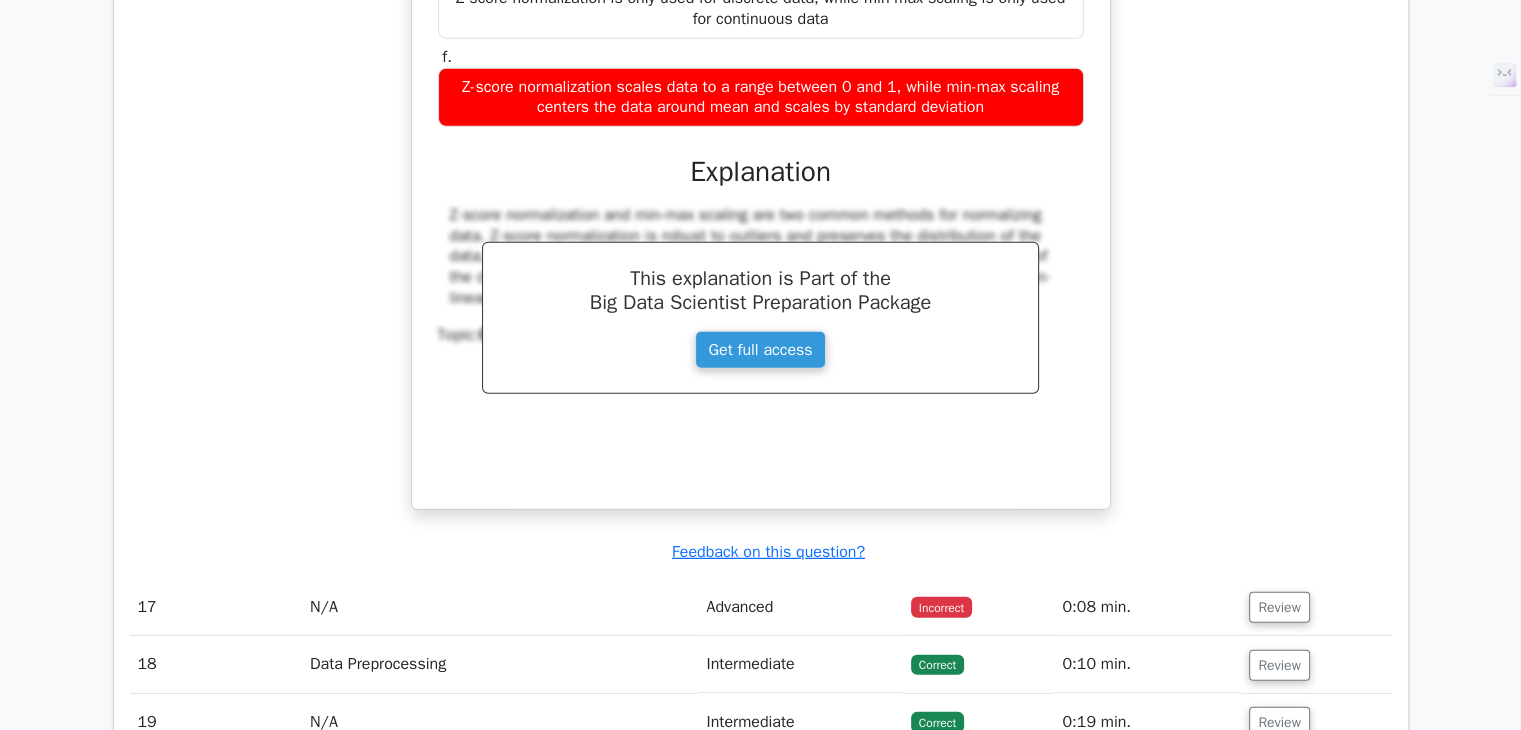 scroll, scrollTop: 6000, scrollLeft: 0, axis: vertical 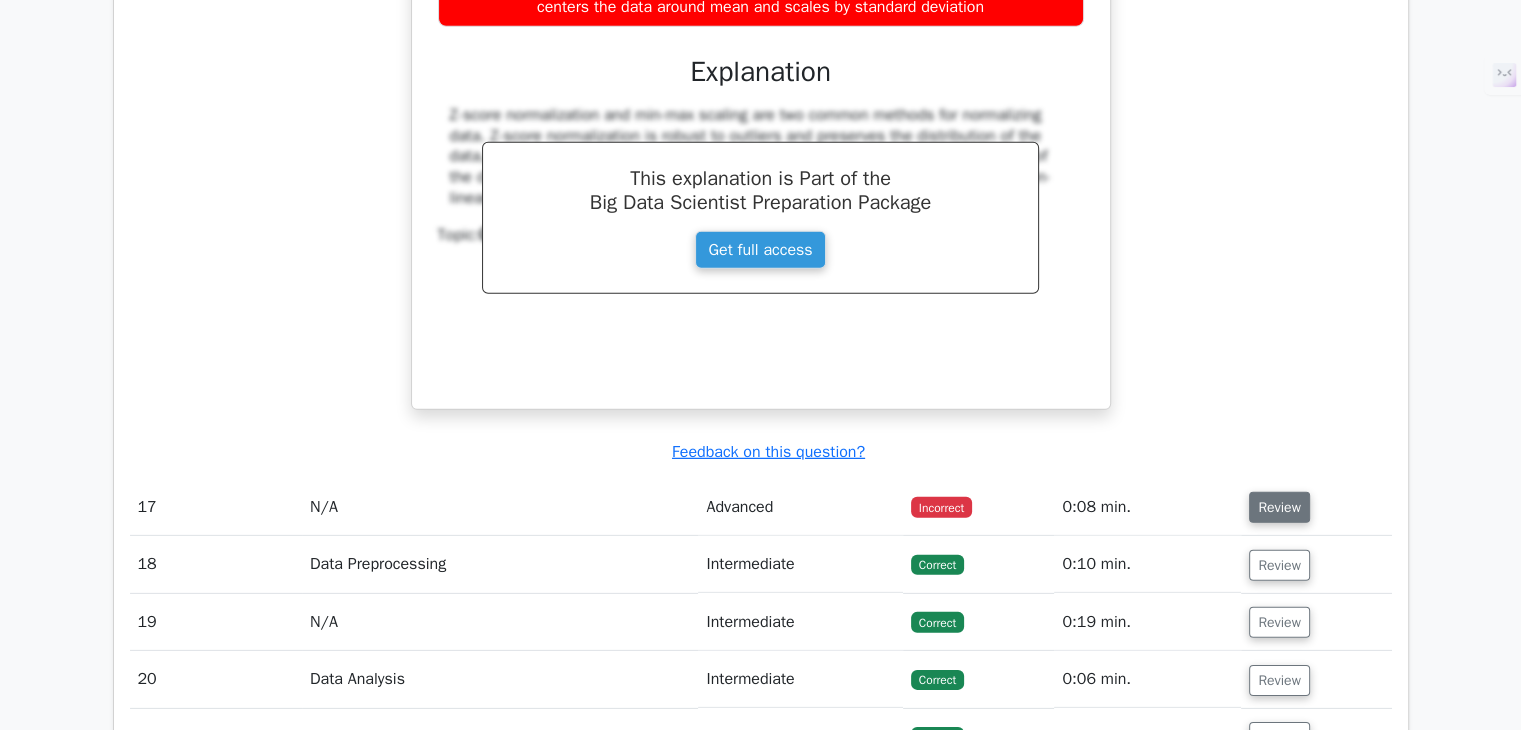 click on "Review" at bounding box center [1279, 507] 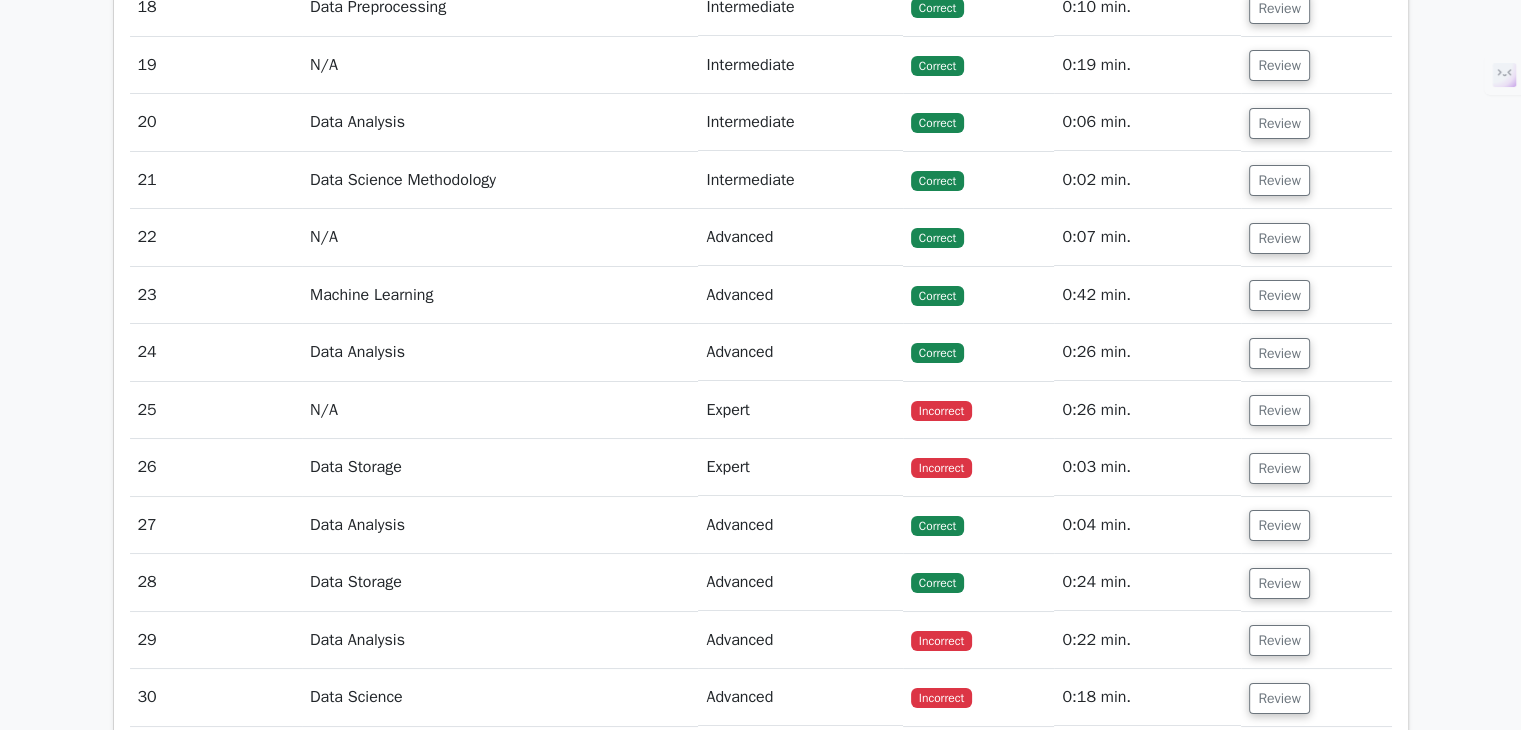 scroll, scrollTop: 7400, scrollLeft: 0, axis: vertical 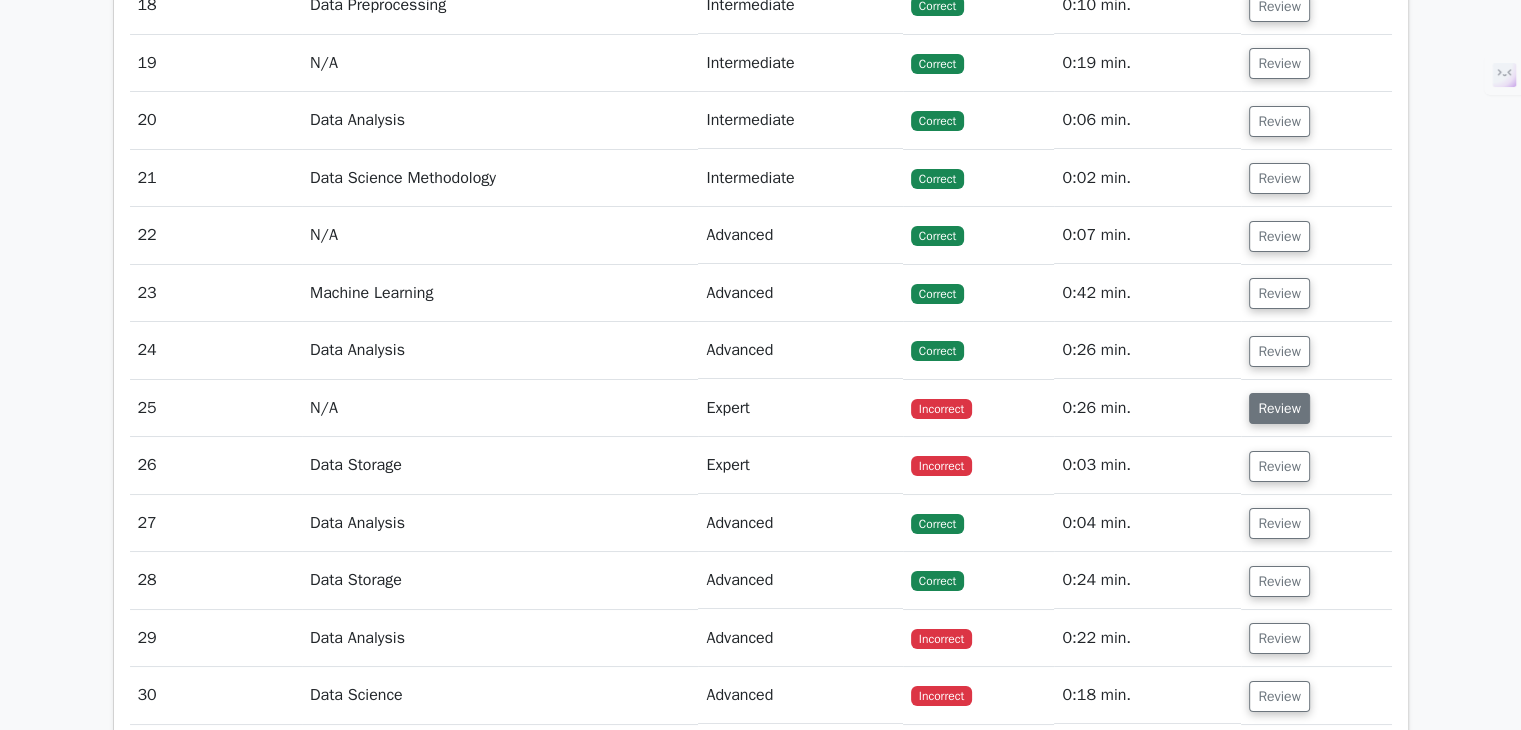 click on "Review" at bounding box center (1279, 408) 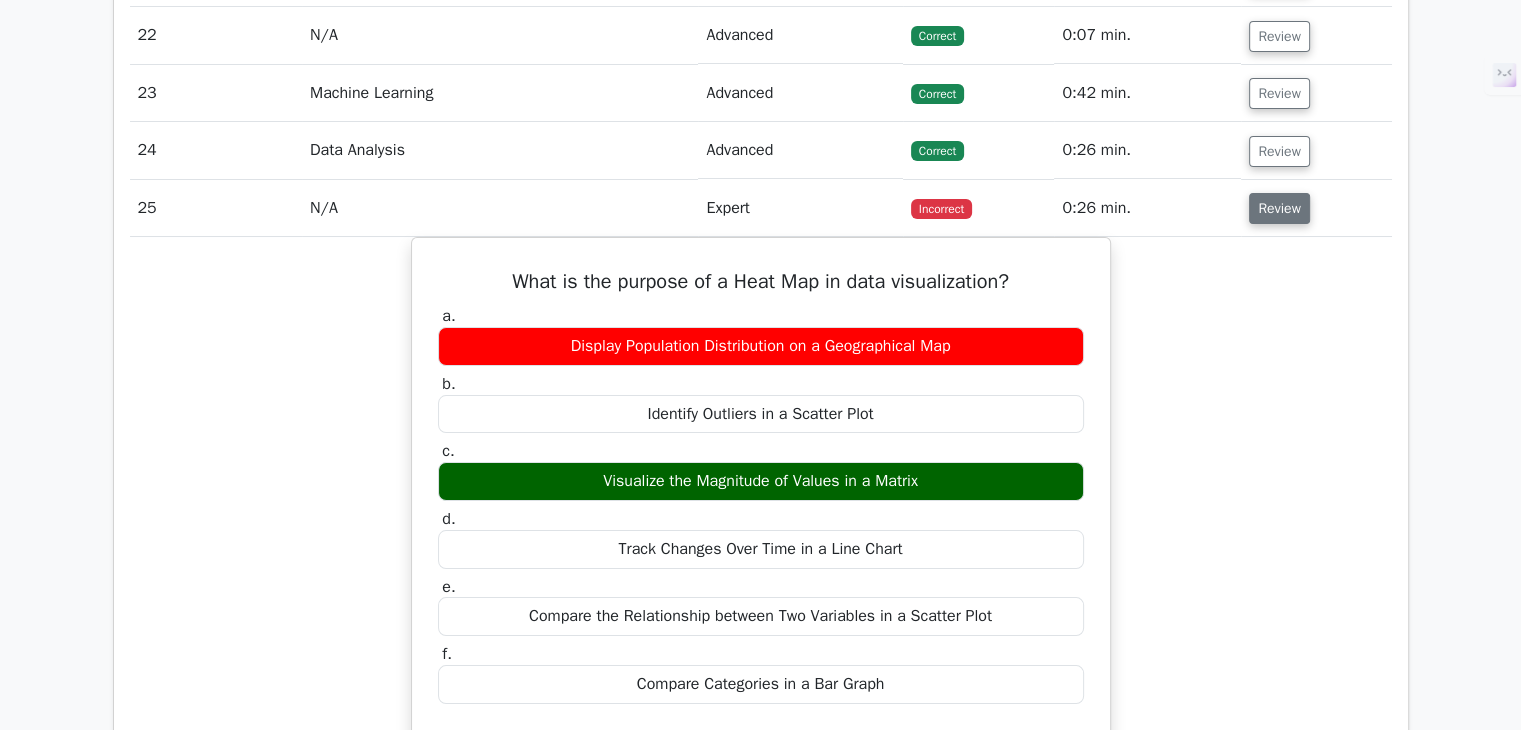 scroll, scrollTop: 8200, scrollLeft: 0, axis: vertical 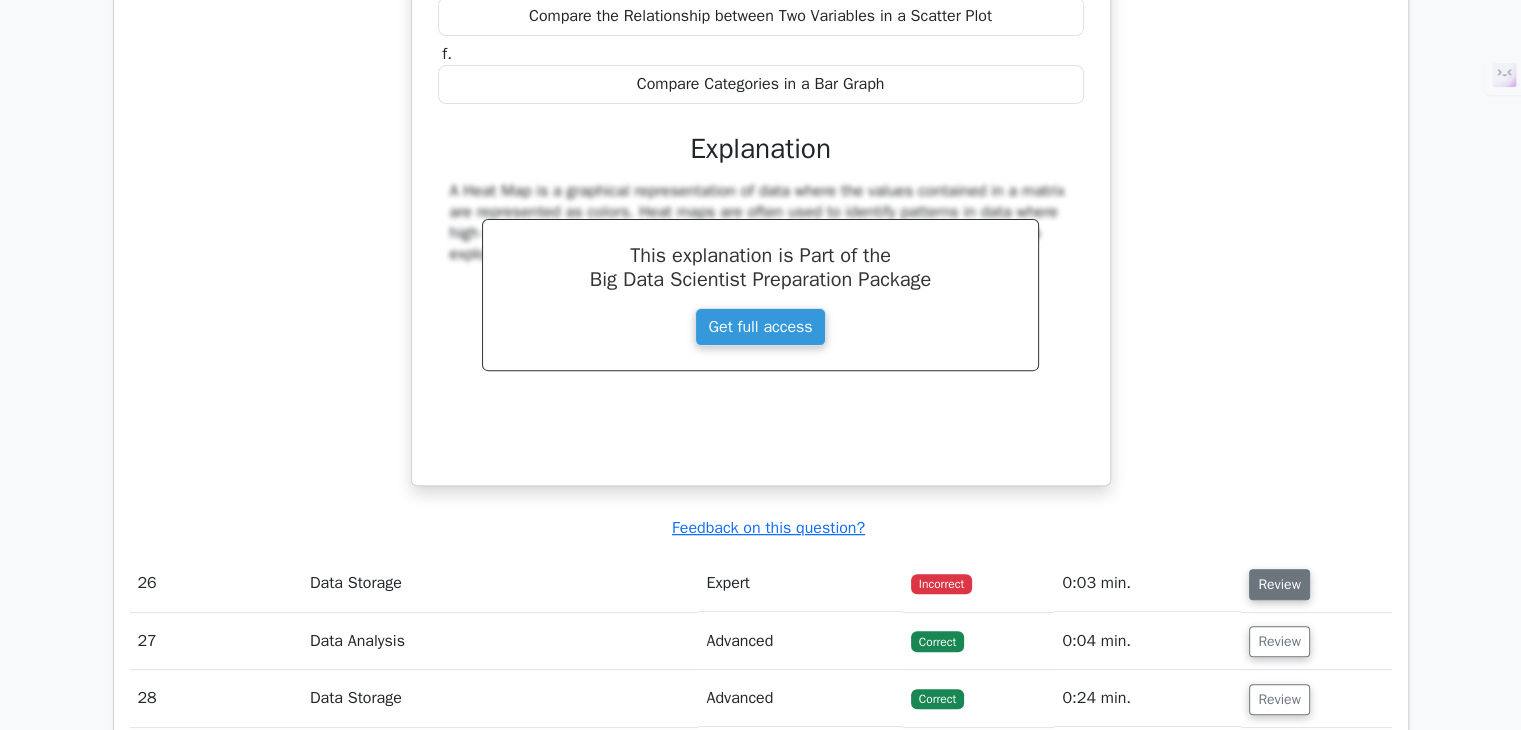 click on "Review" at bounding box center [1279, 584] 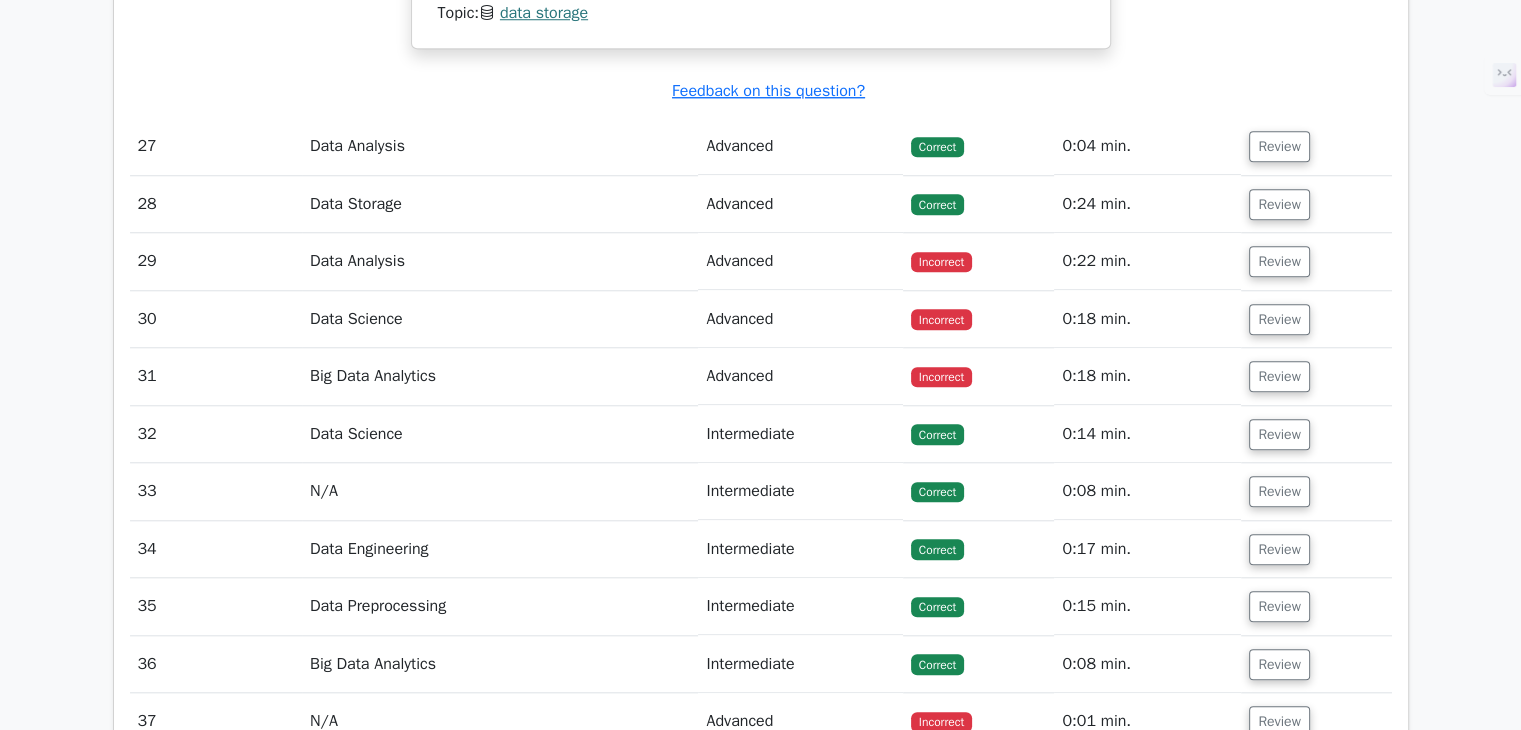 scroll, scrollTop: 9500, scrollLeft: 0, axis: vertical 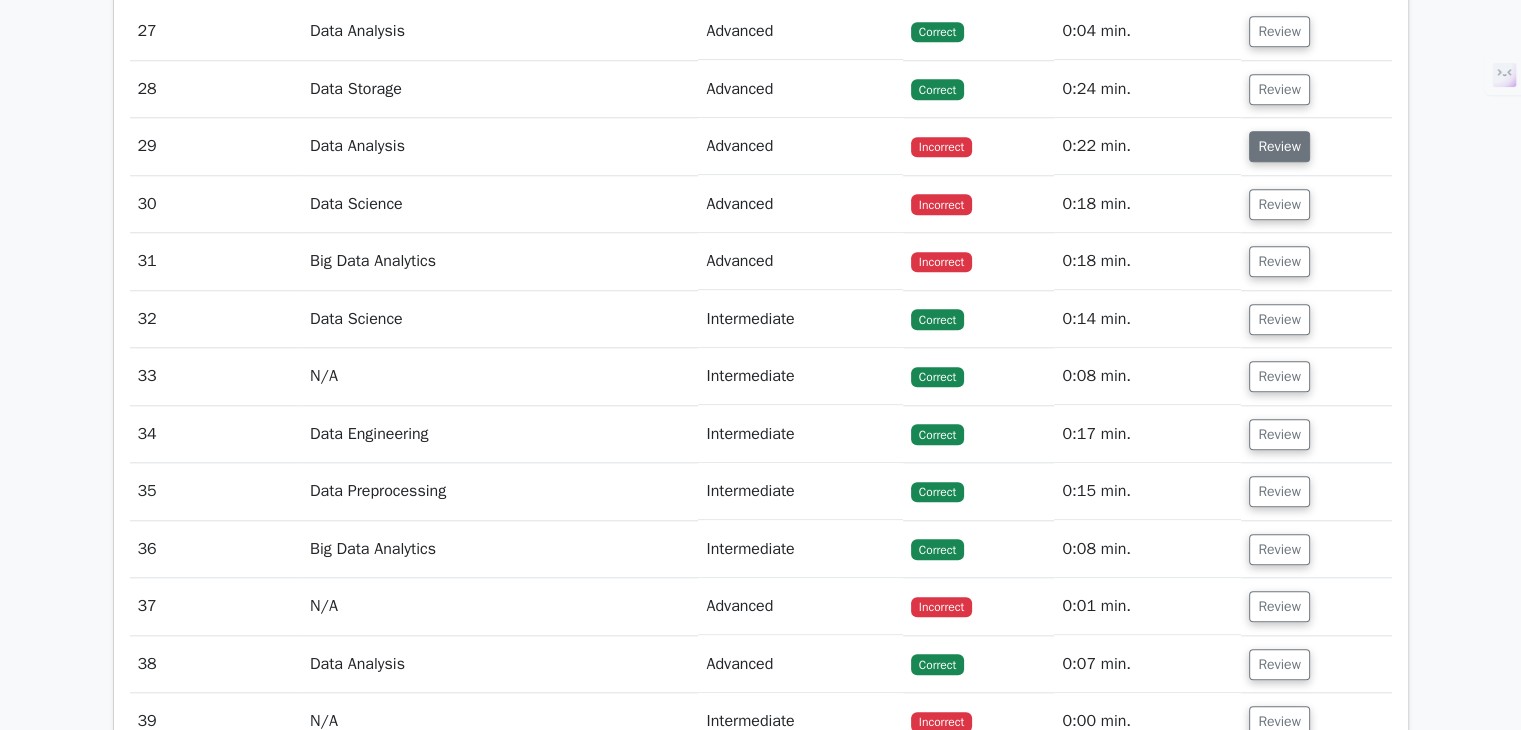 click on "Review" at bounding box center [1279, 146] 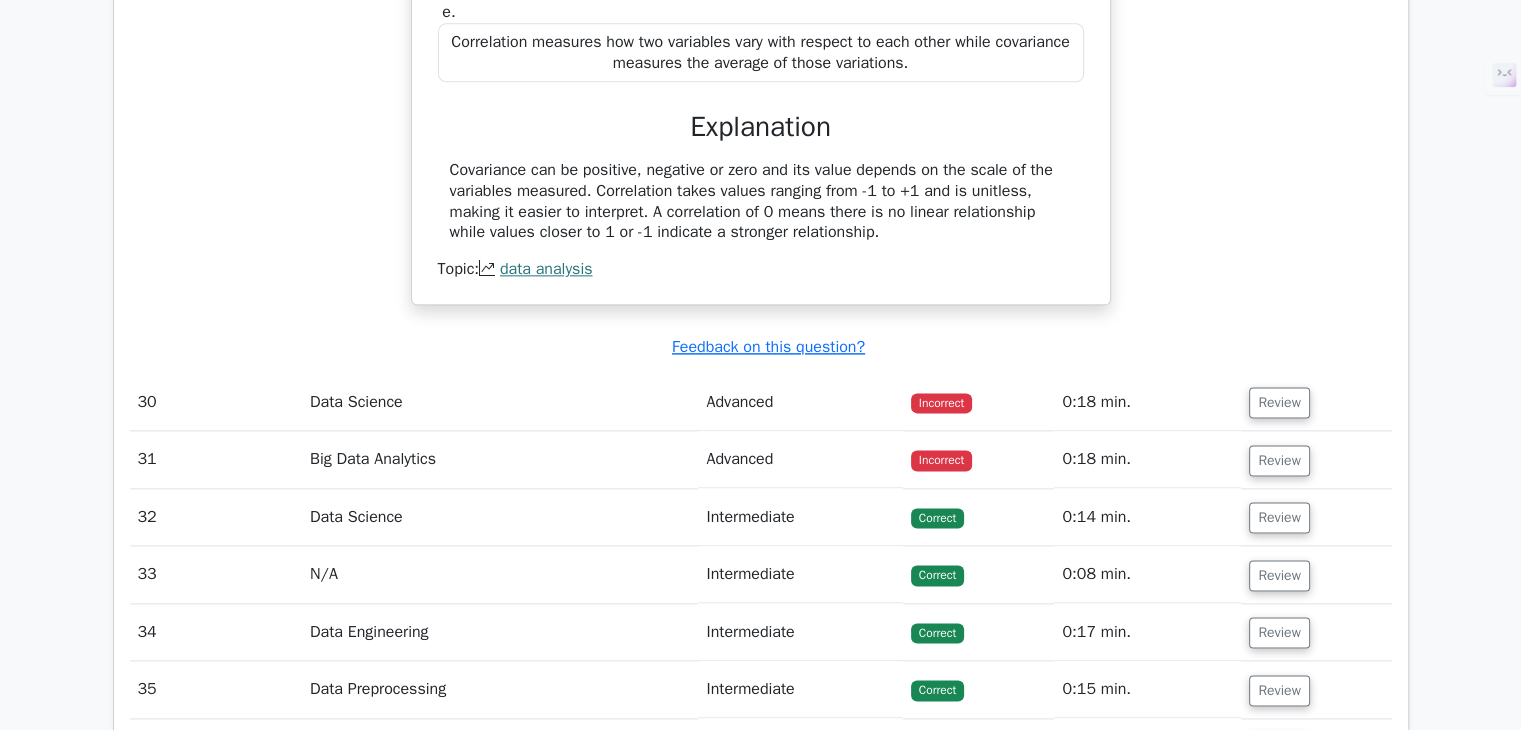 scroll, scrollTop: 10100, scrollLeft: 0, axis: vertical 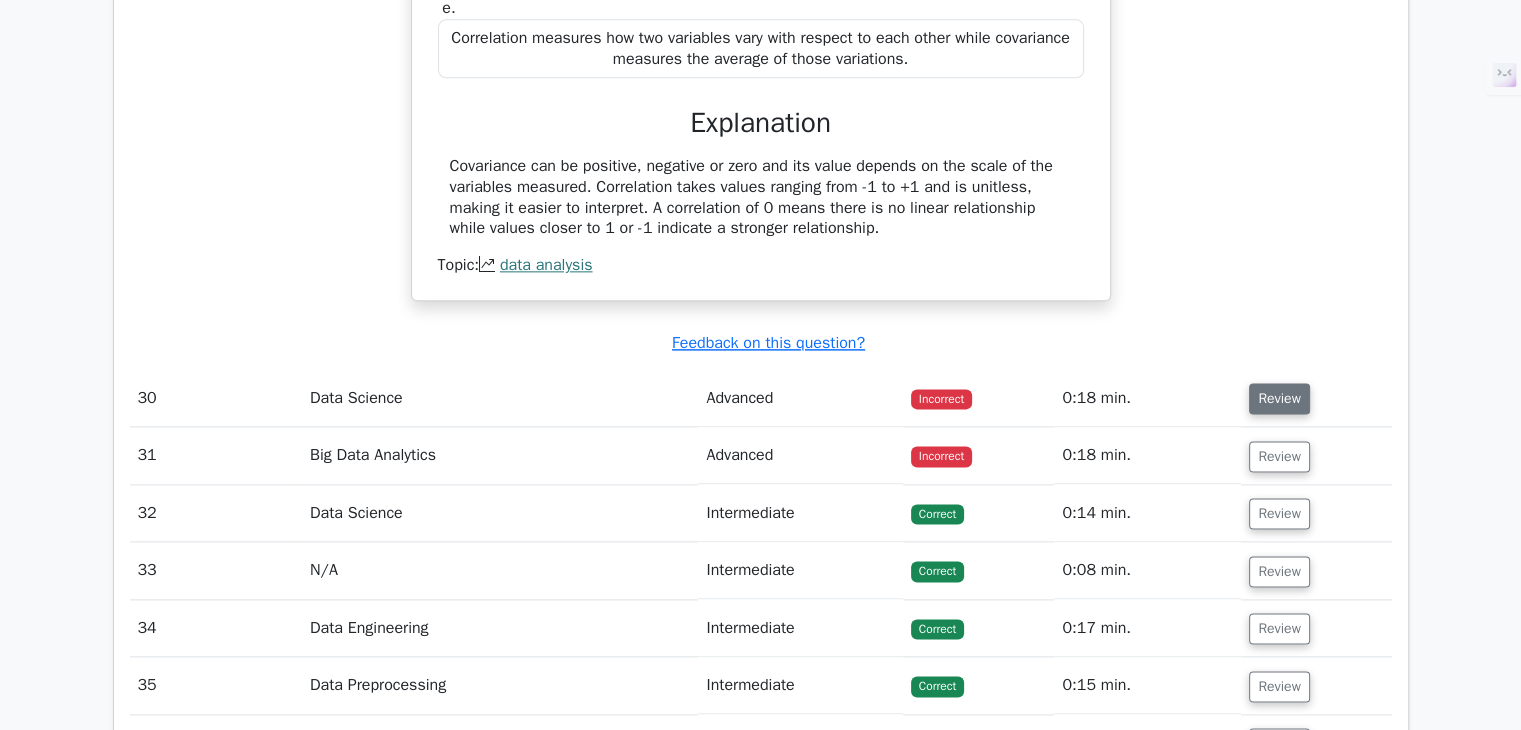 click on "Review" at bounding box center [1279, 398] 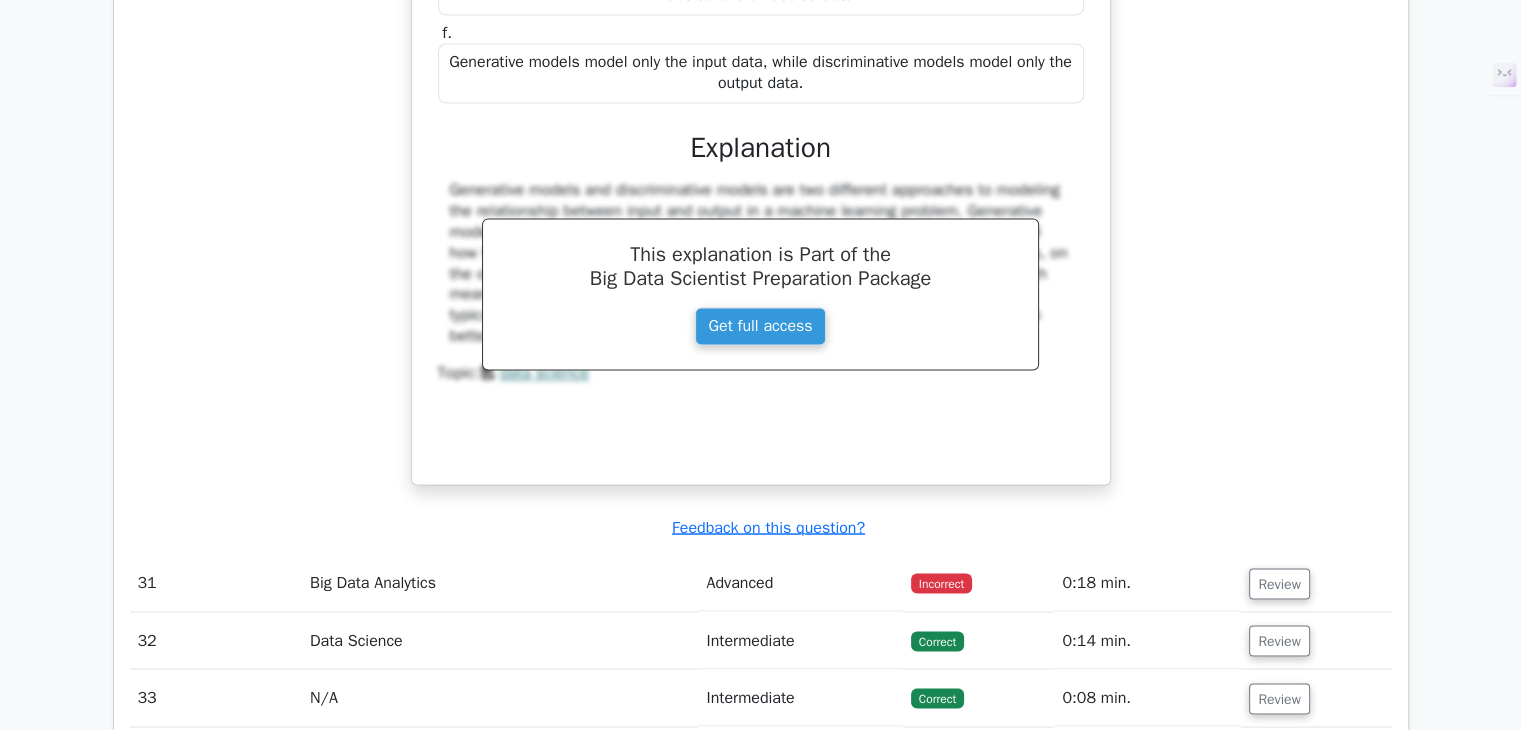 scroll, scrollTop: 11000, scrollLeft: 0, axis: vertical 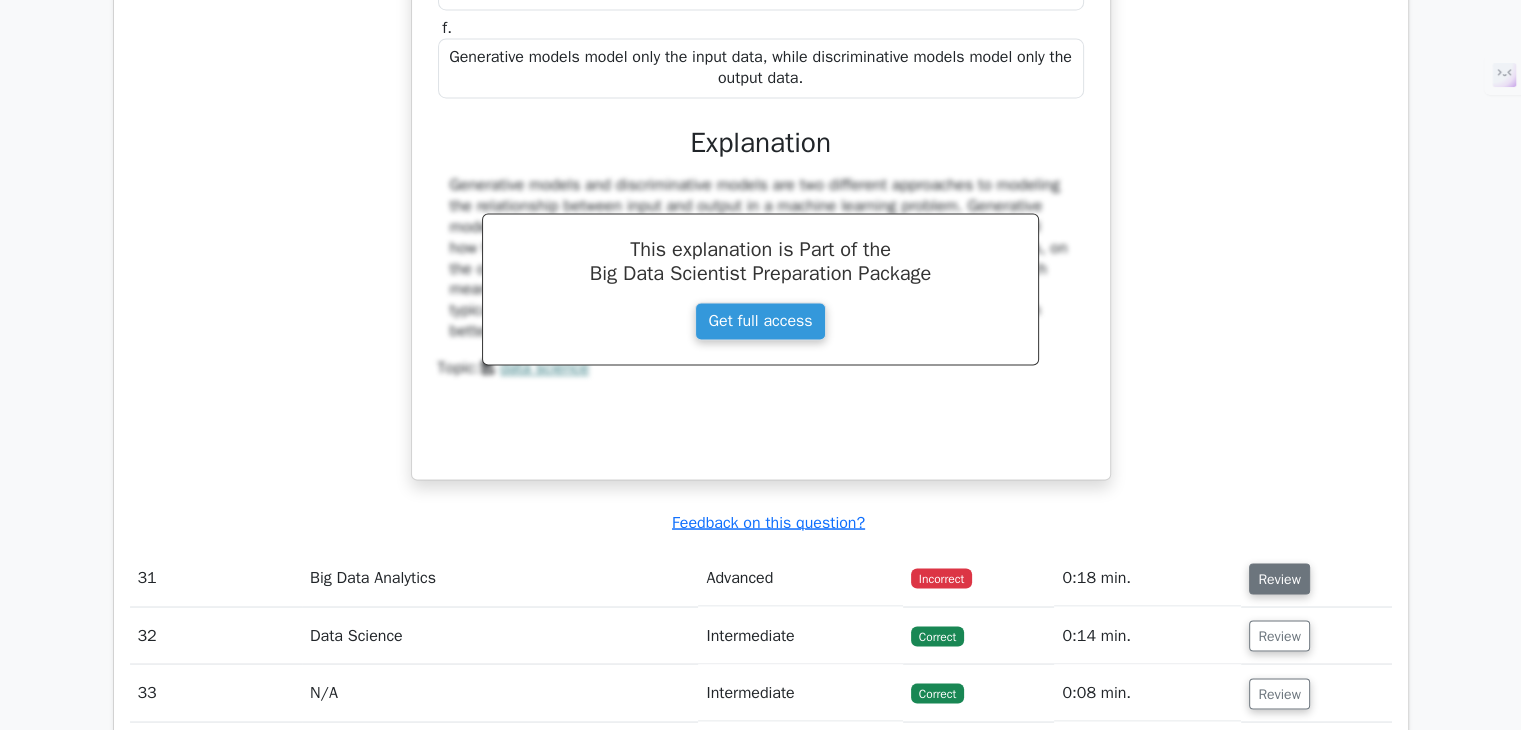 click on "Review" at bounding box center (1279, 578) 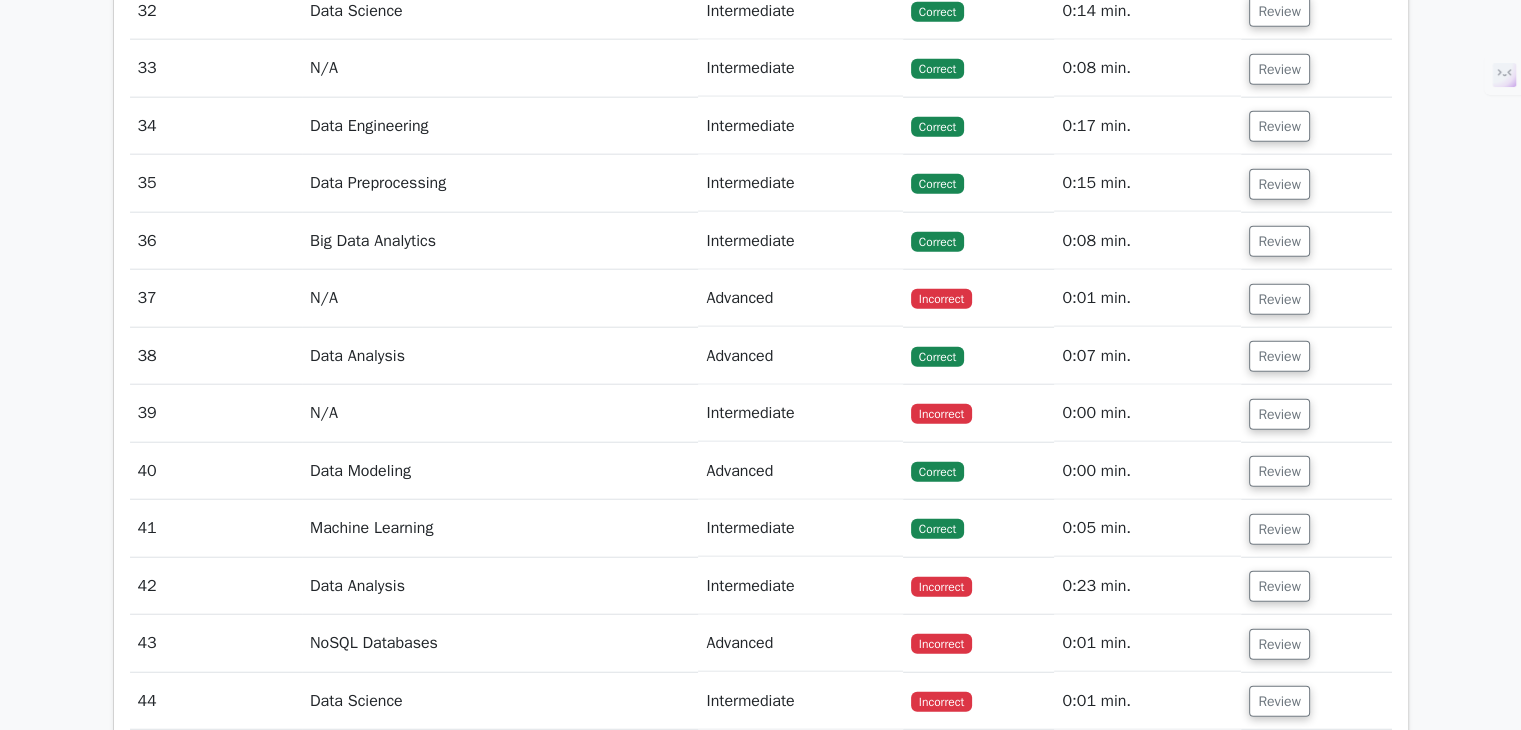 scroll, scrollTop: 12500, scrollLeft: 0, axis: vertical 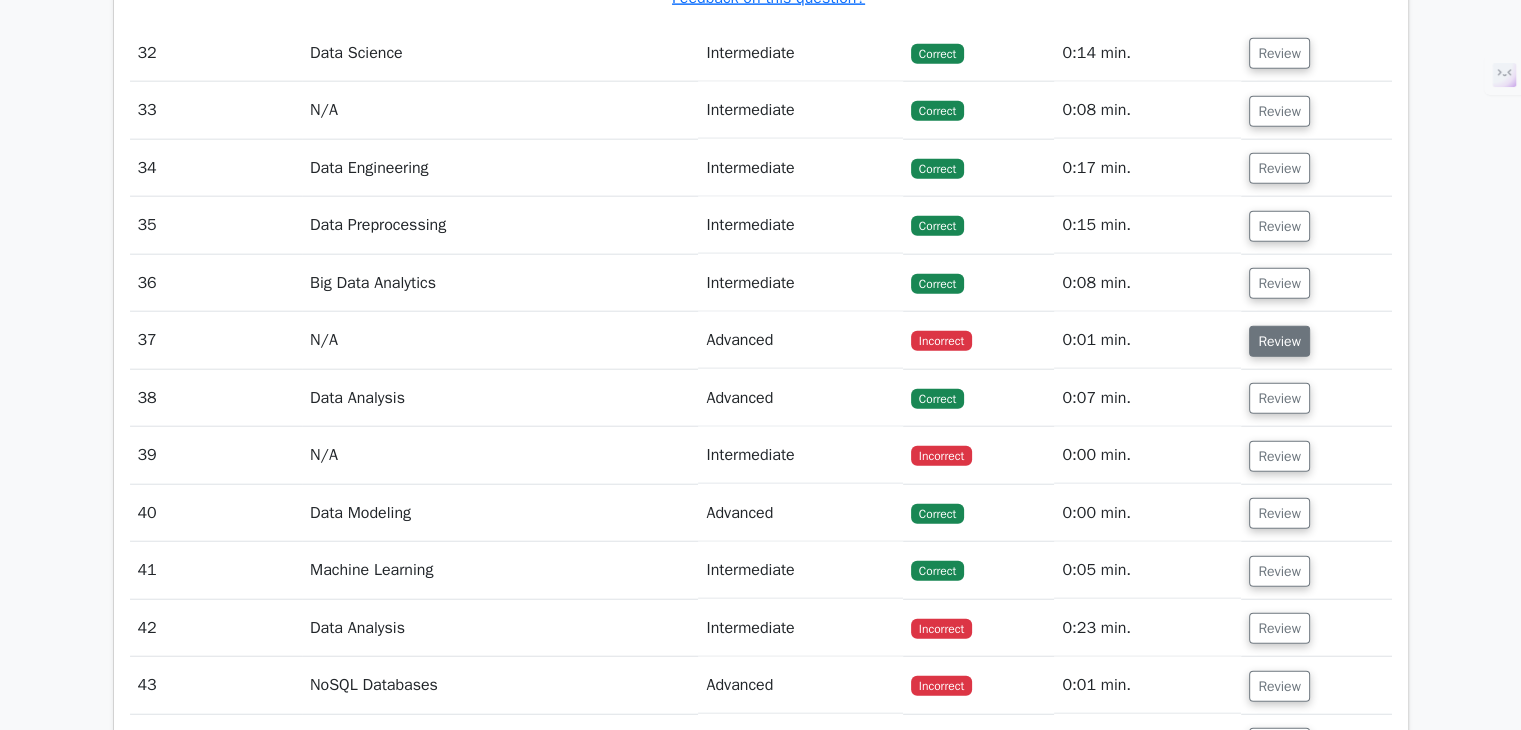 click on "Review" at bounding box center (1279, 341) 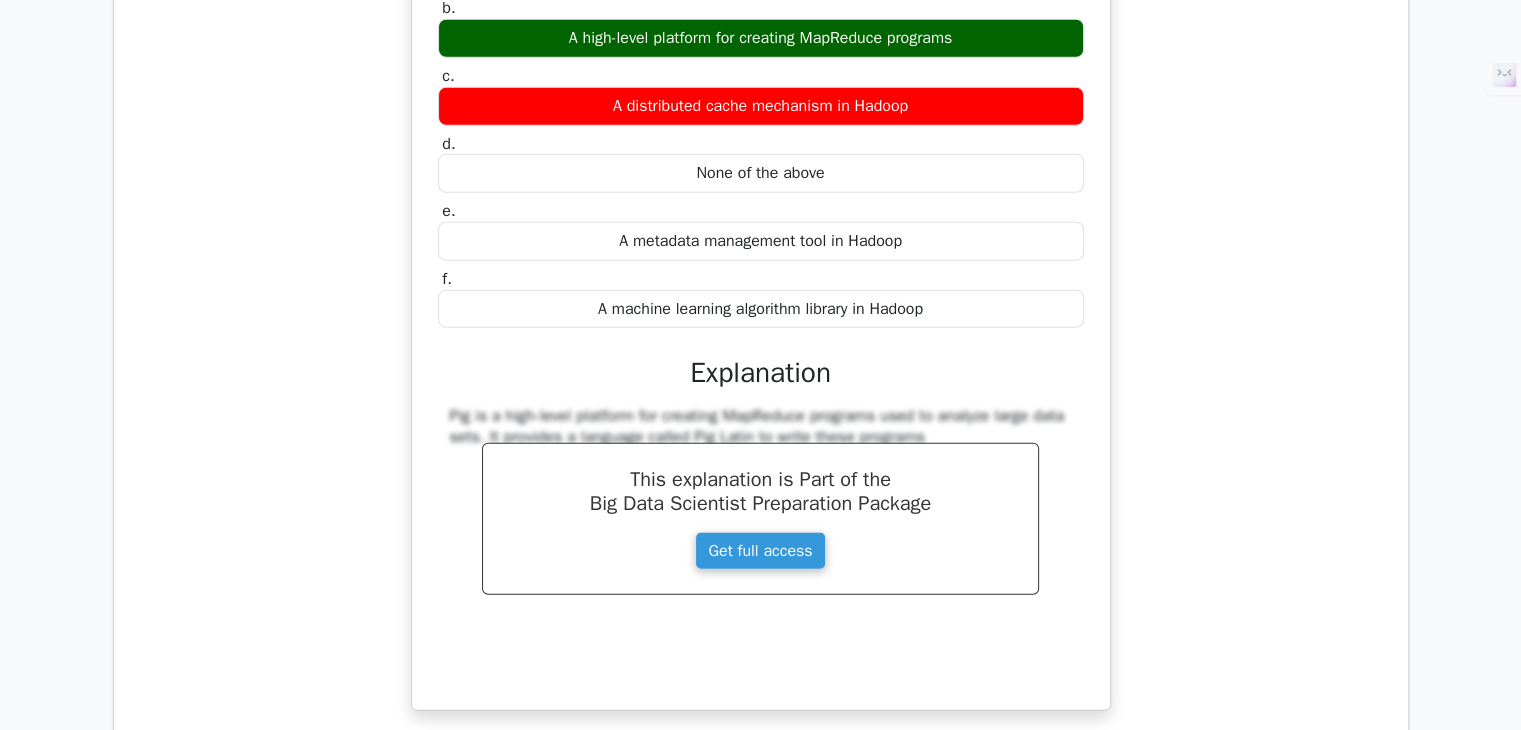 scroll, scrollTop: 13300, scrollLeft: 0, axis: vertical 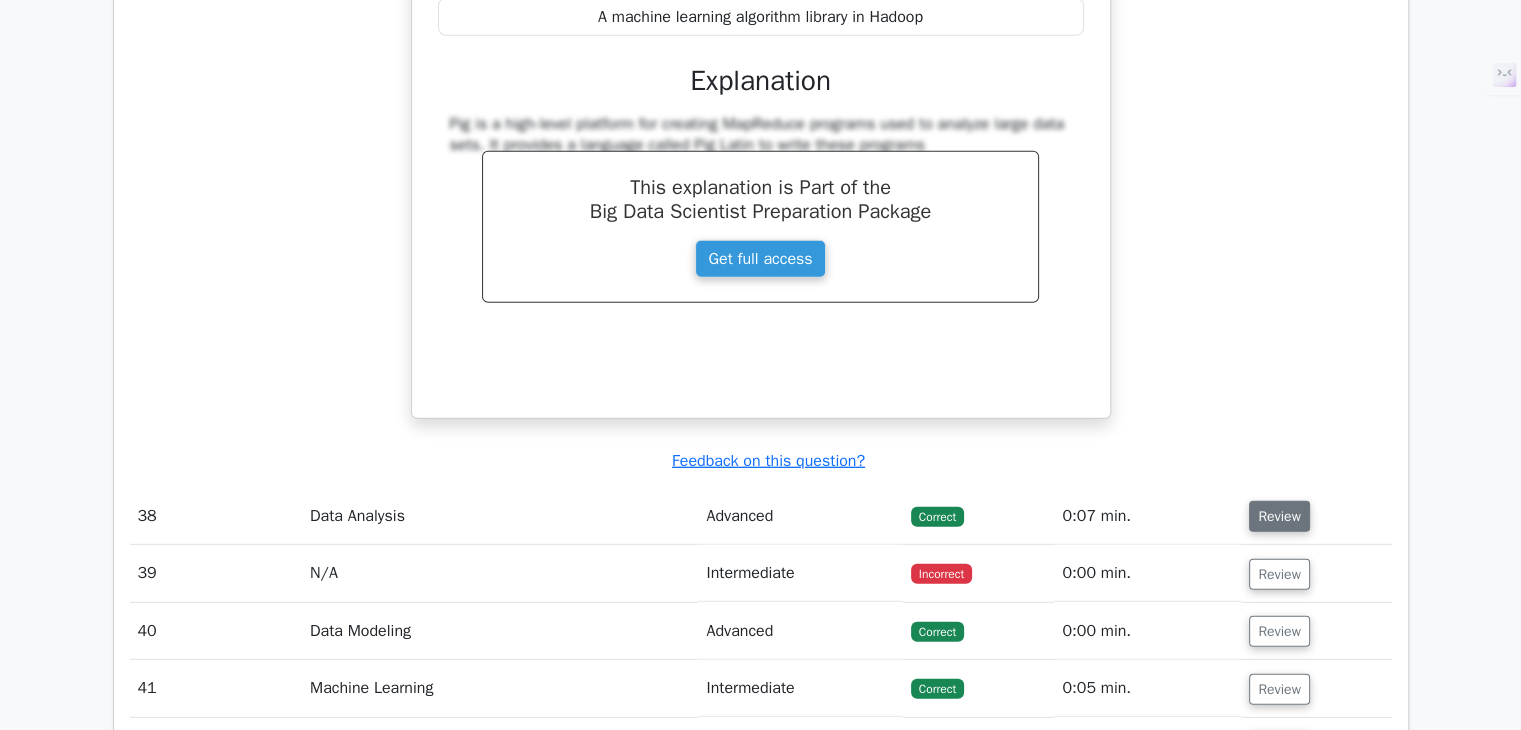 click on "Review" at bounding box center (1279, 516) 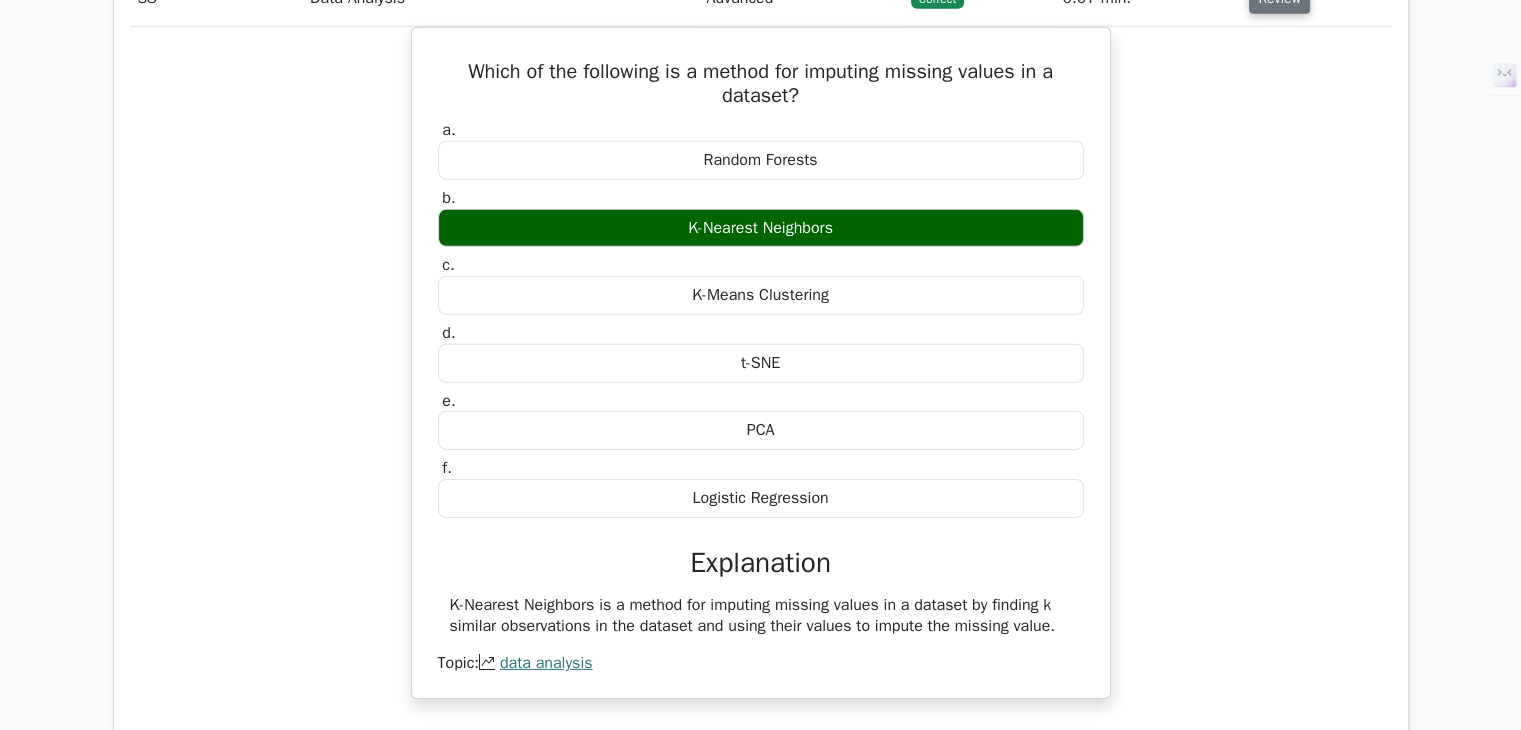 scroll, scrollTop: 14100, scrollLeft: 0, axis: vertical 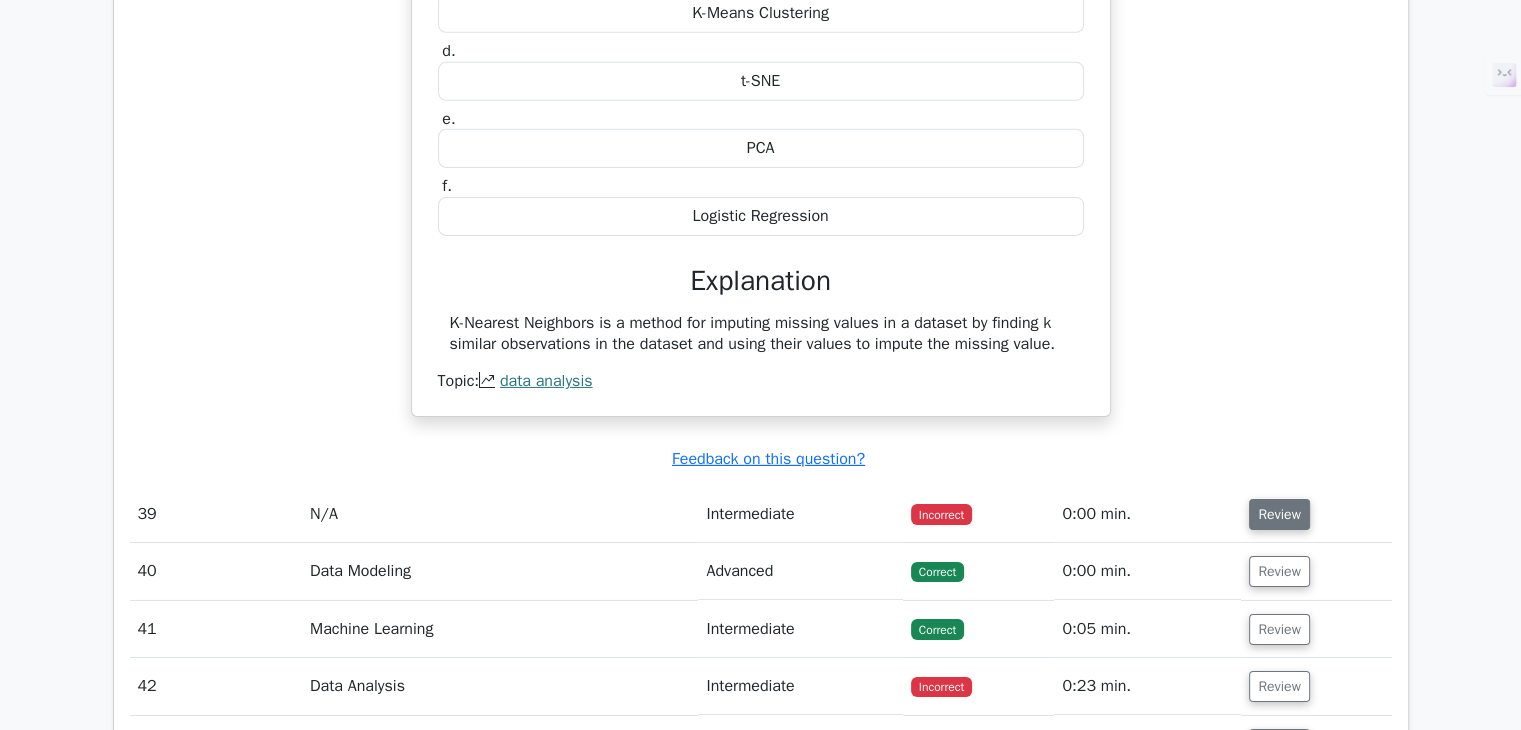 click on "Review" at bounding box center (1279, 514) 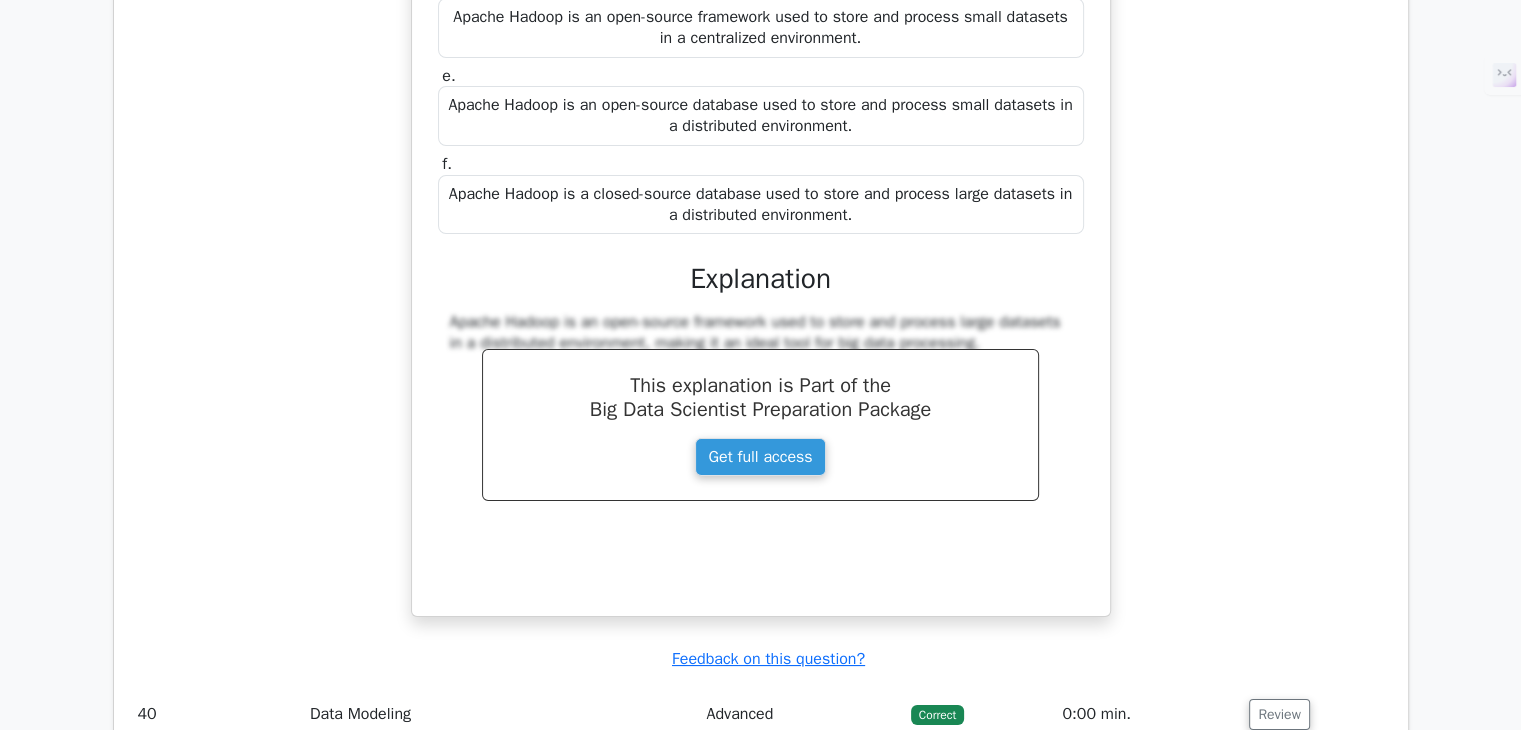scroll, scrollTop: 15400, scrollLeft: 0, axis: vertical 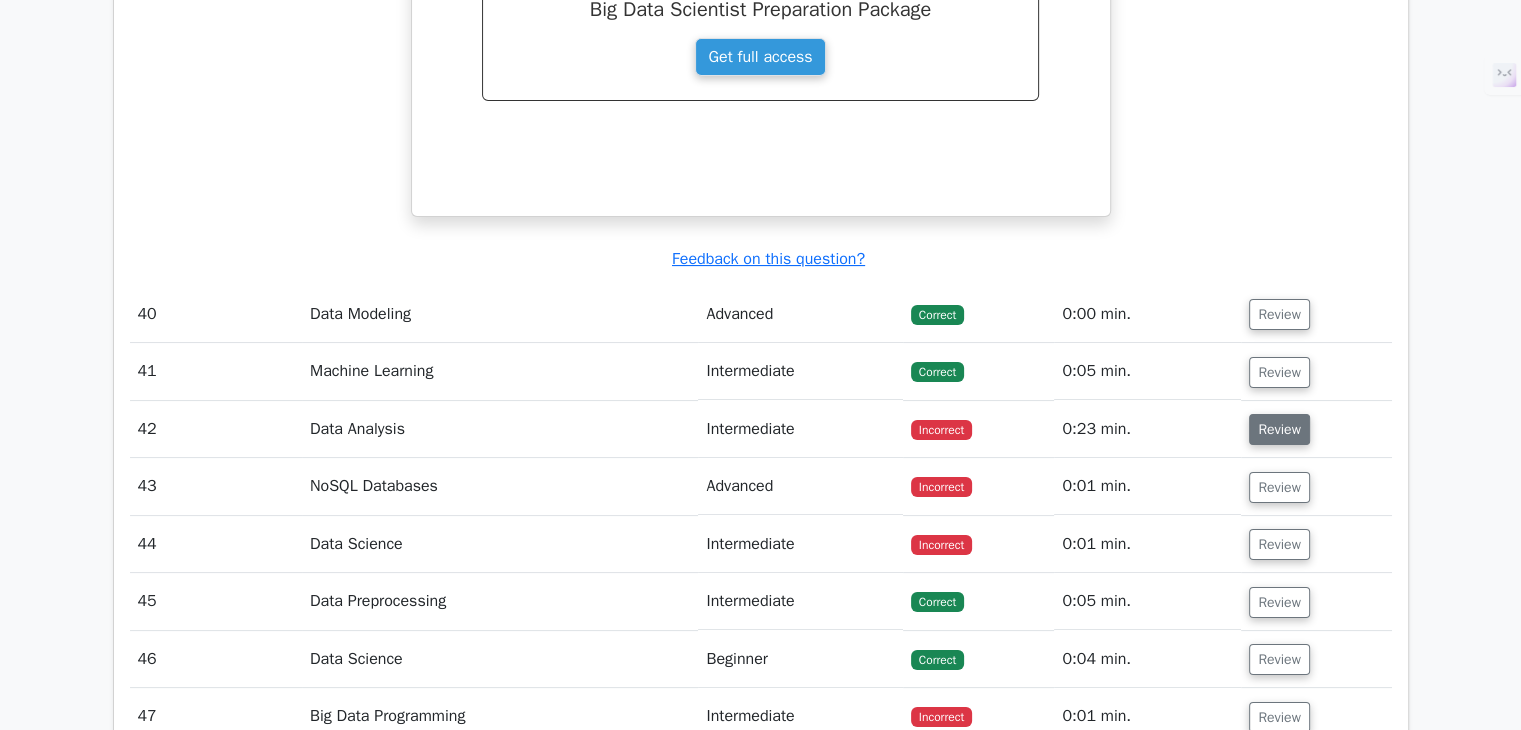 click on "Review" at bounding box center [1279, 429] 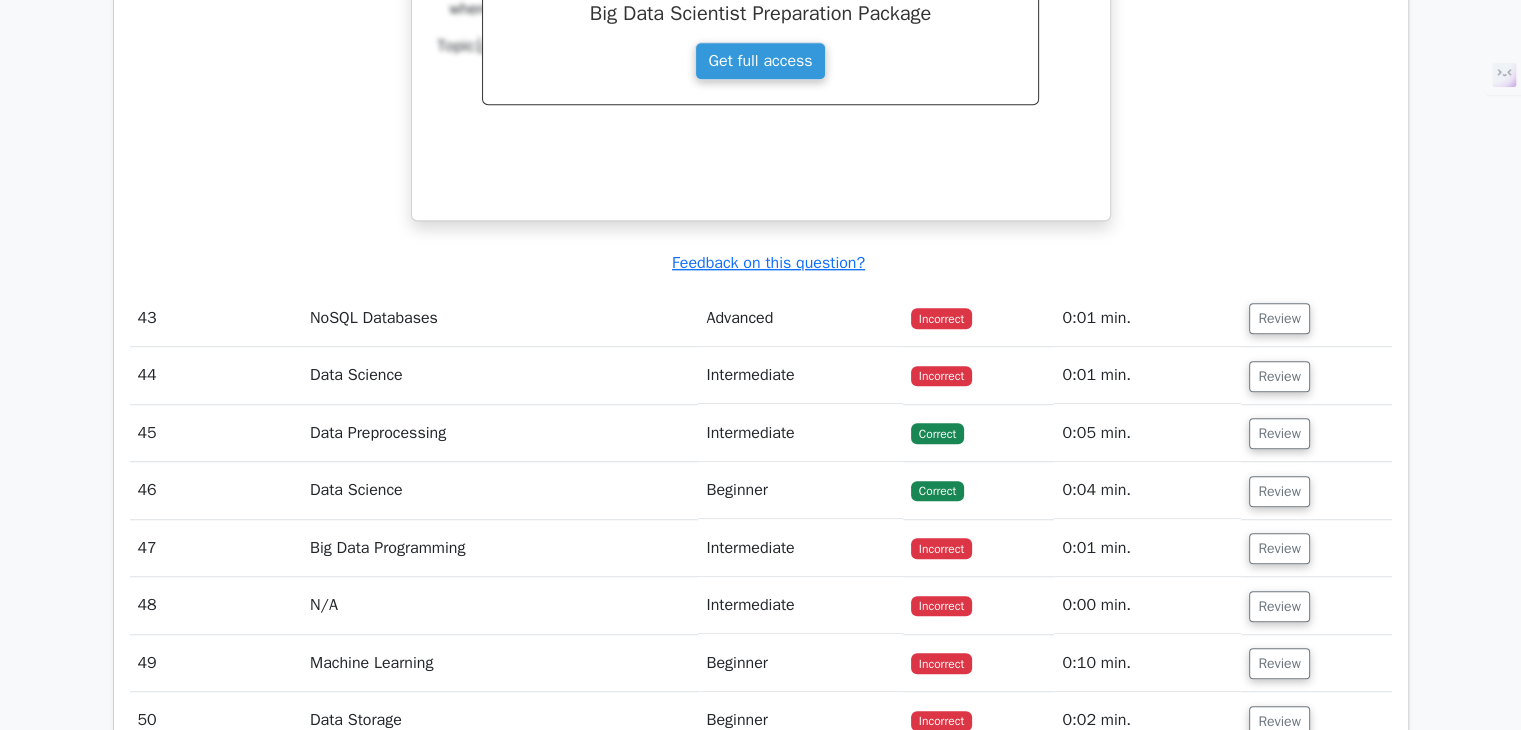 scroll, scrollTop: 16500, scrollLeft: 0, axis: vertical 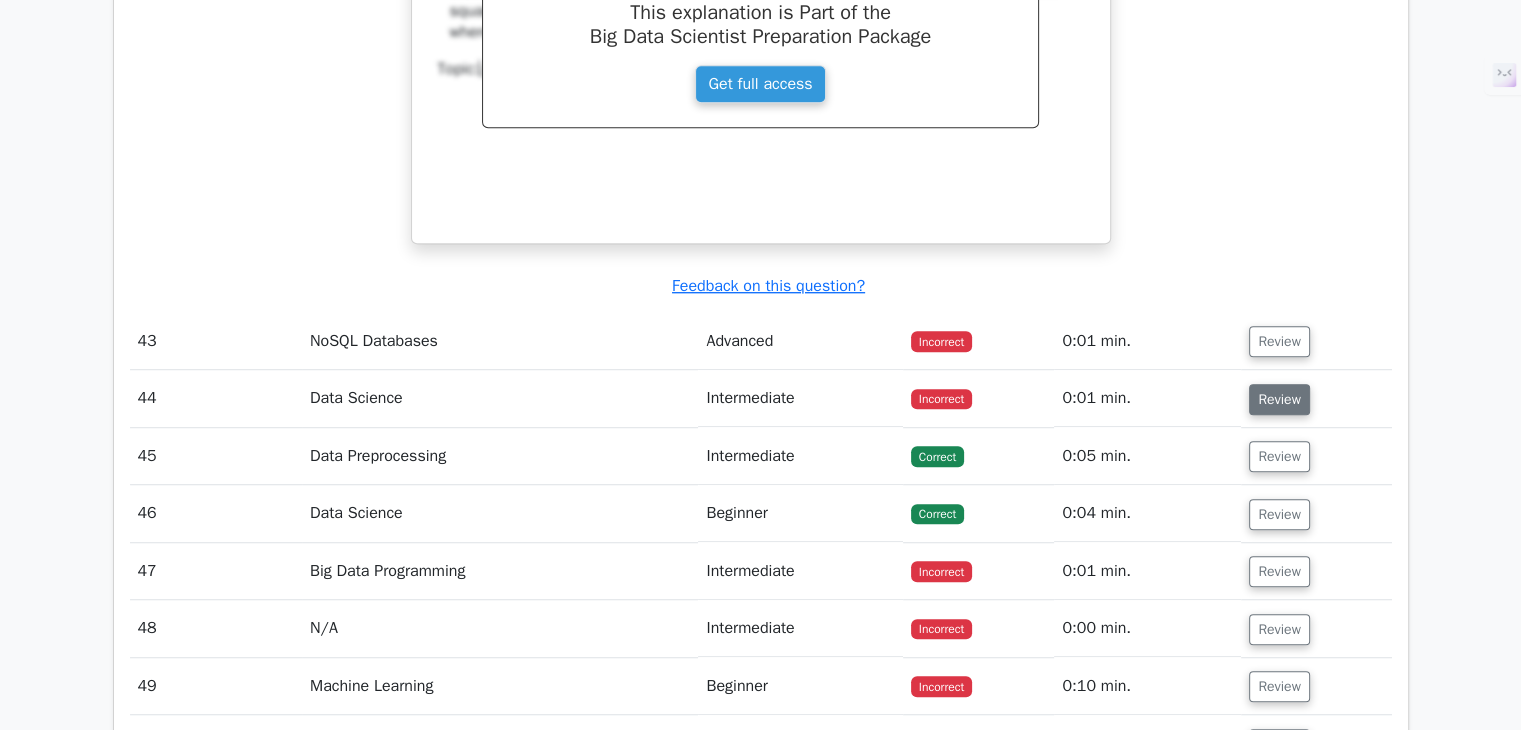 click on "Review" at bounding box center (1279, 399) 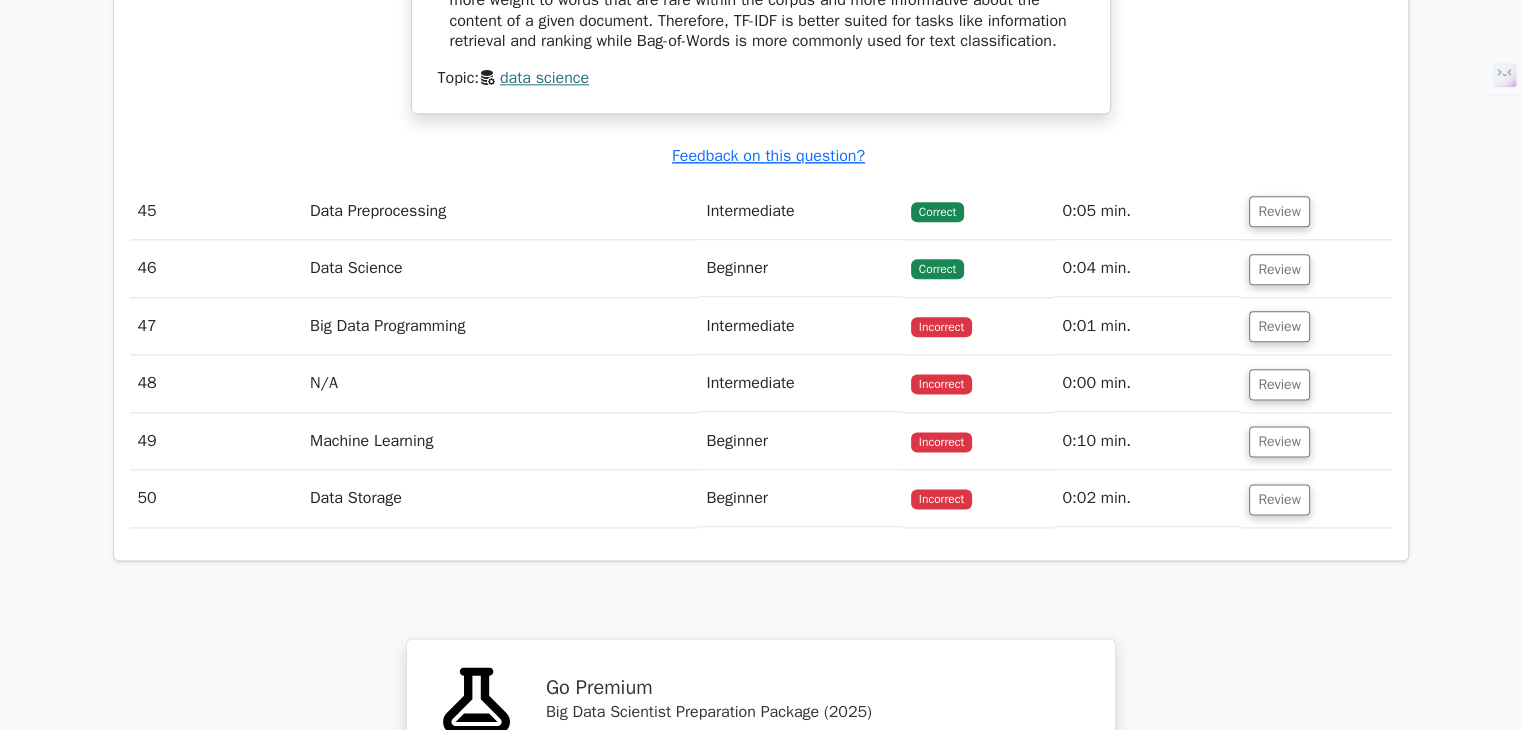 scroll, scrollTop: 17800, scrollLeft: 0, axis: vertical 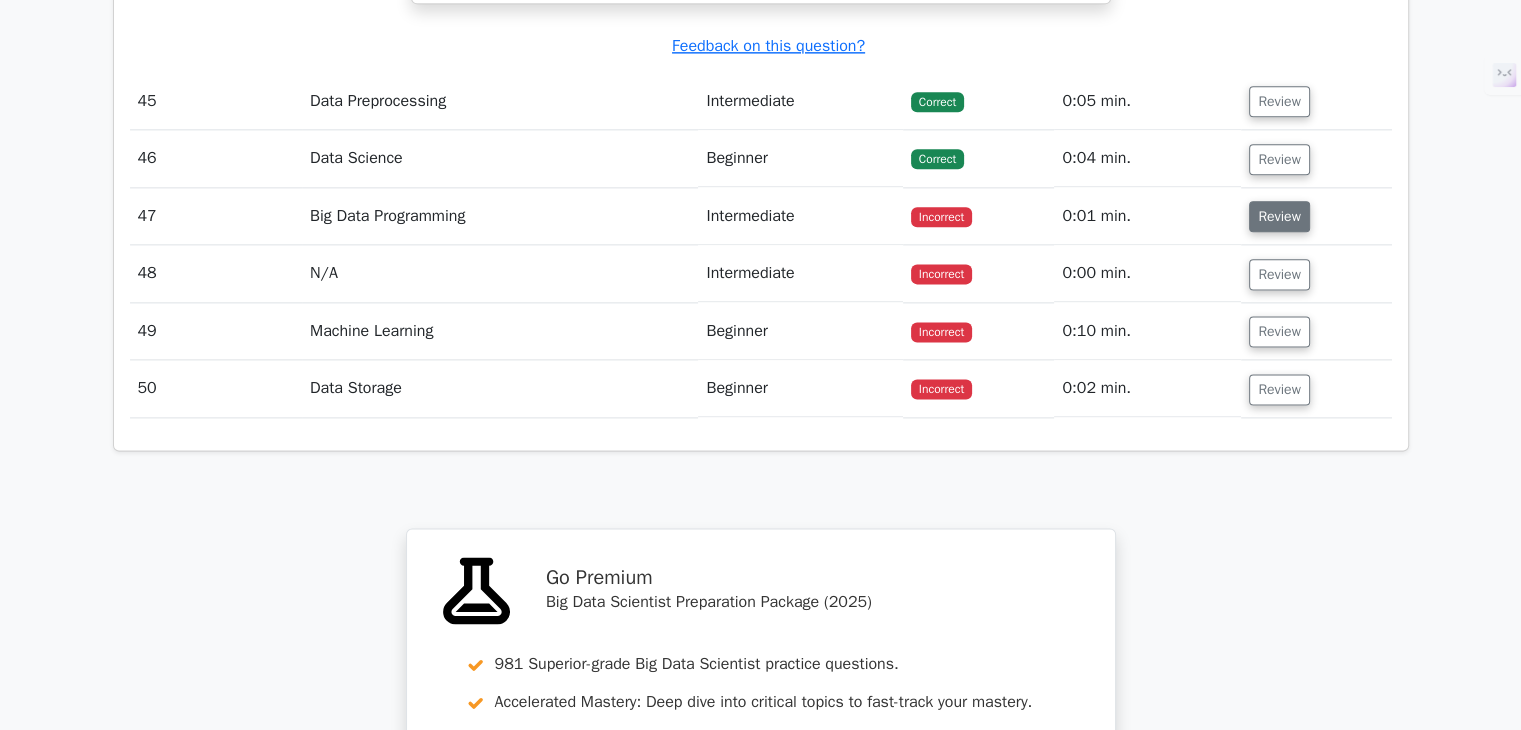 click on "Review" at bounding box center [1279, 216] 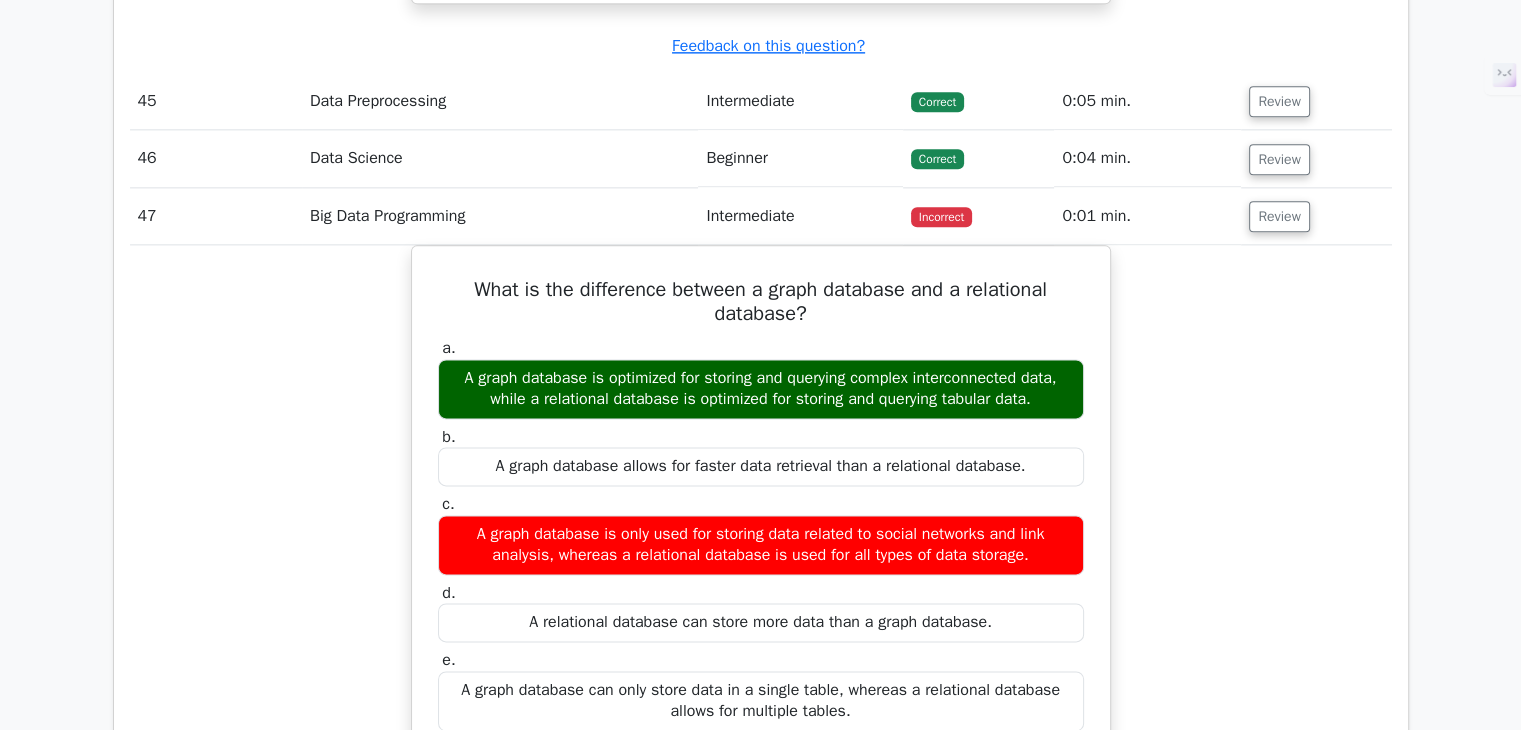 scroll, scrollTop: 18500, scrollLeft: 0, axis: vertical 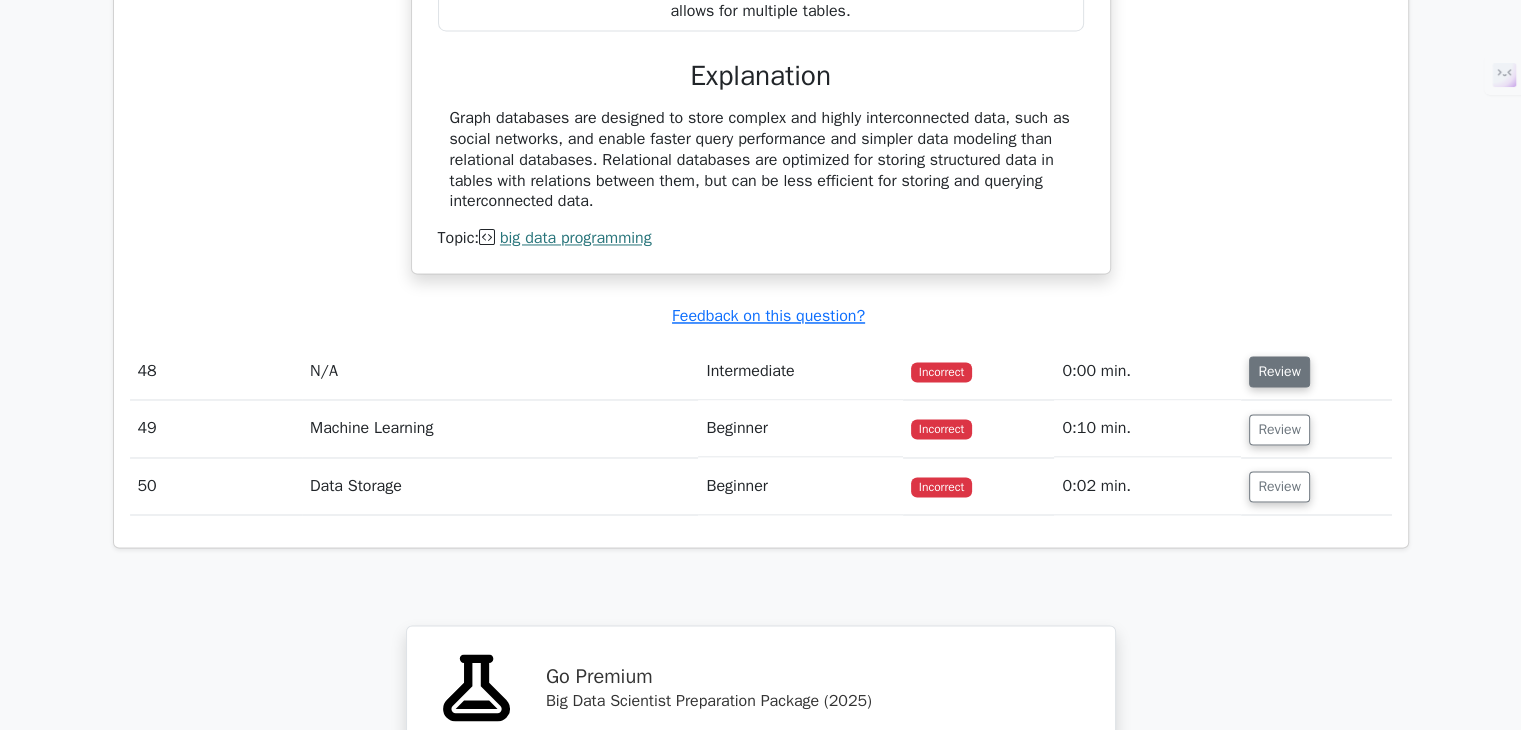 click on "Review" at bounding box center (1279, 371) 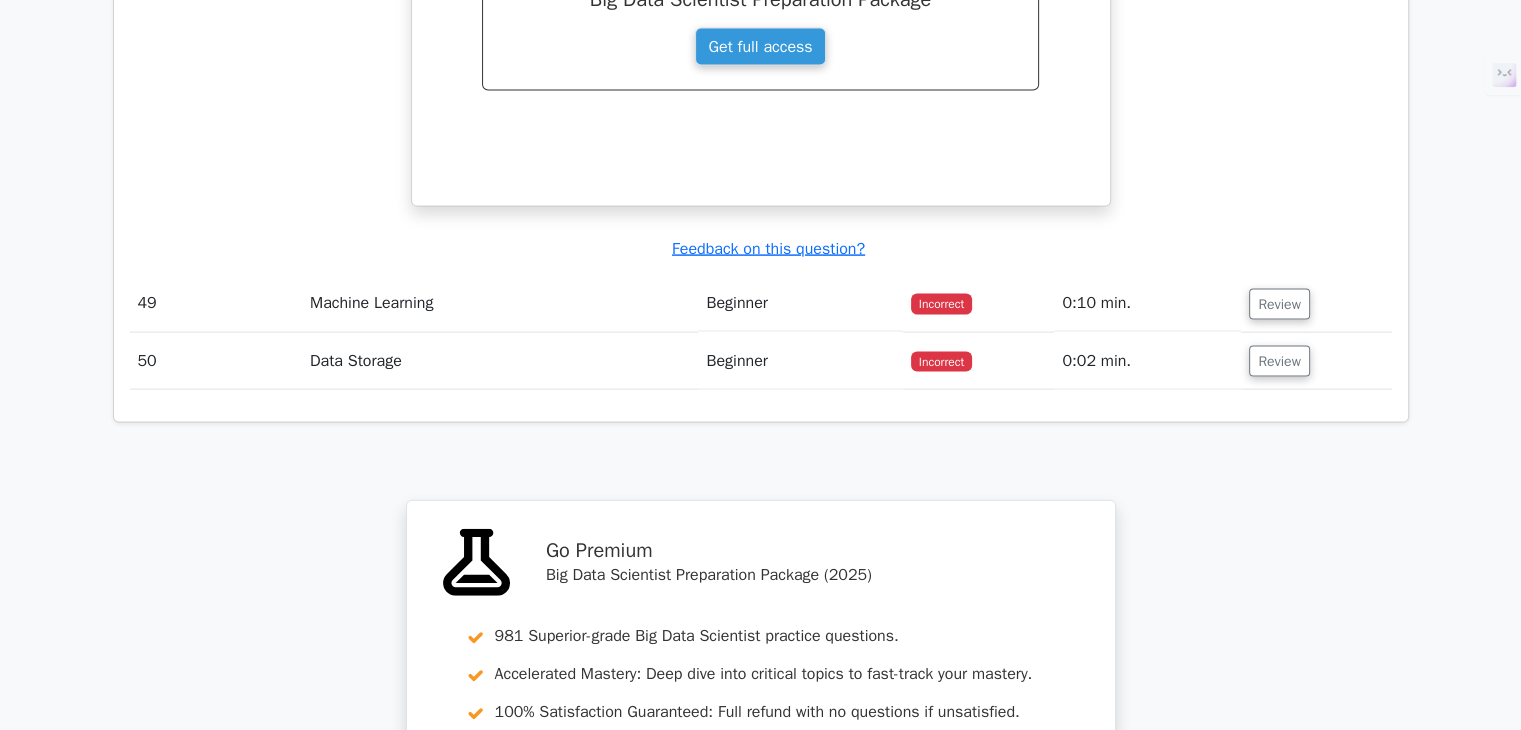 scroll, scrollTop: 19500, scrollLeft: 0, axis: vertical 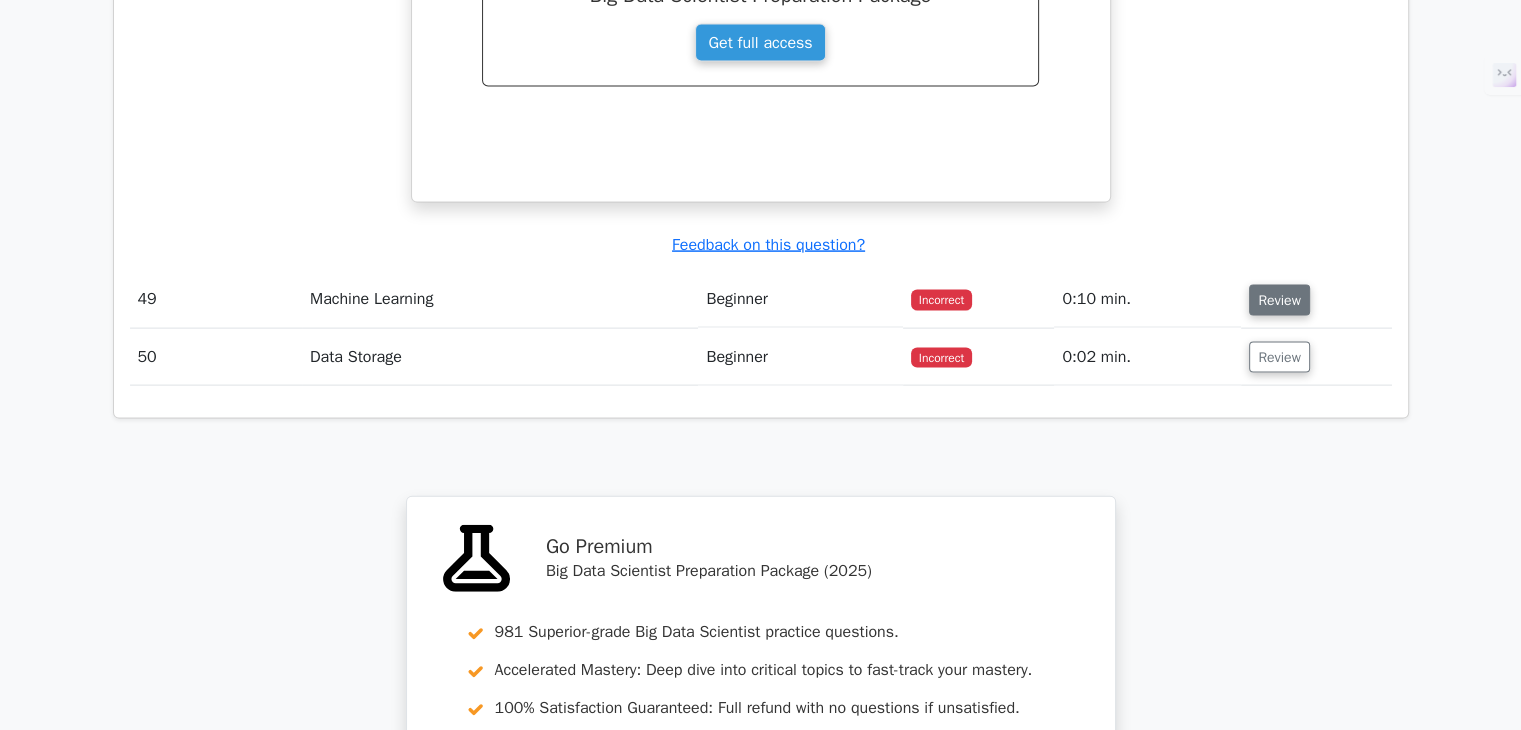 click on "Review" at bounding box center (1279, 300) 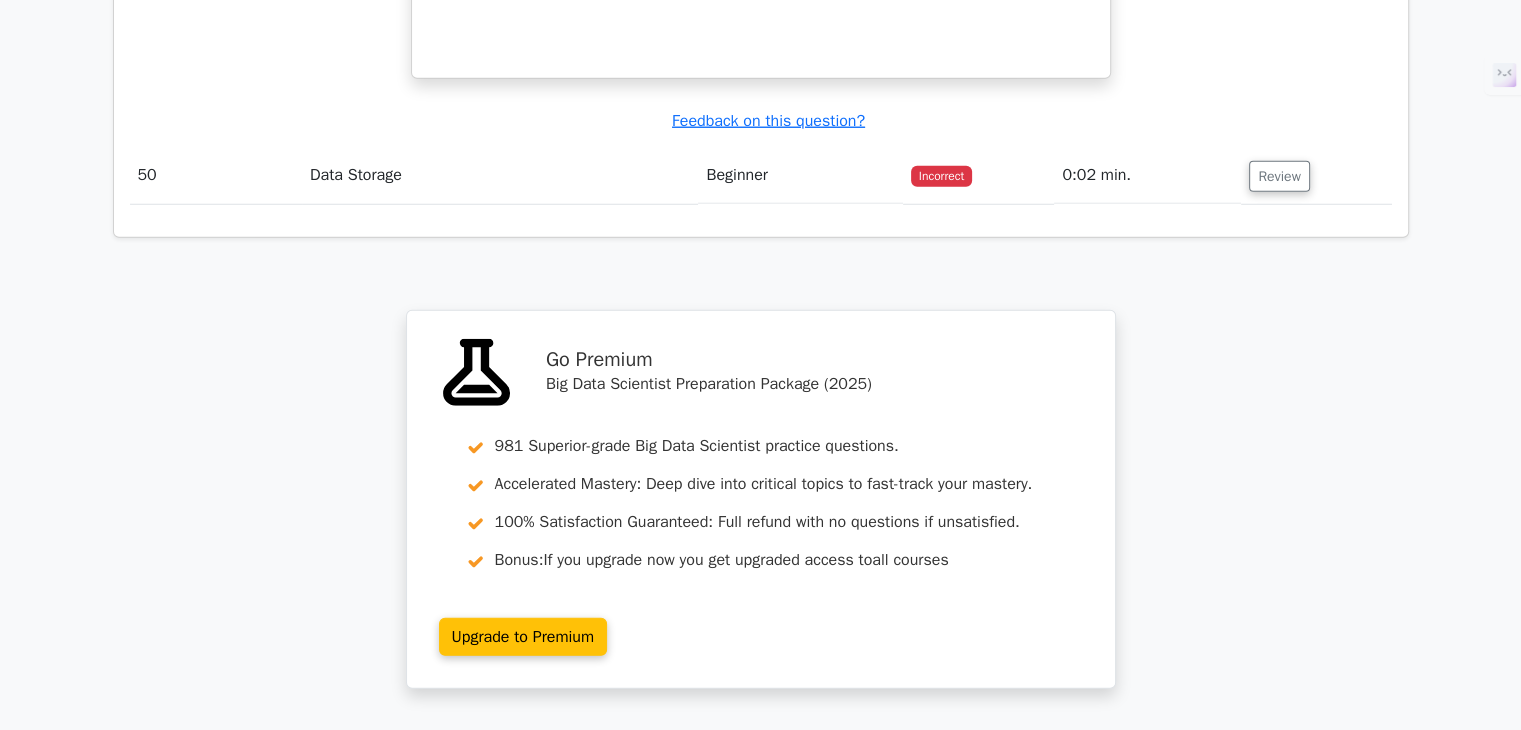 scroll, scrollTop: 20400, scrollLeft: 0, axis: vertical 